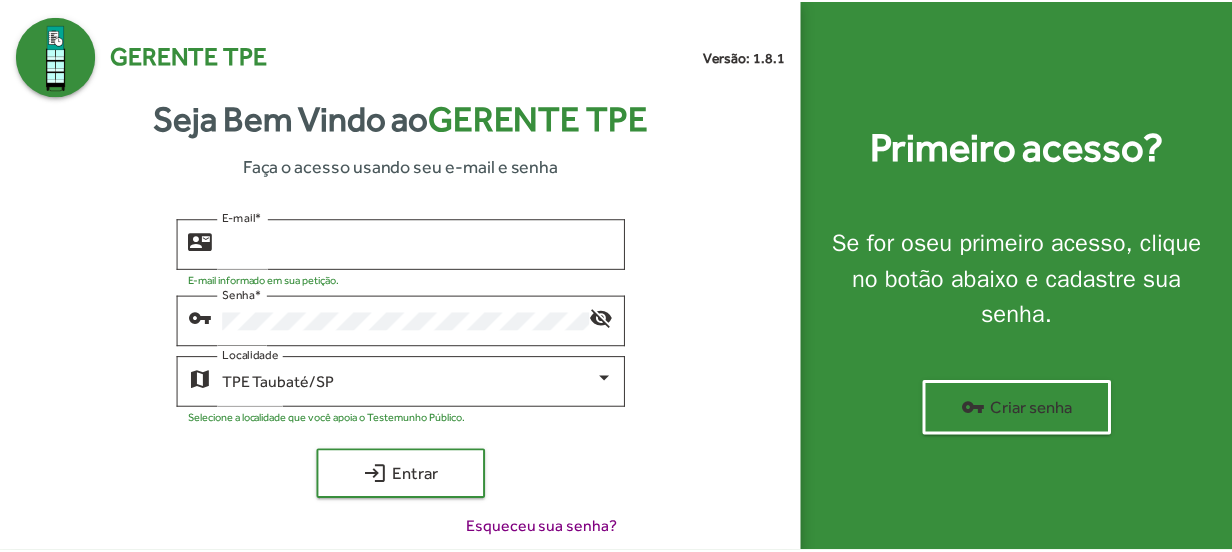 scroll, scrollTop: 0, scrollLeft: 0, axis: both 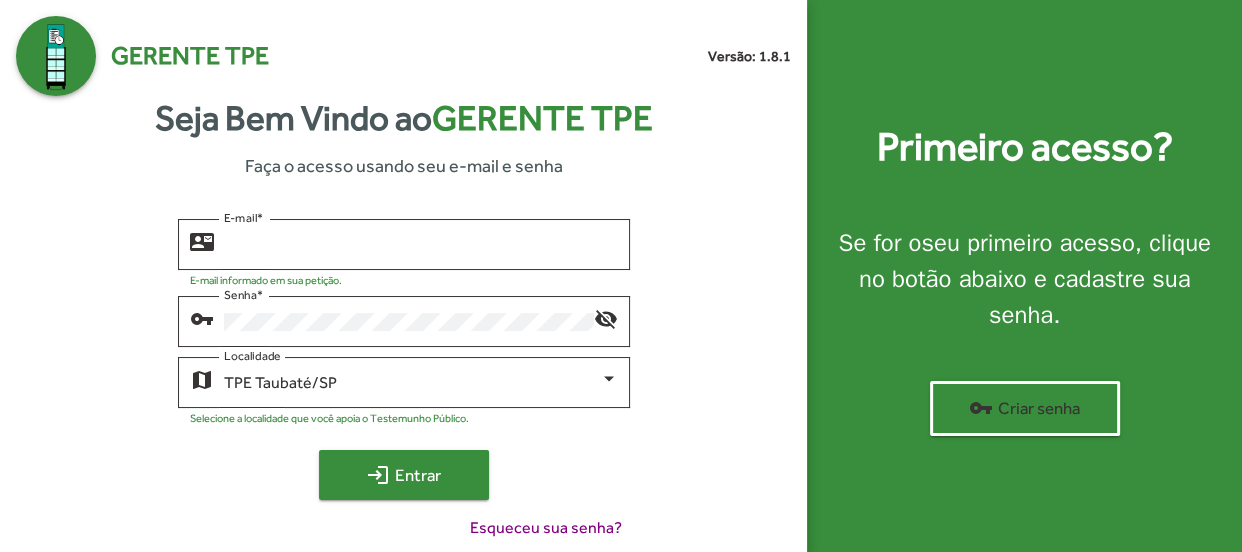 type on "**********" 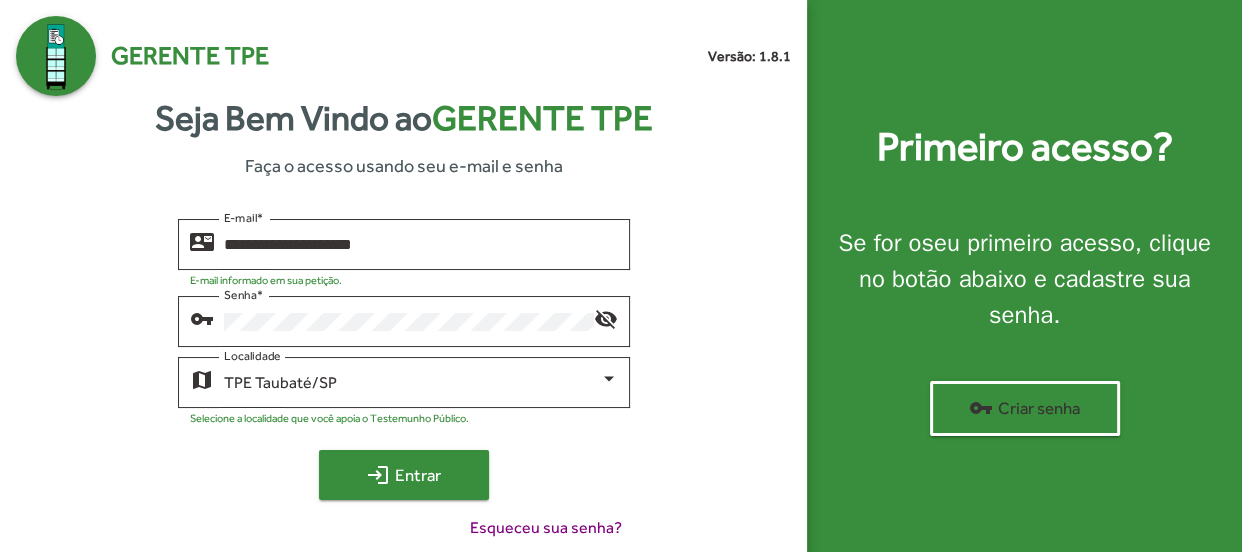 click on "login  Entrar" 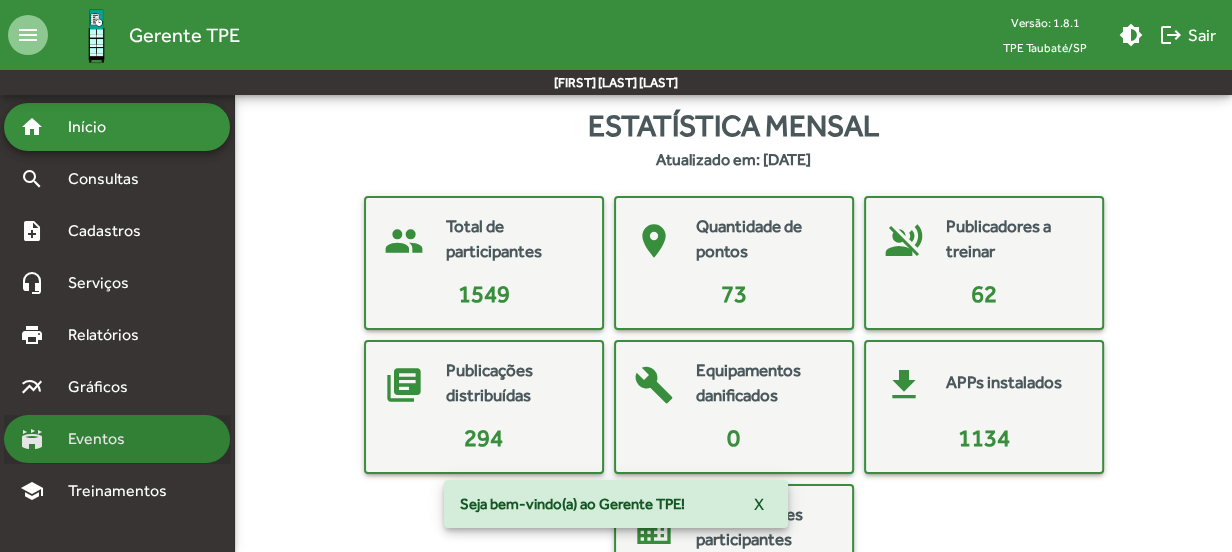 click on "Eventos" at bounding box center (104, 439) 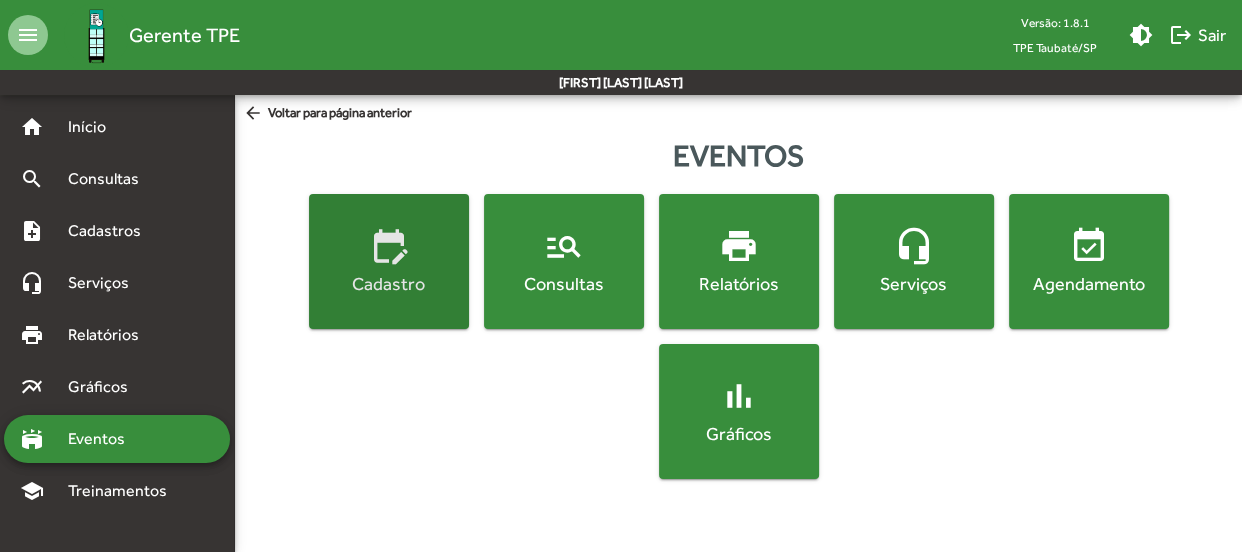 click on "edit_calendar  Cadastro" 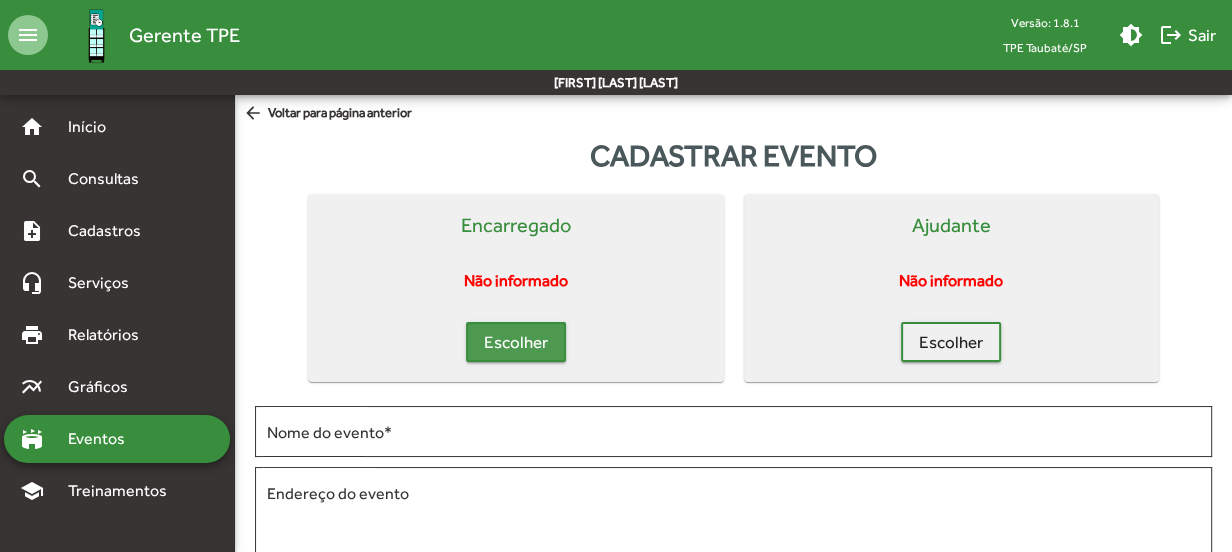 click on "Escolher" 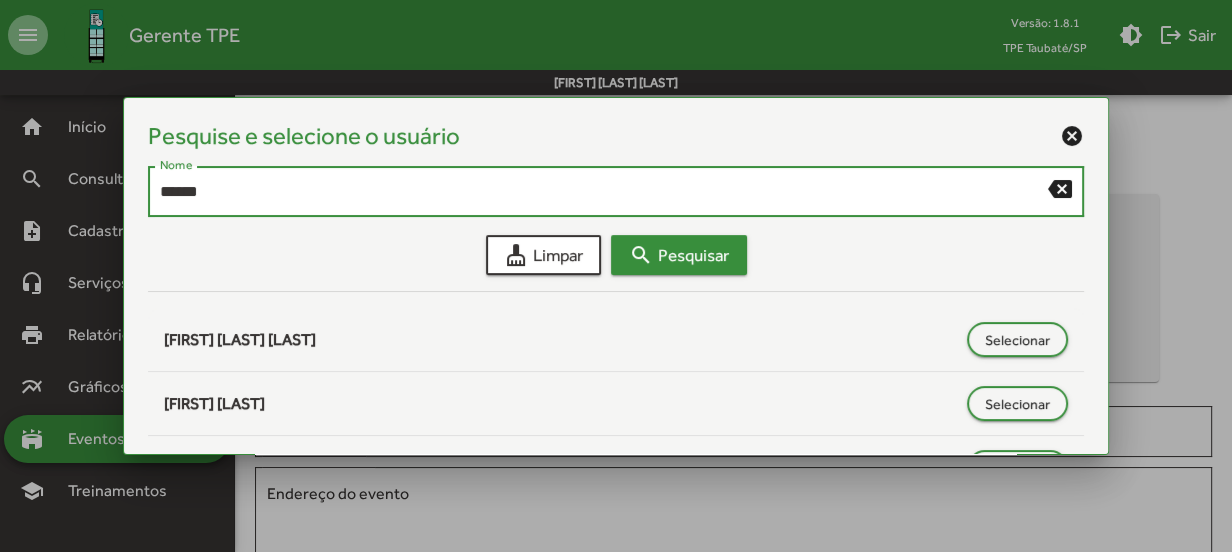 type on "******" 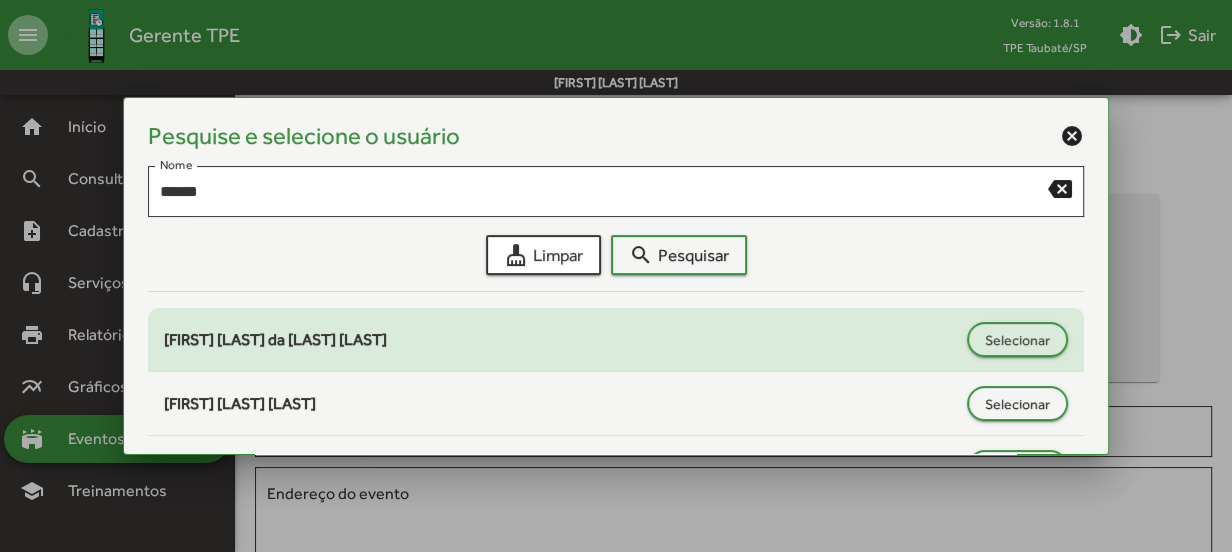 drag, startPoint x: 377, startPoint y: 335, endPoint x: 620, endPoint y: 355, distance: 243.82166 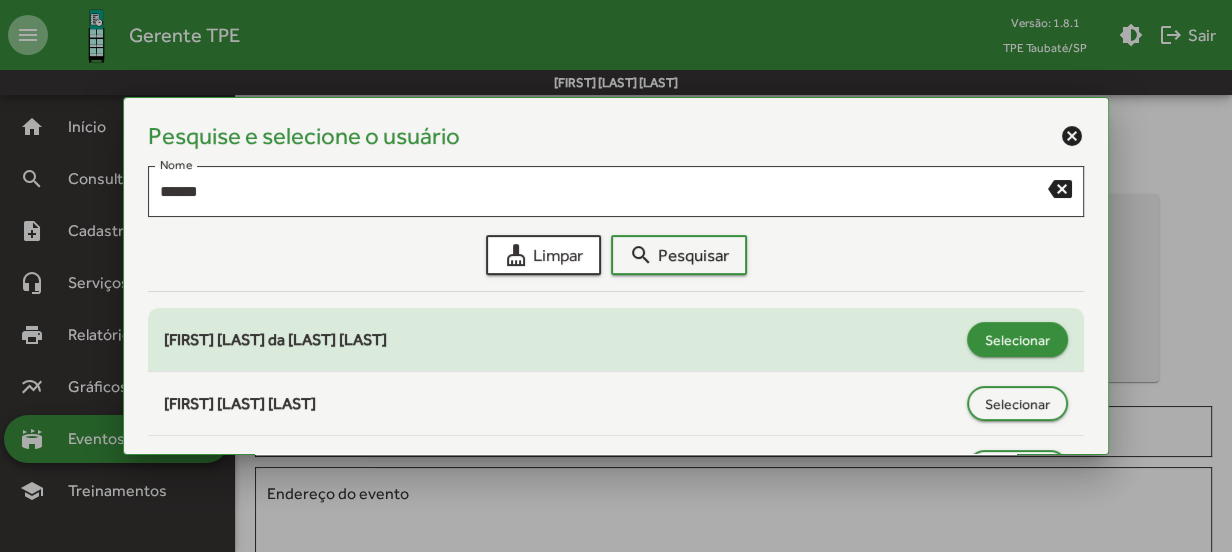 click on "Selecionar" 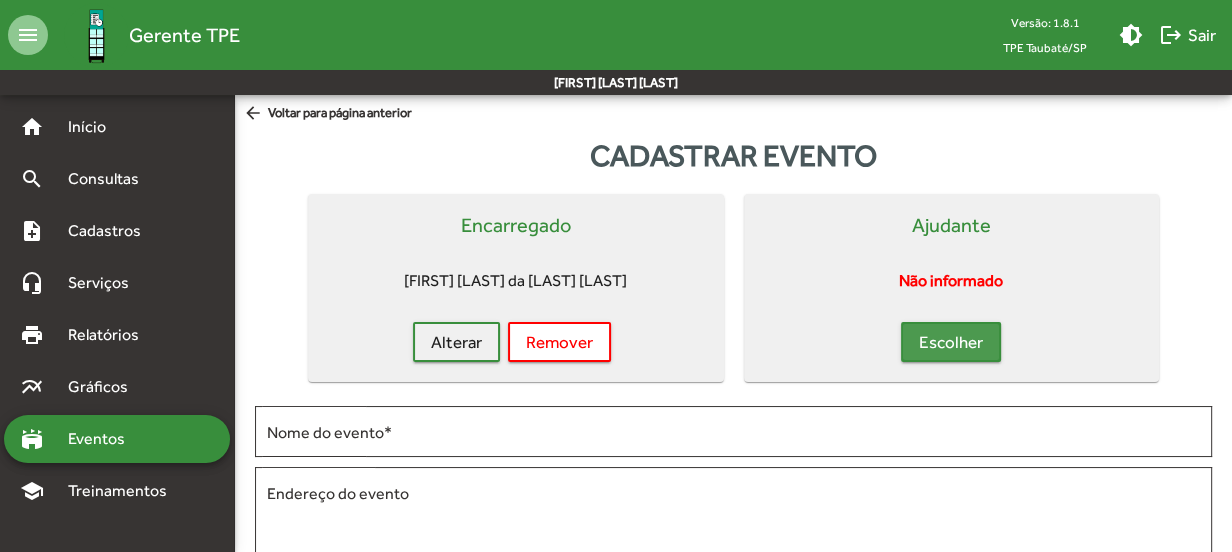 click on "Escolher" 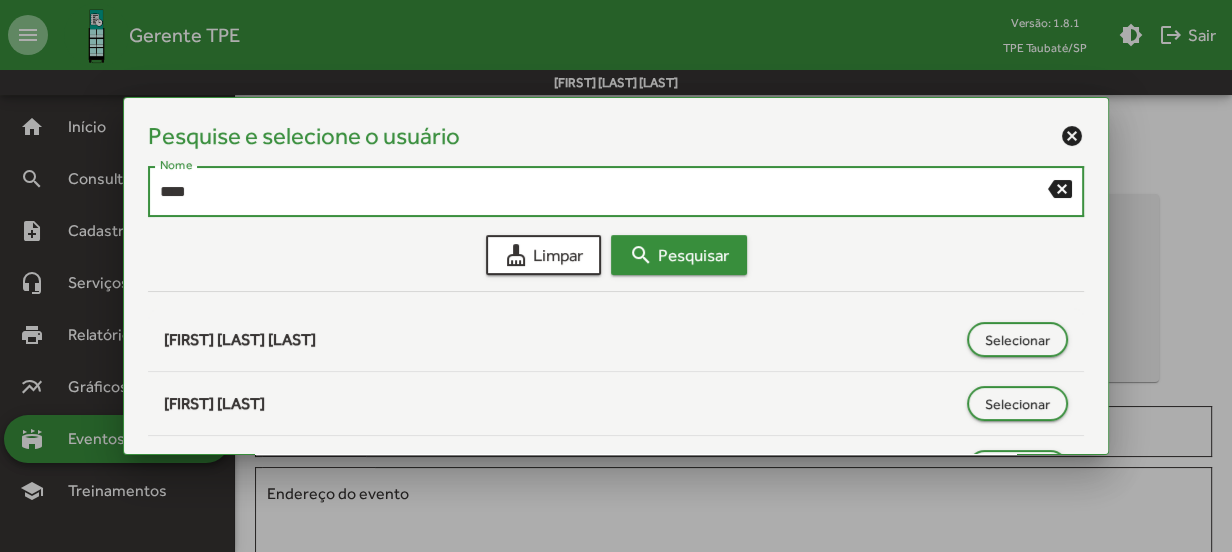 type on "****" 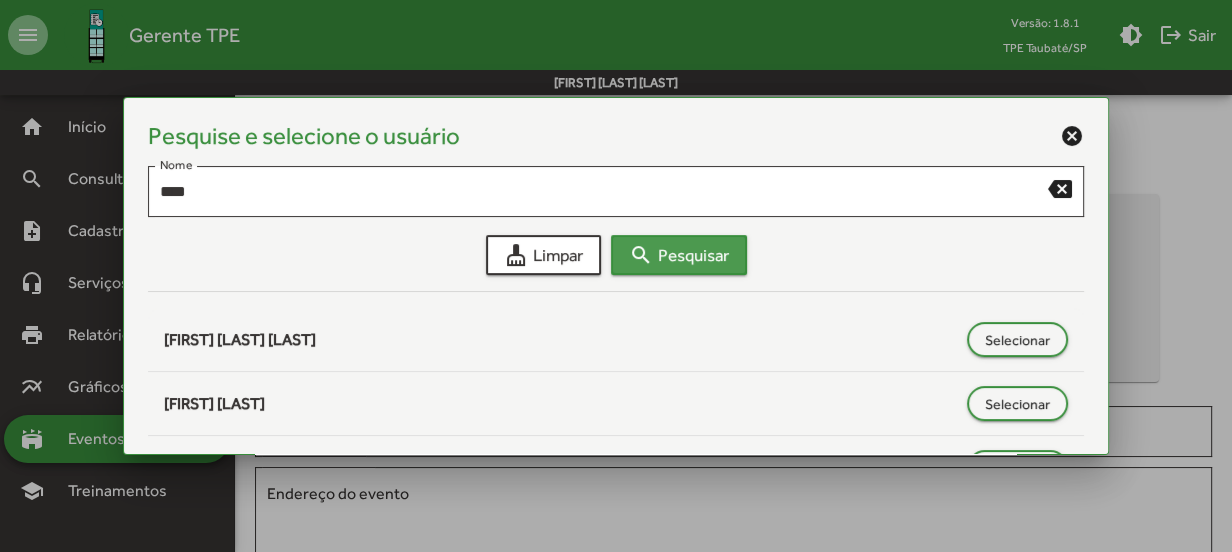 click on "search  Pesquisar" at bounding box center (679, 255) 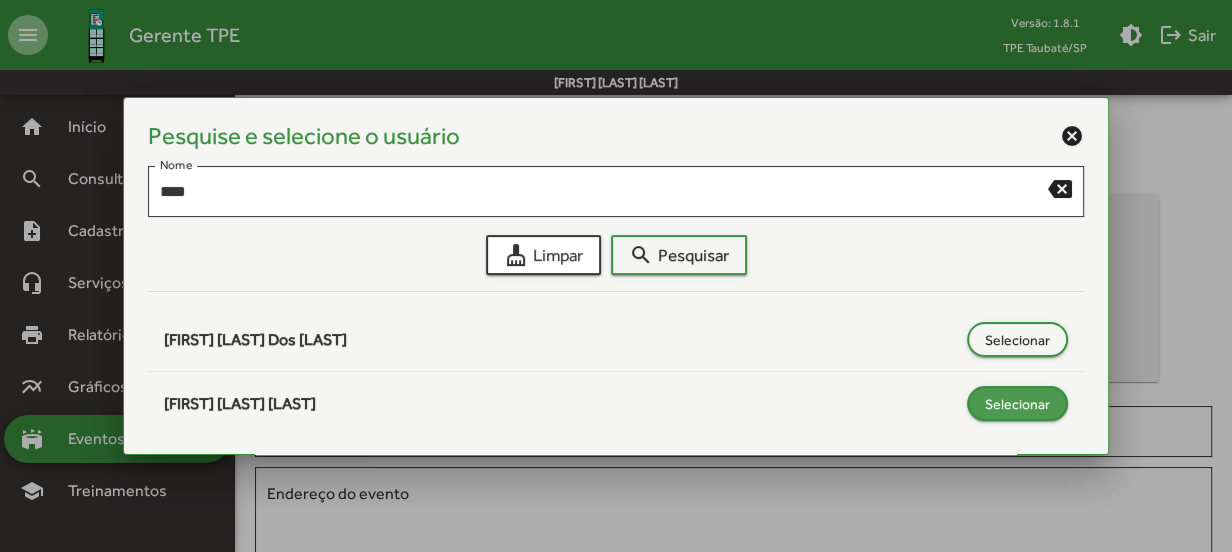 drag, startPoint x: 1030, startPoint y: 398, endPoint x: 918, endPoint y: 387, distance: 112.53888 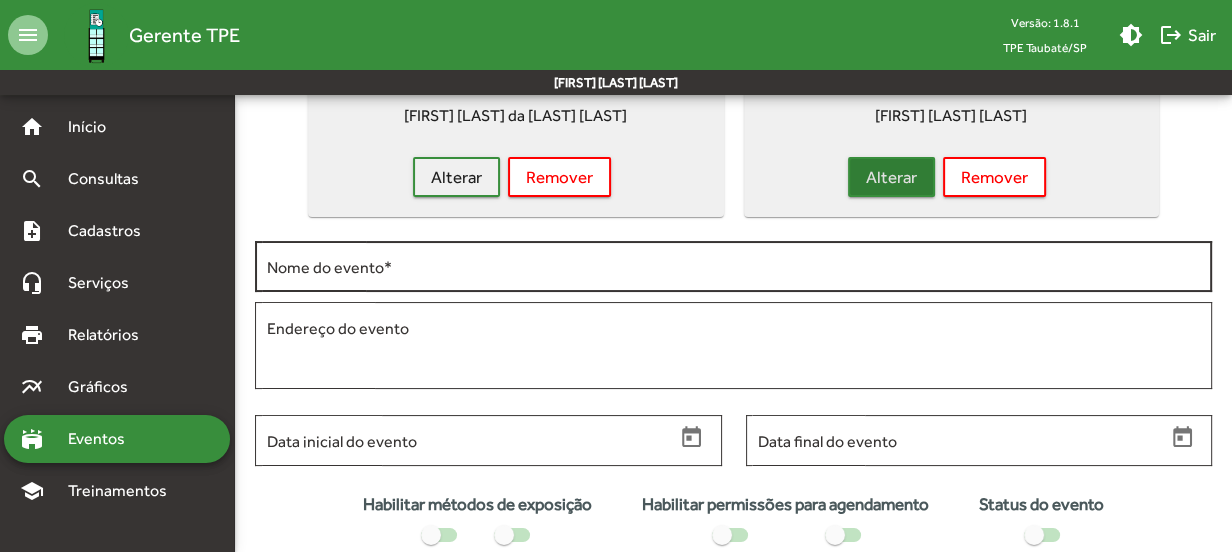 scroll, scrollTop: 181, scrollLeft: 0, axis: vertical 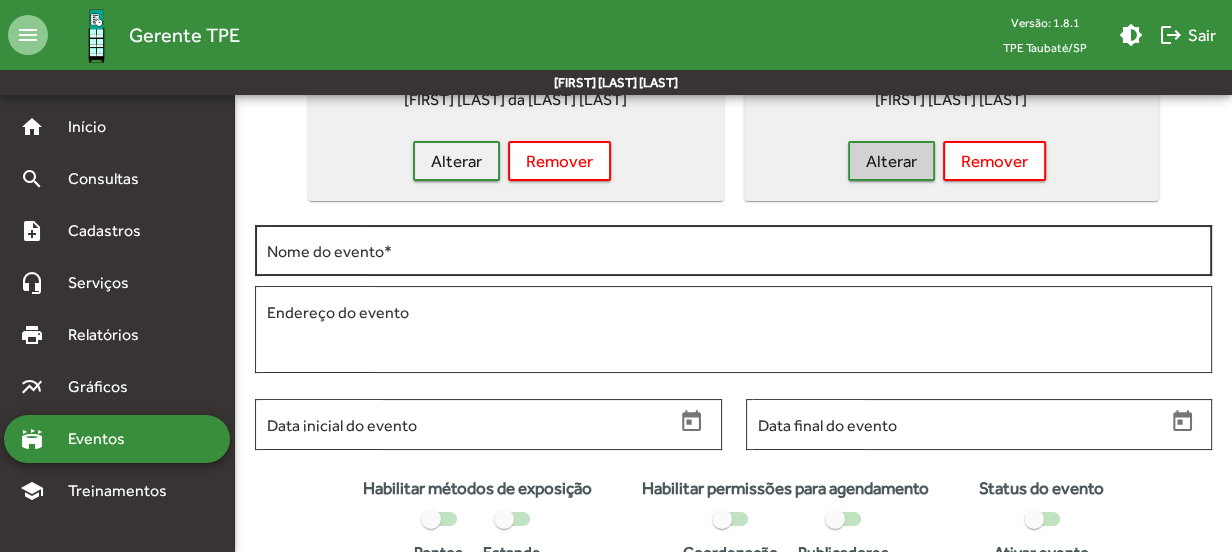 click on "Nome do evento *" at bounding box center (733, 251) 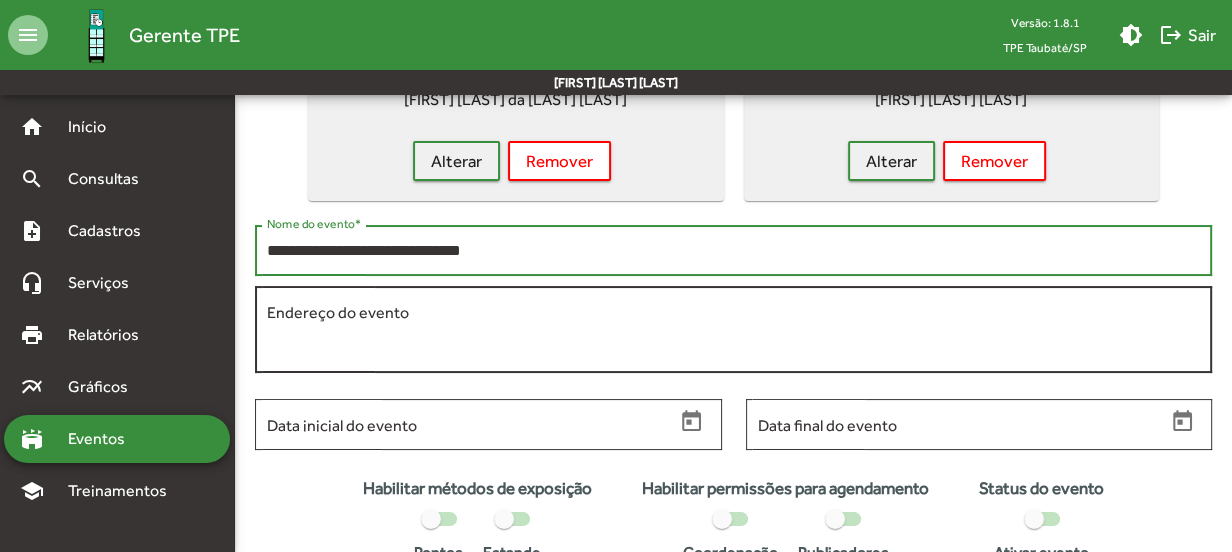 type on "**********" 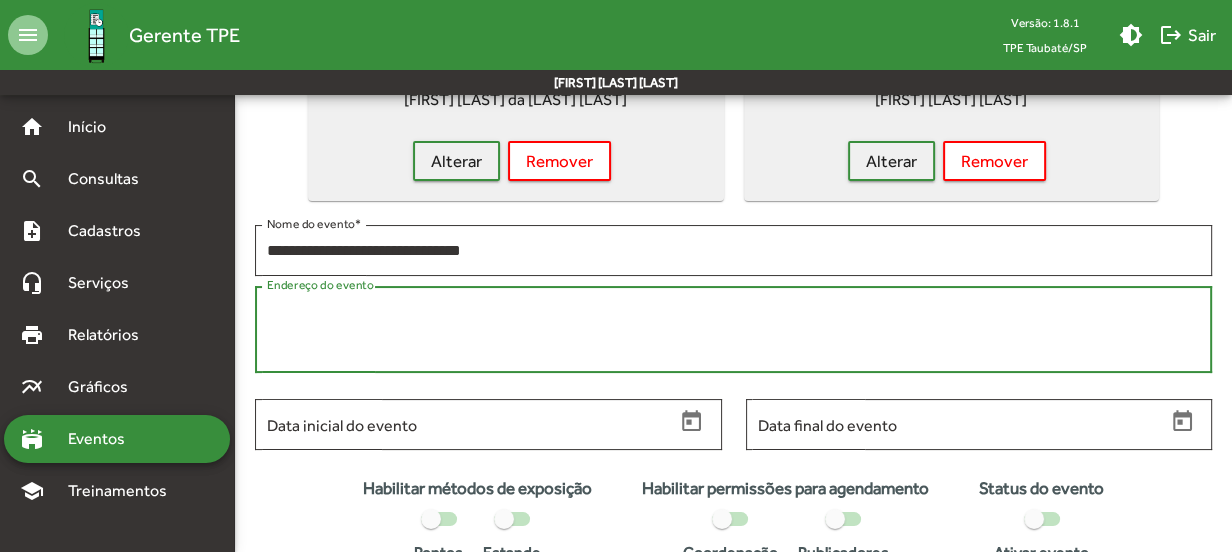 click on "Endereço do evento" at bounding box center (733, 330) 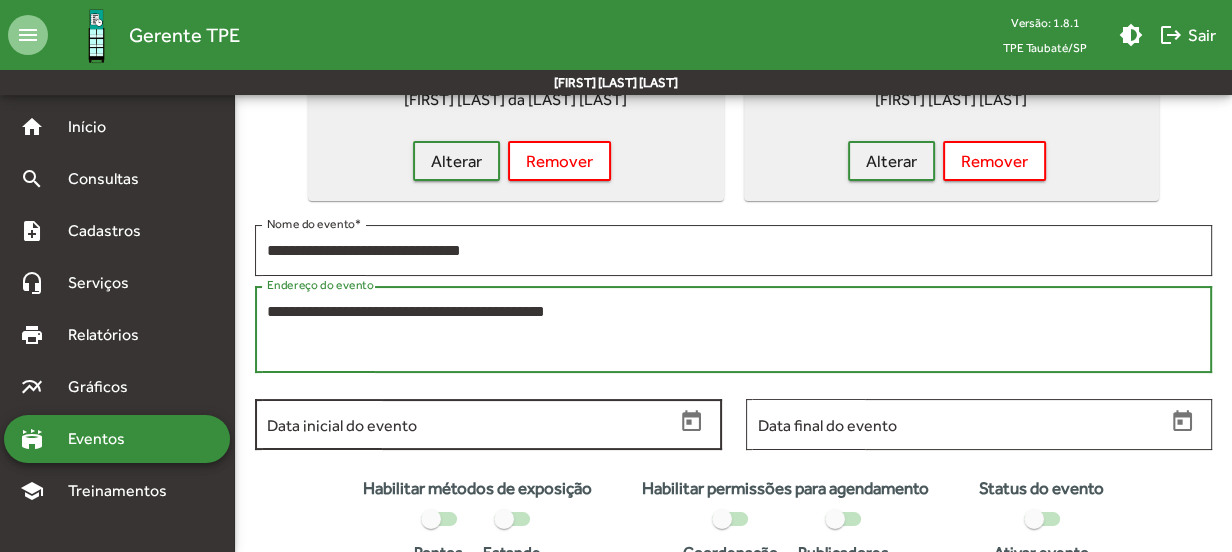 type on "**********" 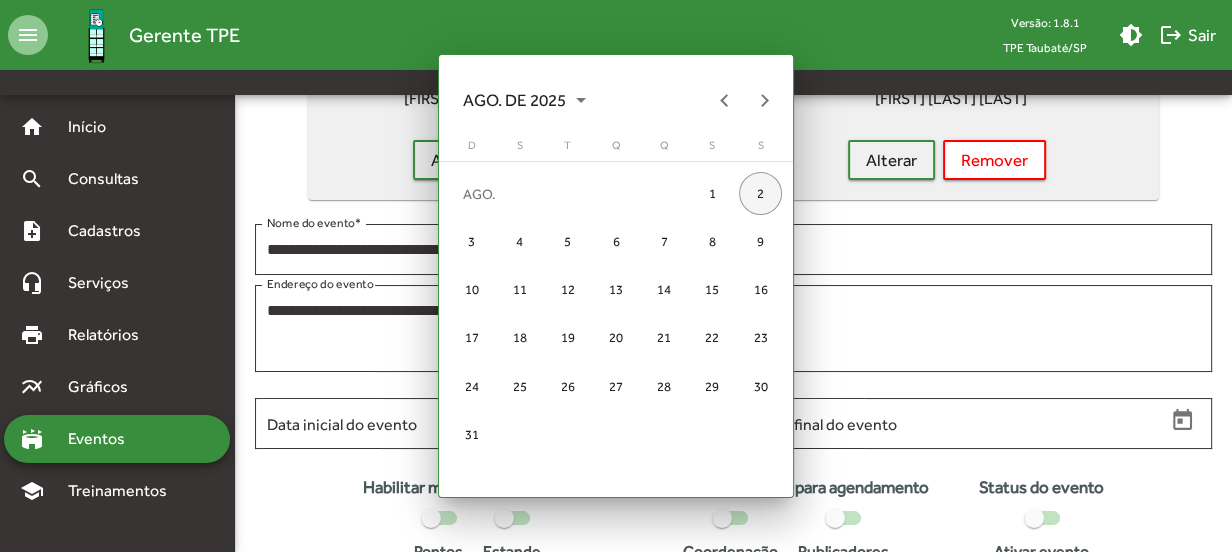 scroll, scrollTop: 0, scrollLeft: 0, axis: both 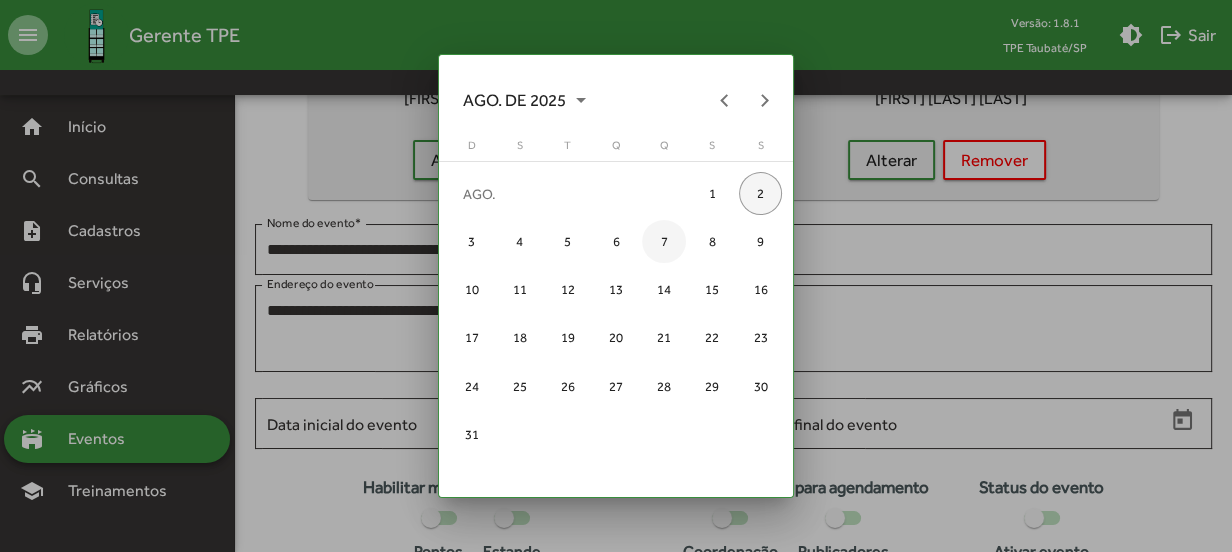 click on "7" at bounding box center (663, 241) 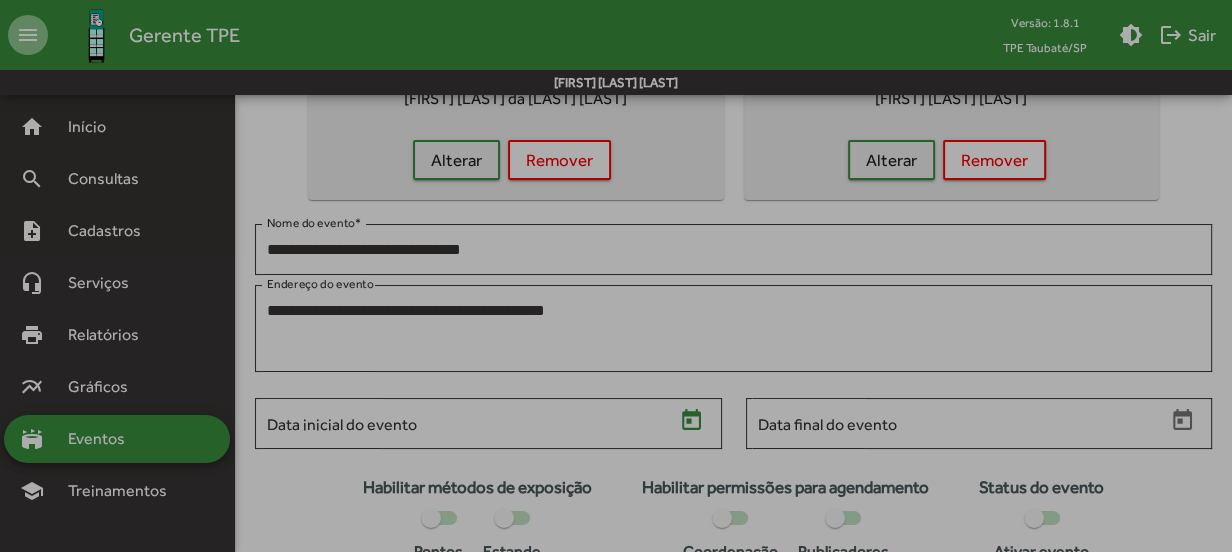 type on "**********" 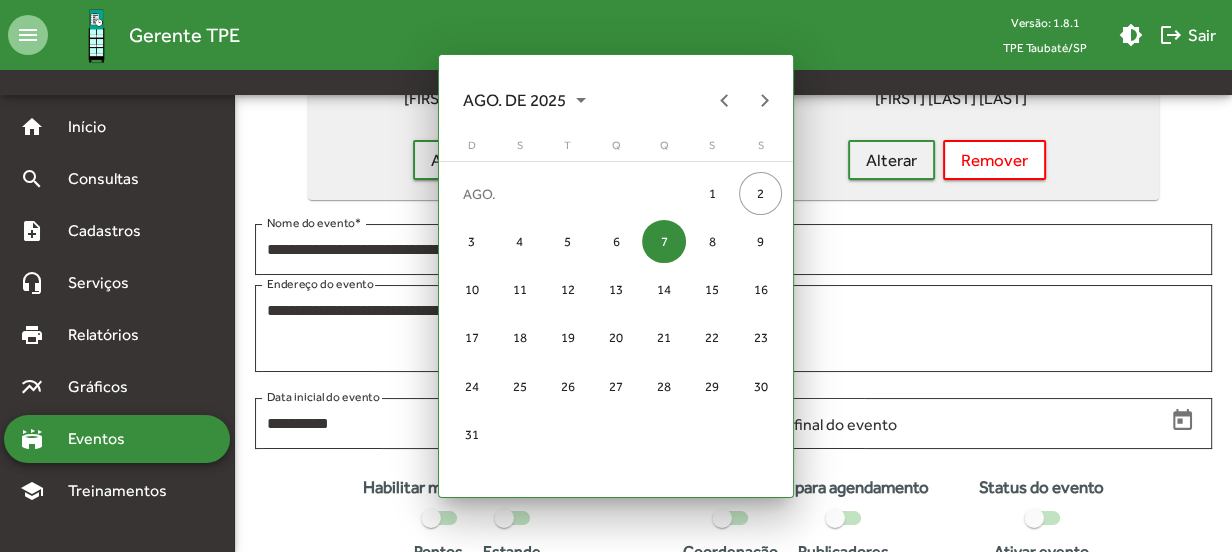 scroll, scrollTop: 181, scrollLeft: 0, axis: vertical 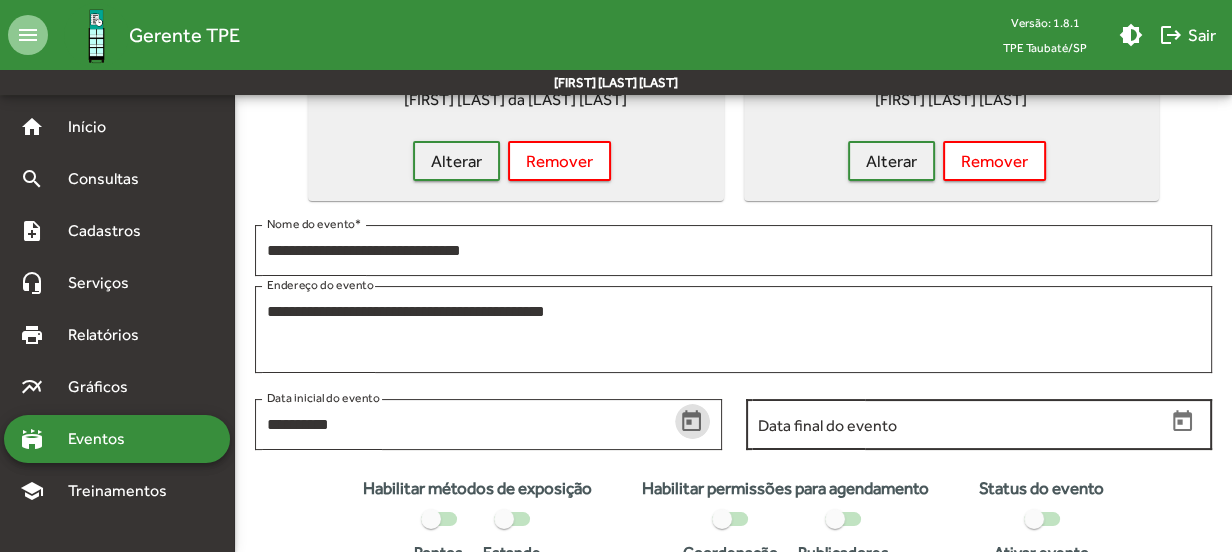click 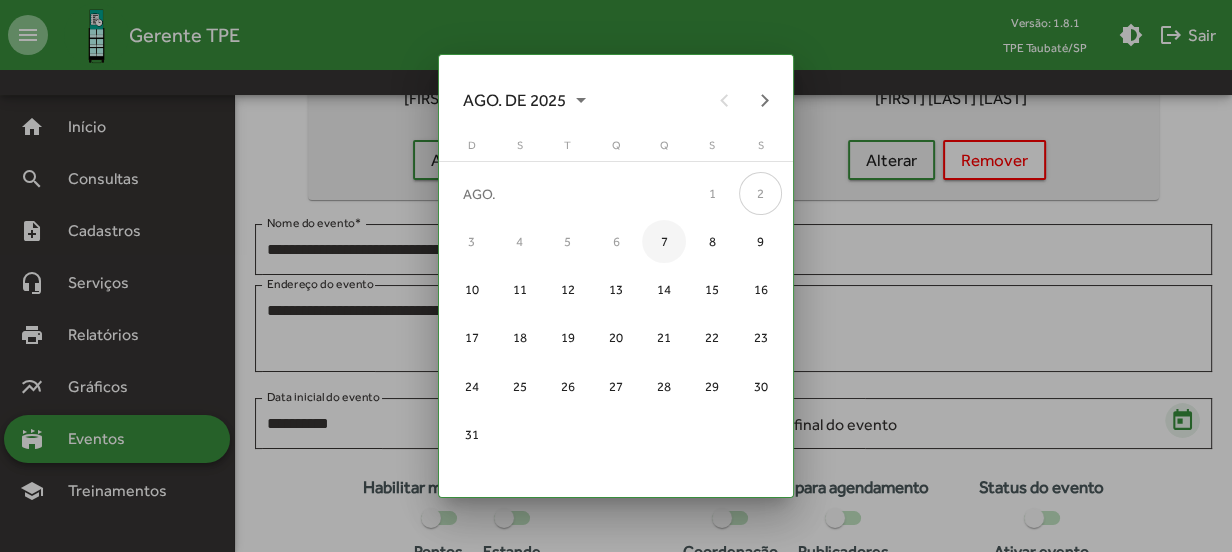 scroll, scrollTop: 0, scrollLeft: 0, axis: both 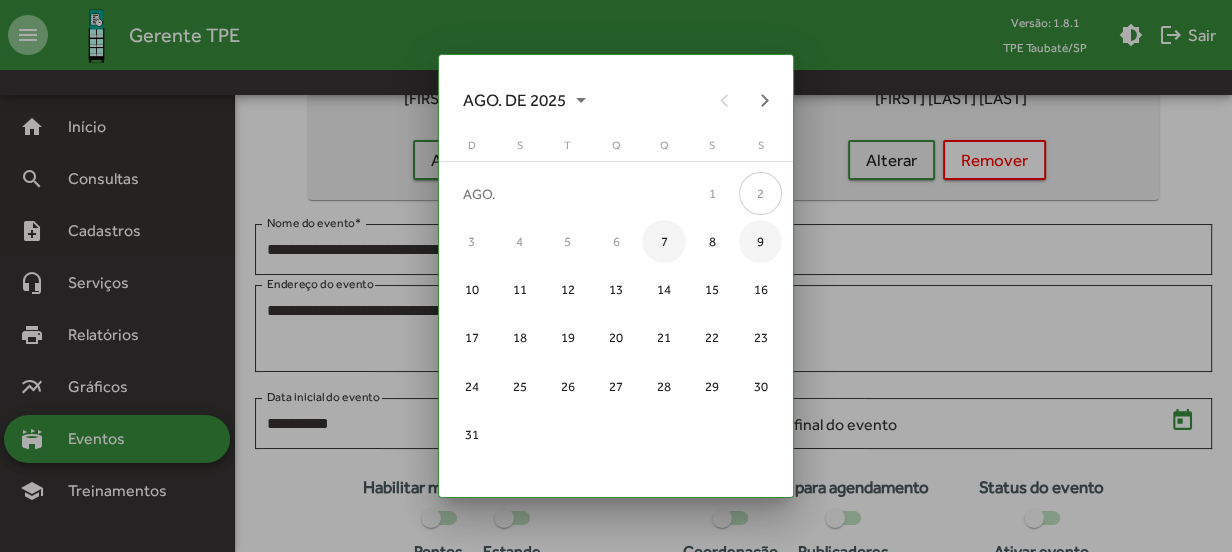 click on "9" at bounding box center (760, 241) 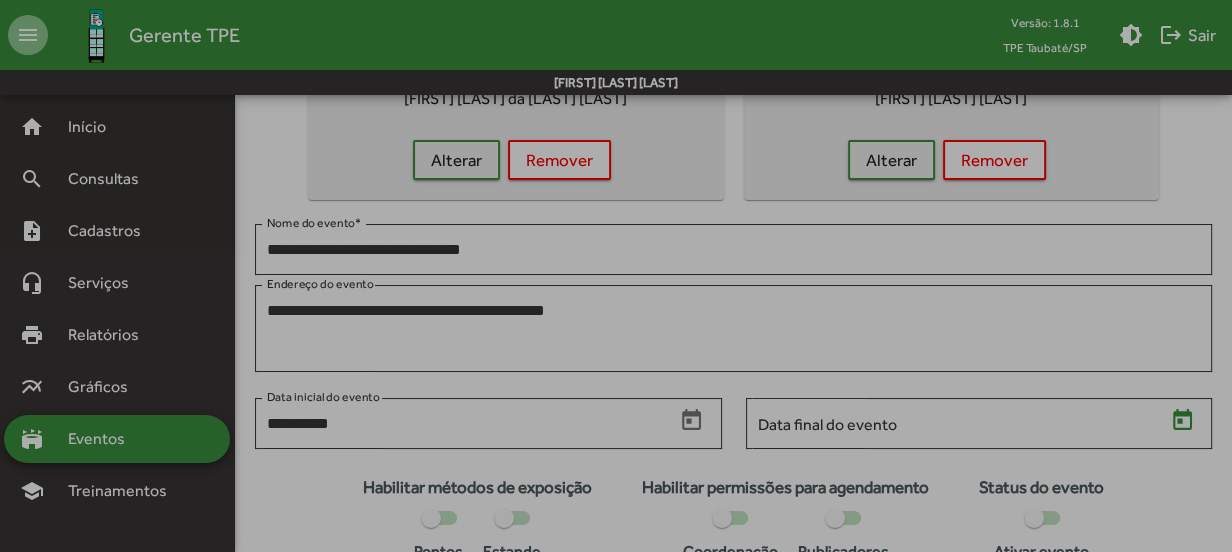 type on "**********" 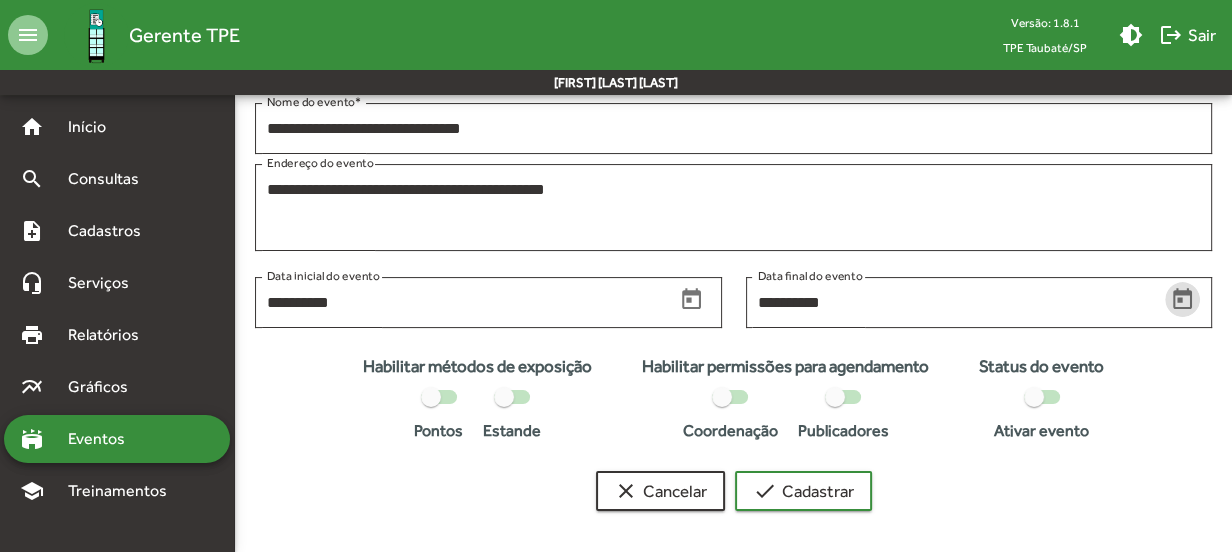 scroll, scrollTop: 308, scrollLeft: 0, axis: vertical 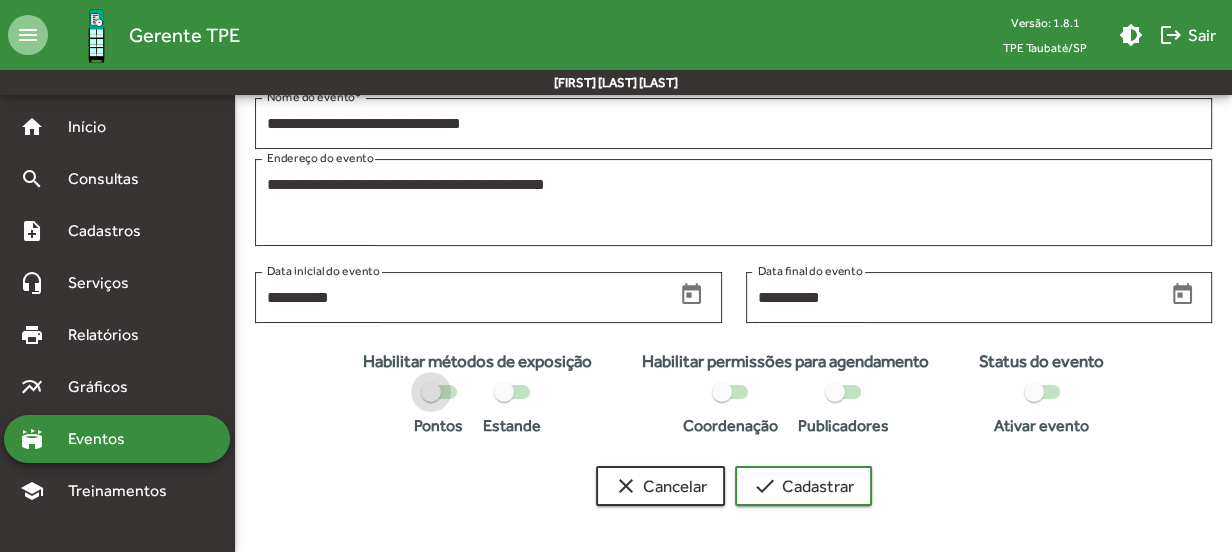 click at bounding box center [439, 392] 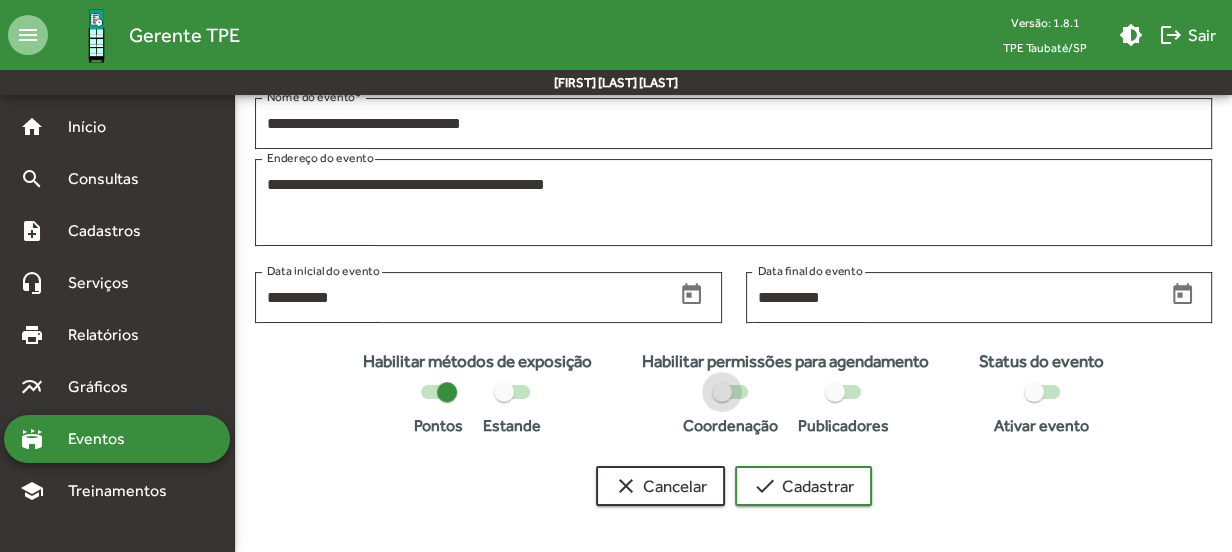 click at bounding box center [730, 392] 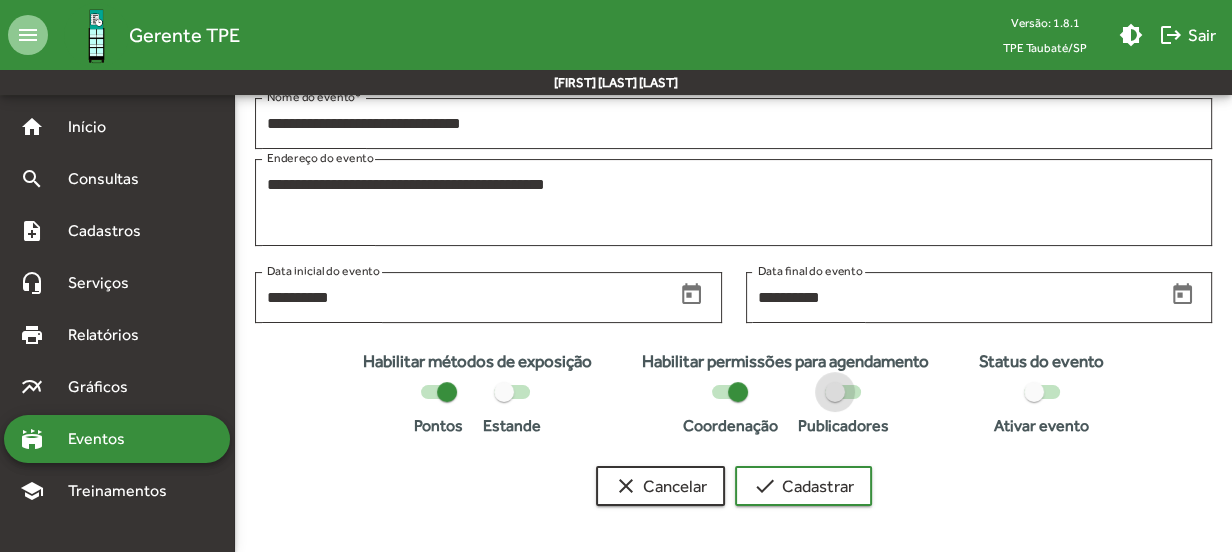click at bounding box center [843, 392] 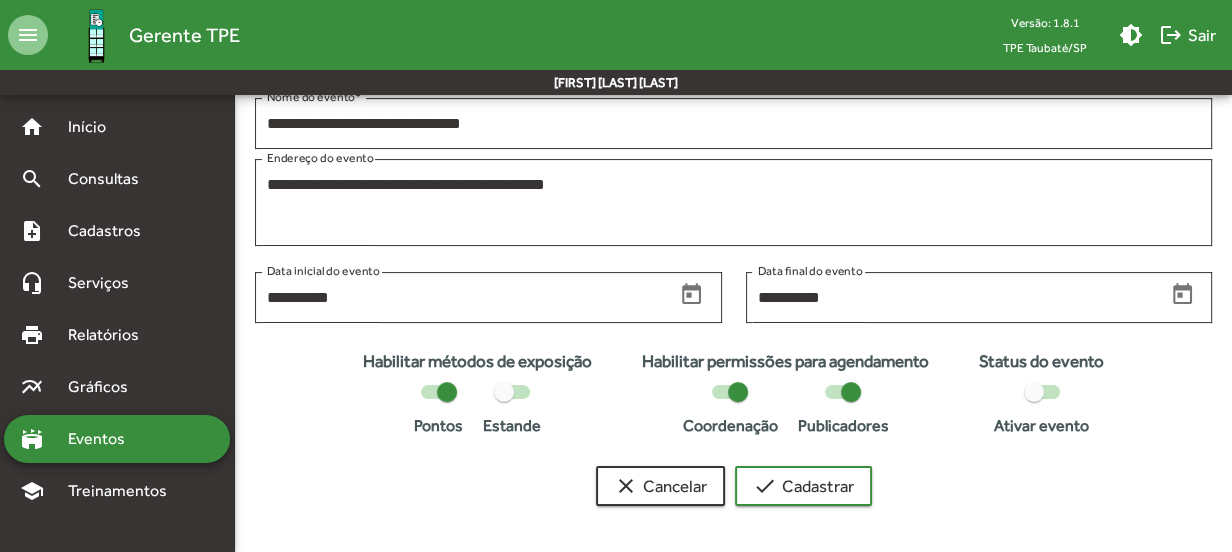 click at bounding box center [1042, 392] 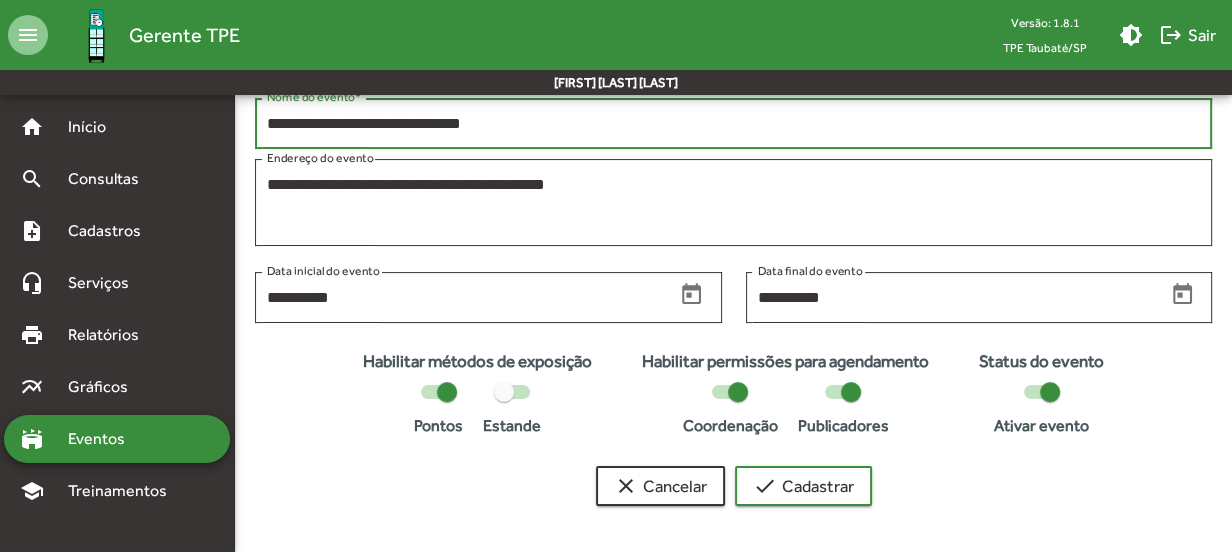 drag, startPoint x: 268, startPoint y: 122, endPoint x: 545, endPoint y: 122, distance: 277 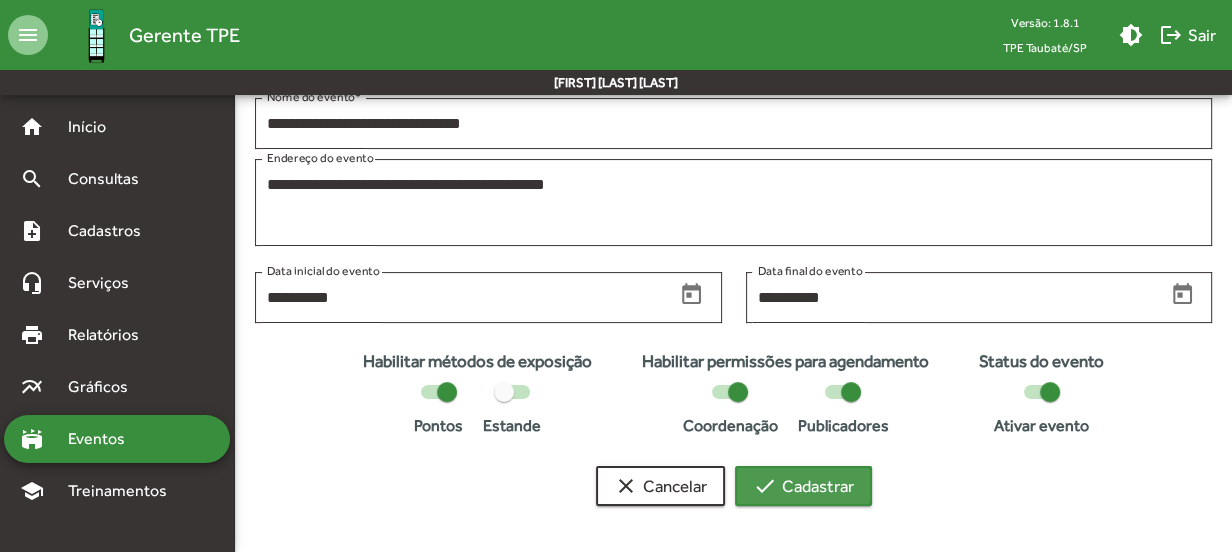click on "check  Cadastrar" at bounding box center [803, 486] 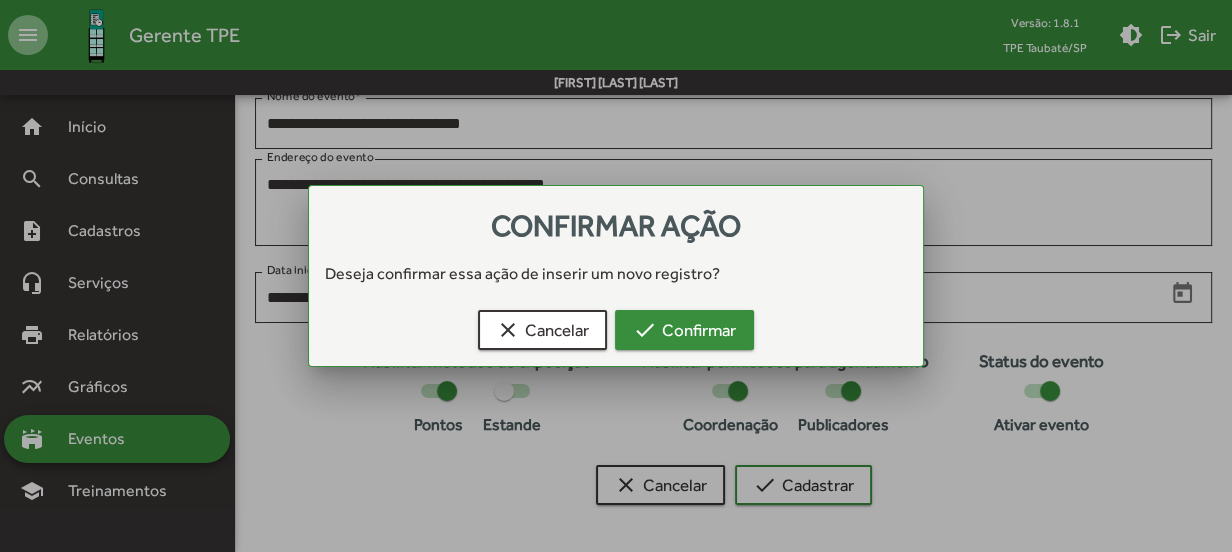click on "check  Confirmar" at bounding box center (684, 330) 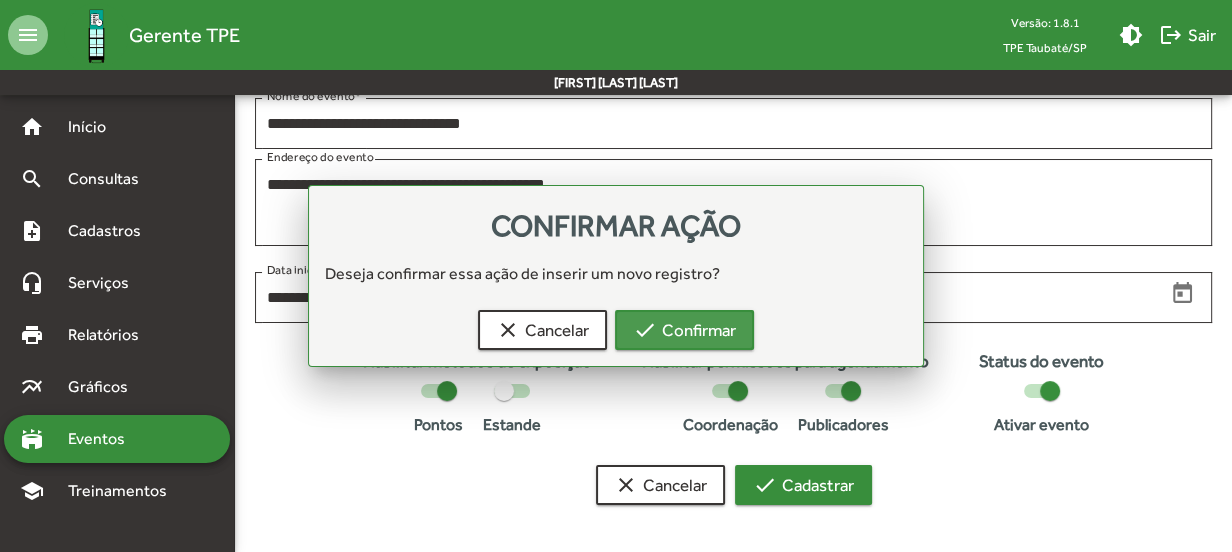 scroll, scrollTop: 308, scrollLeft: 0, axis: vertical 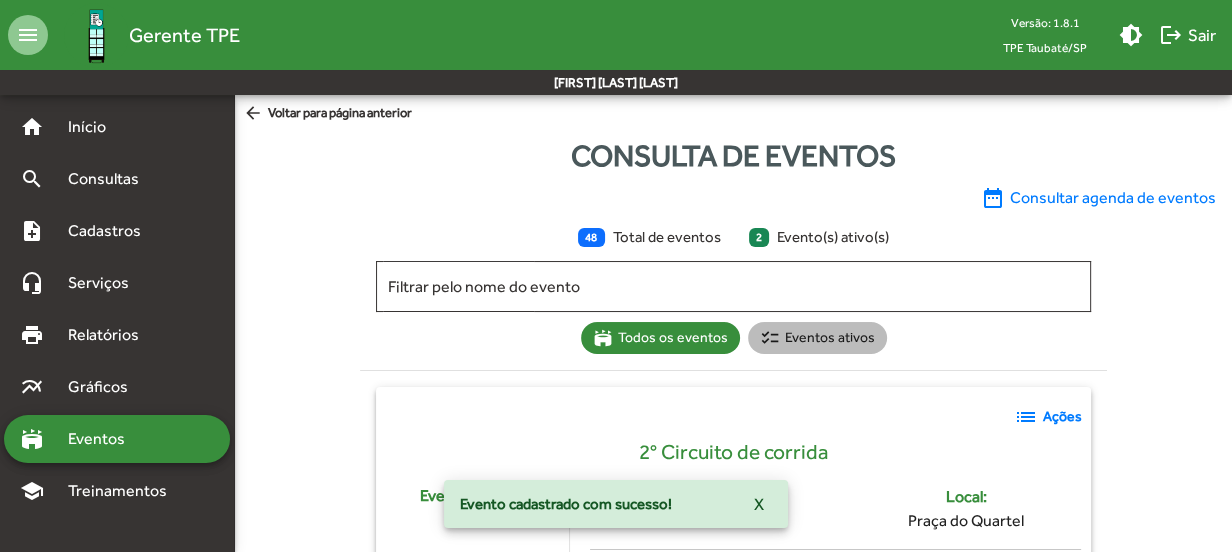 click on "checklist Eventos ativos" at bounding box center (817, 338) 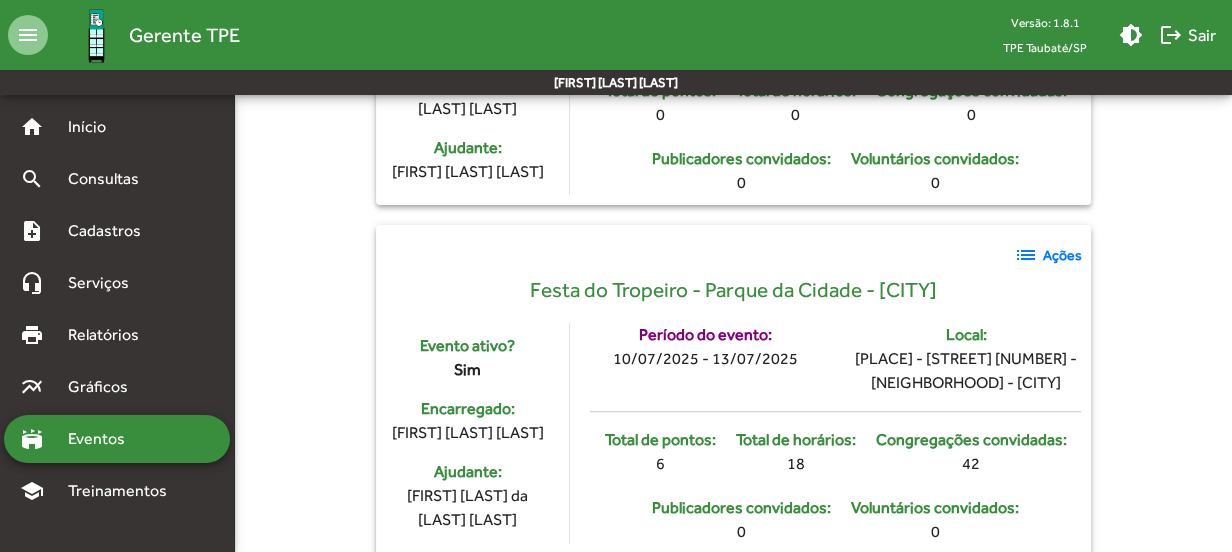 scroll, scrollTop: 545, scrollLeft: 0, axis: vertical 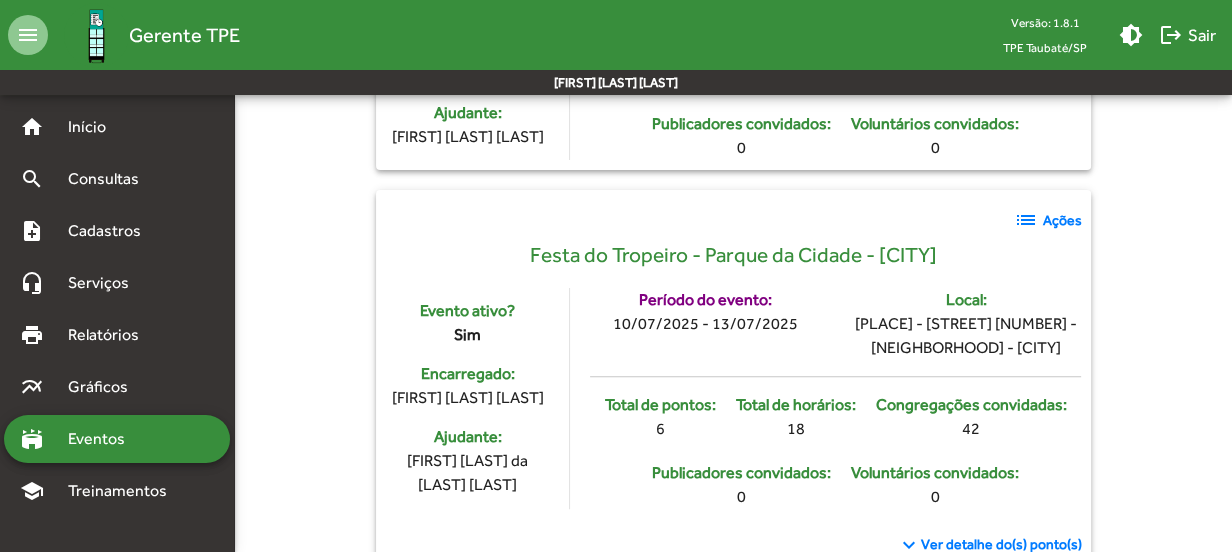click on "Ações" 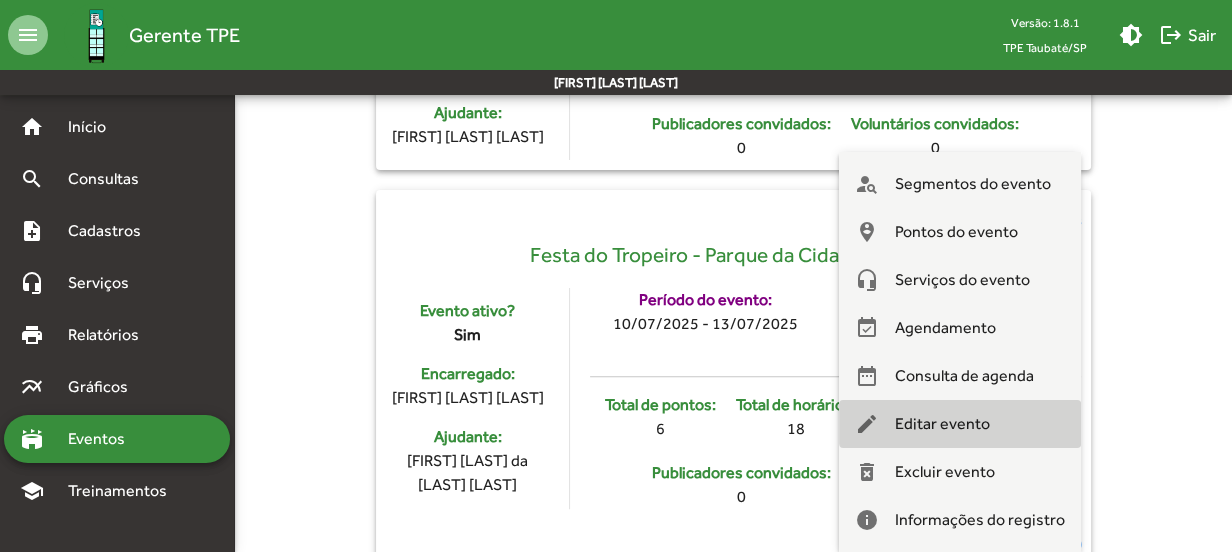 click on "edit  Editar evento" at bounding box center (960, 424) 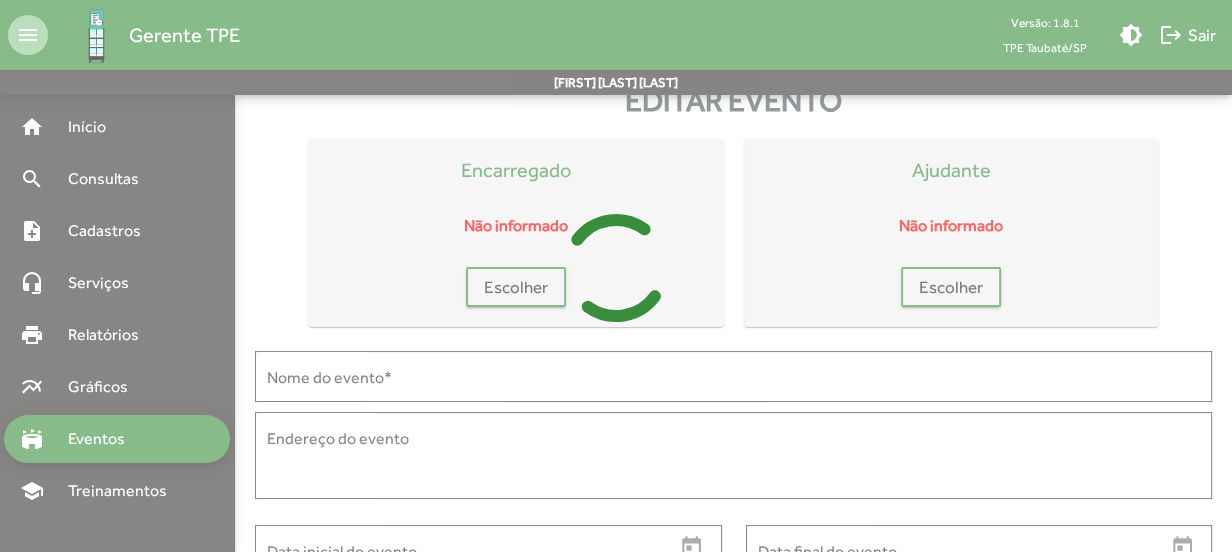 scroll, scrollTop: 0, scrollLeft: 0, axis: both 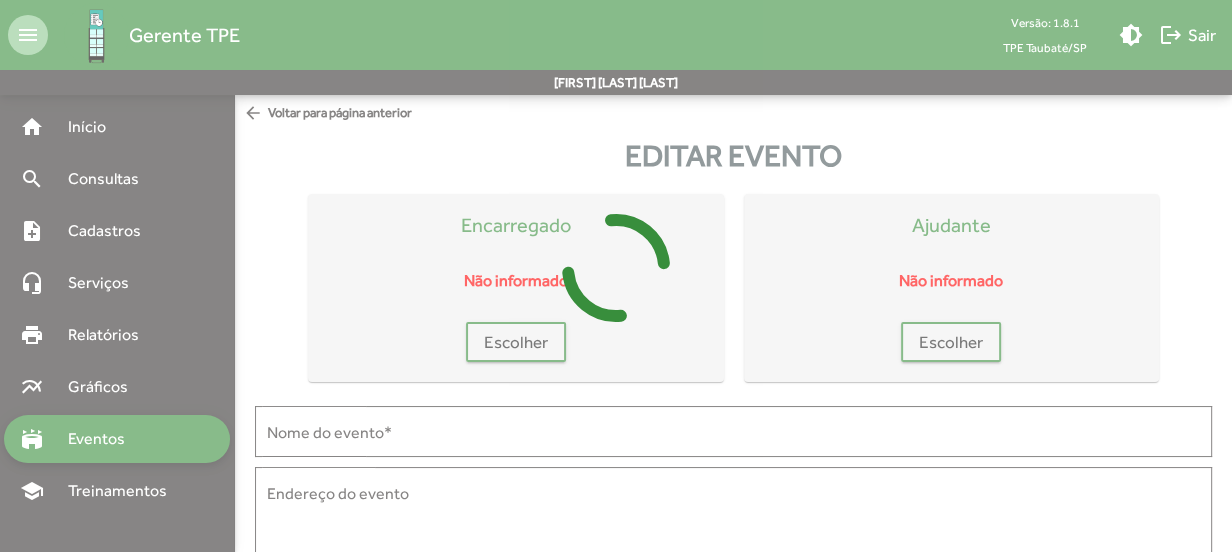 type on "**********" 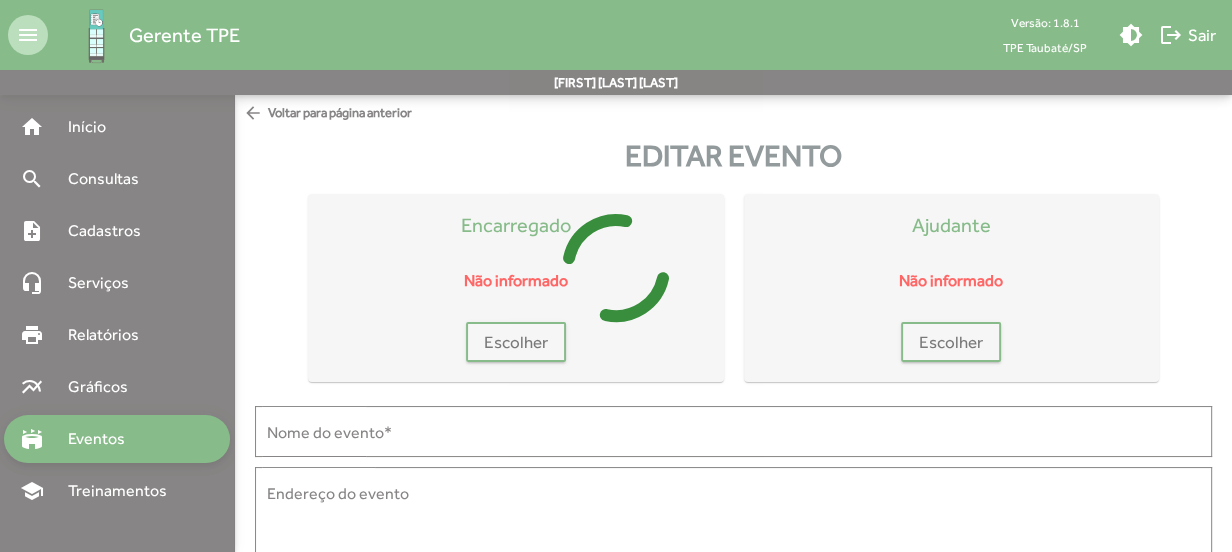 type on "**********" 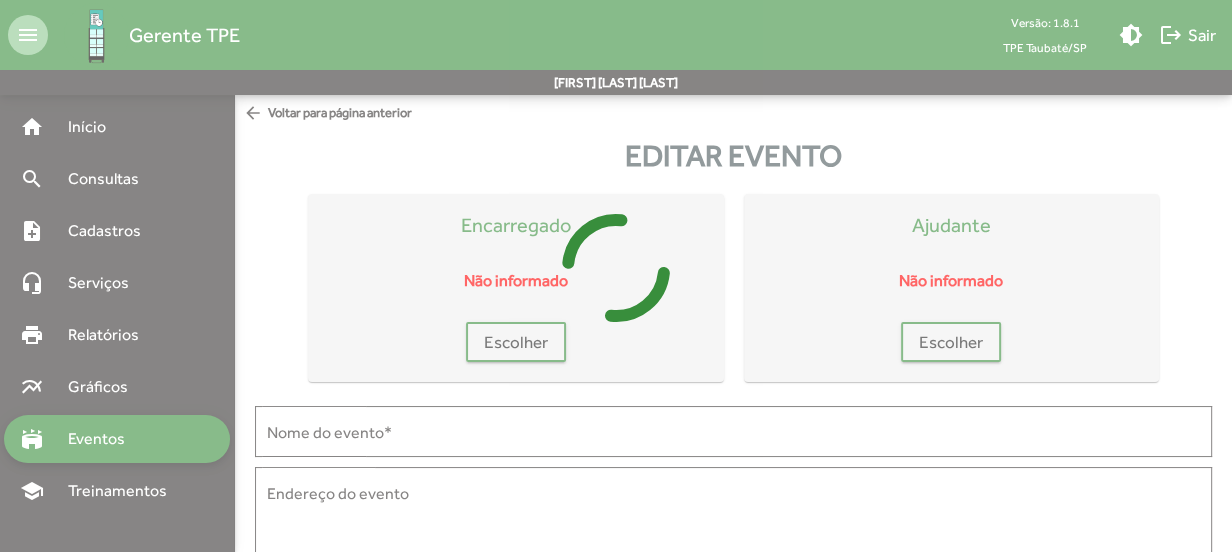 type on "**********" 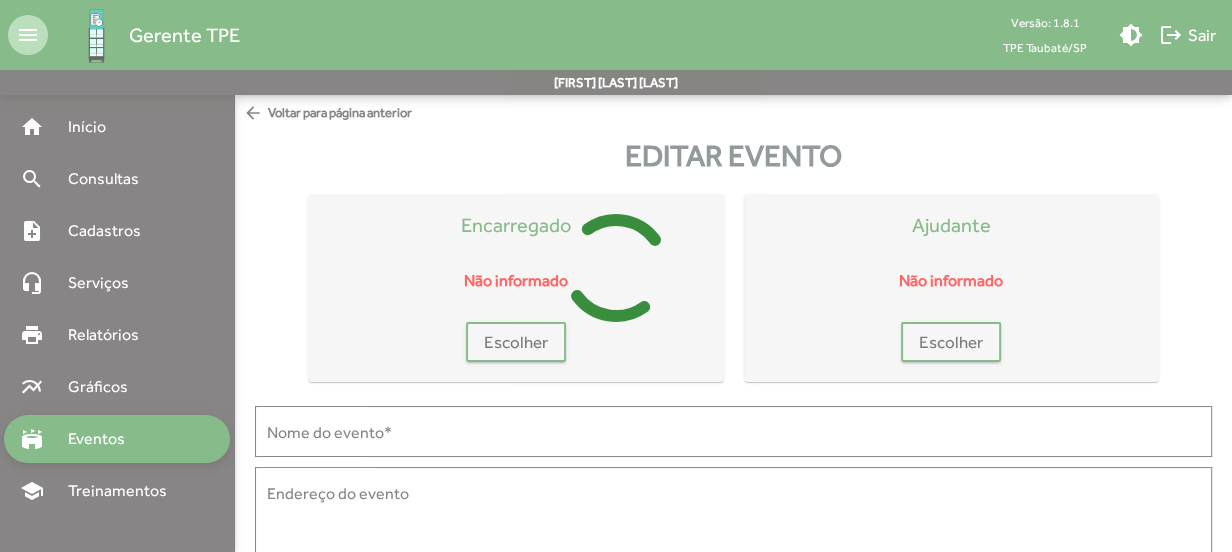 type on "**********" 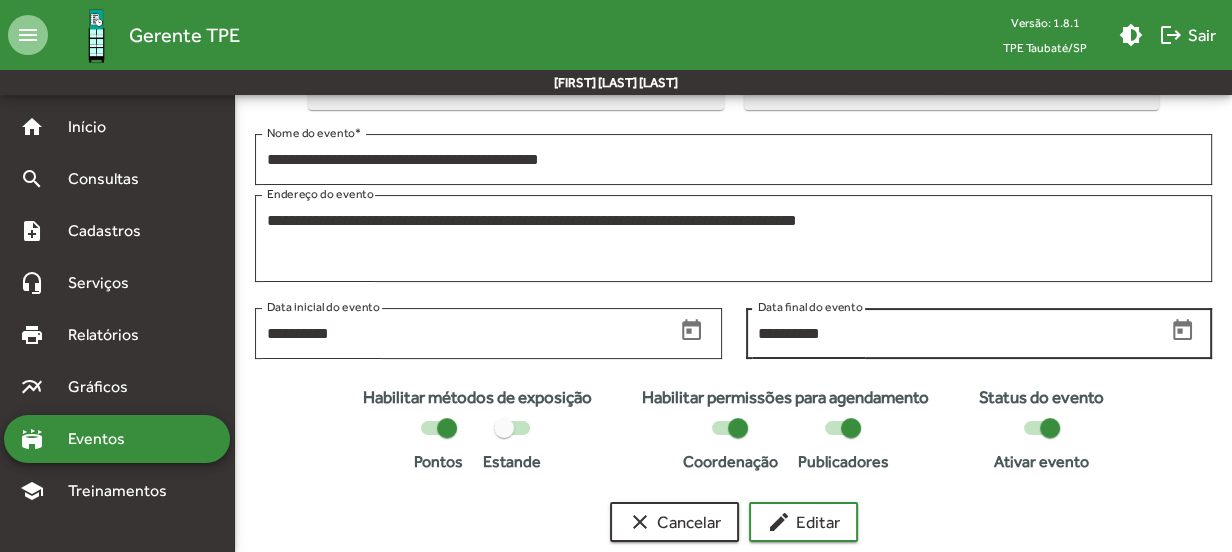 scroll, scrollTop: 308, scrollLeft: 0, axis: vertical 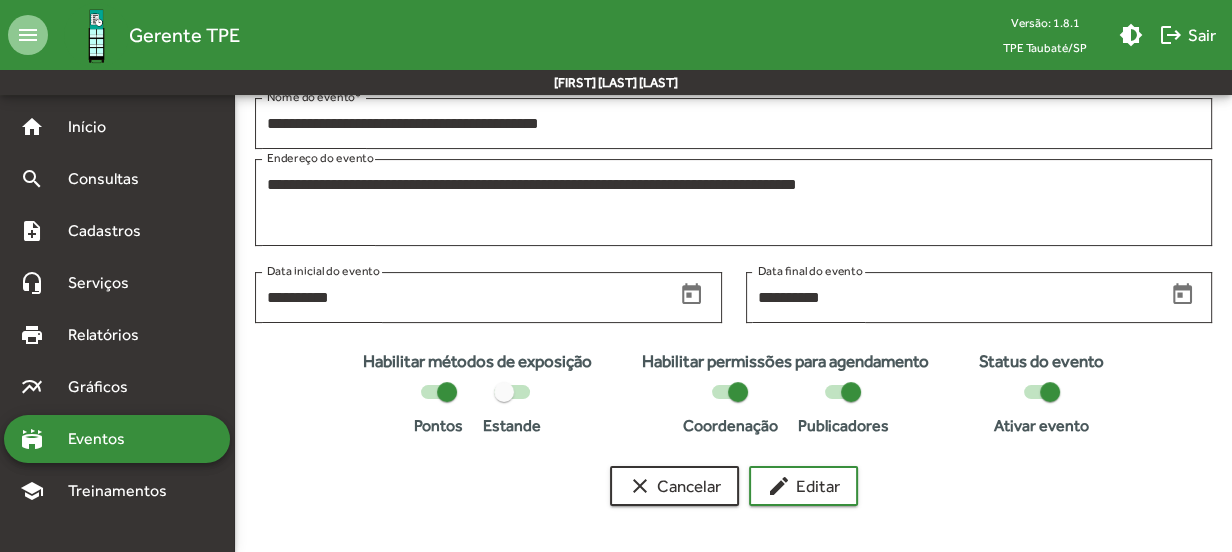 click at bounding box center (1042, 392) 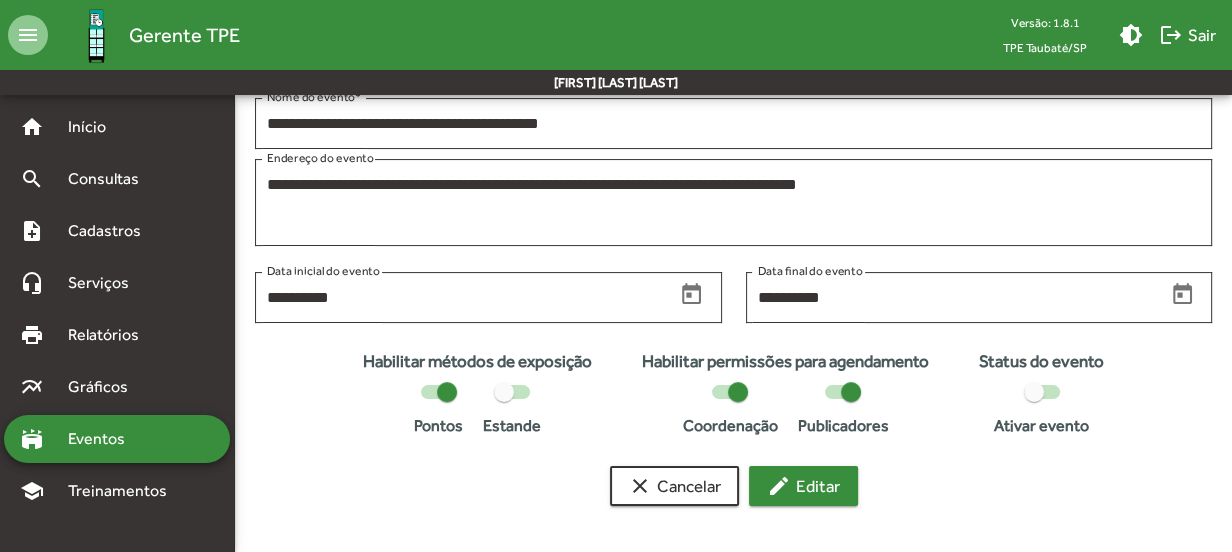 click on "edit  Editar" at bounding box center (803, 486) 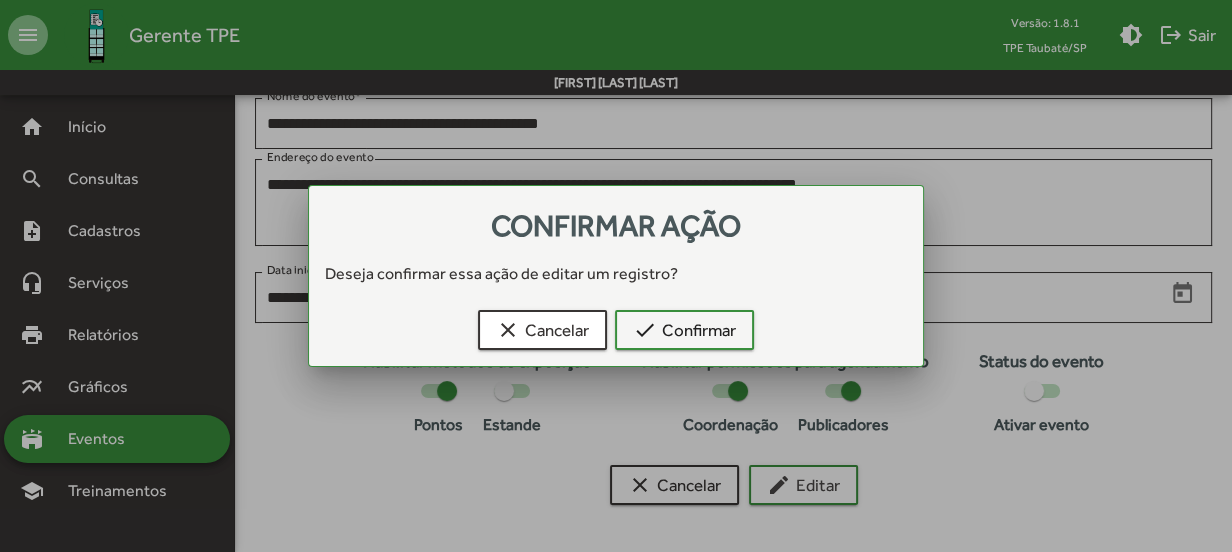 scroll, scrollTop: 0, scrollLeft: 0, axis: both 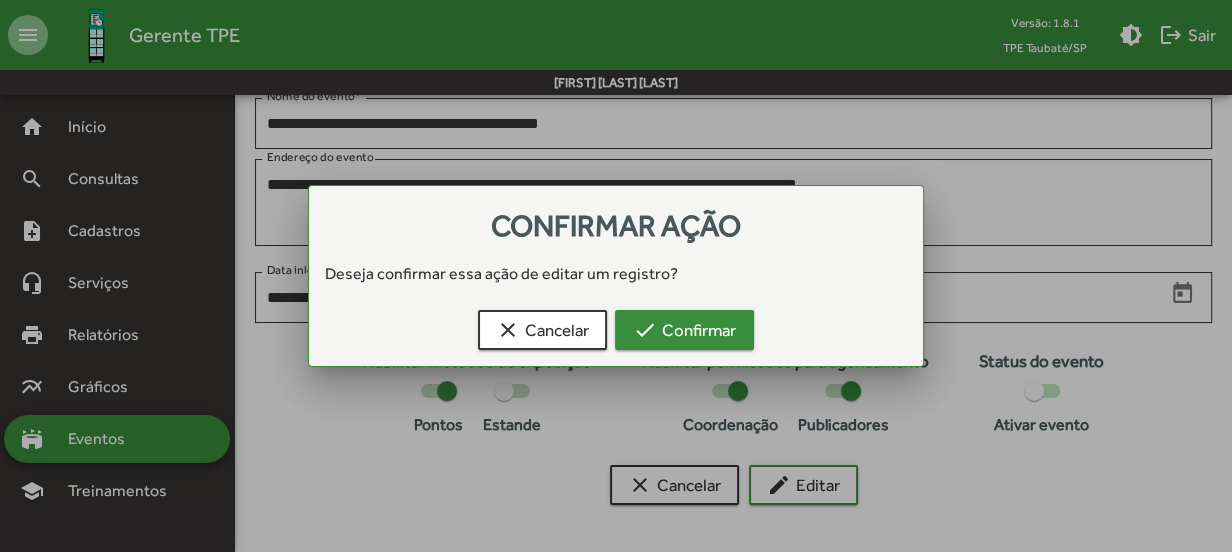 click on "check  Confirmar" at bounding box center [684, 330] 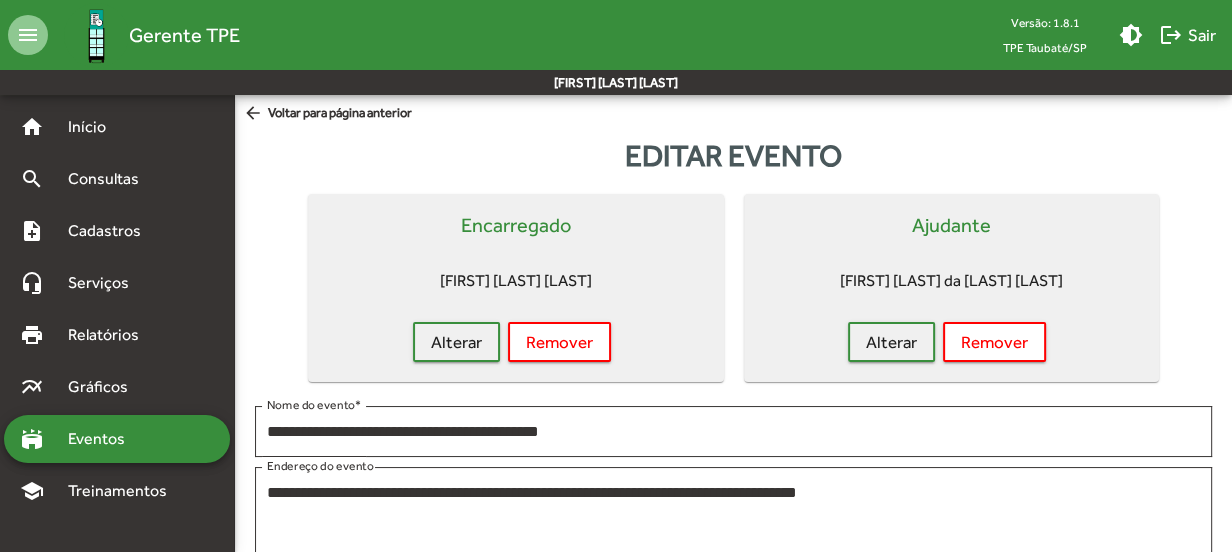 scroll, scrollTop: 308, scrollLeft: 0, axis: vertical 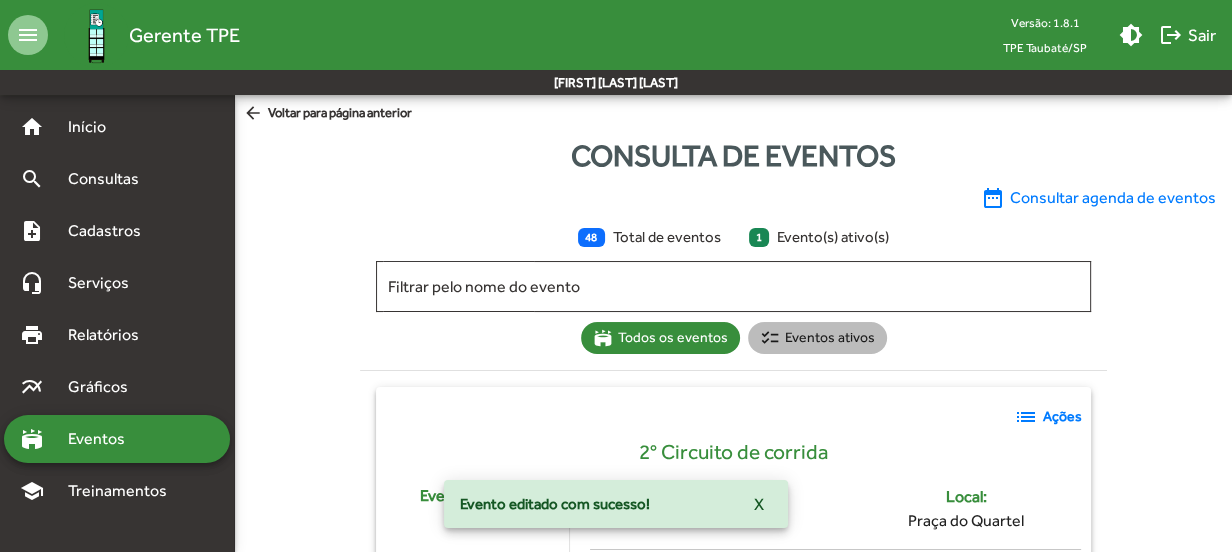 click on "checklist Eventos ativos" at bounding box center [817, 338] 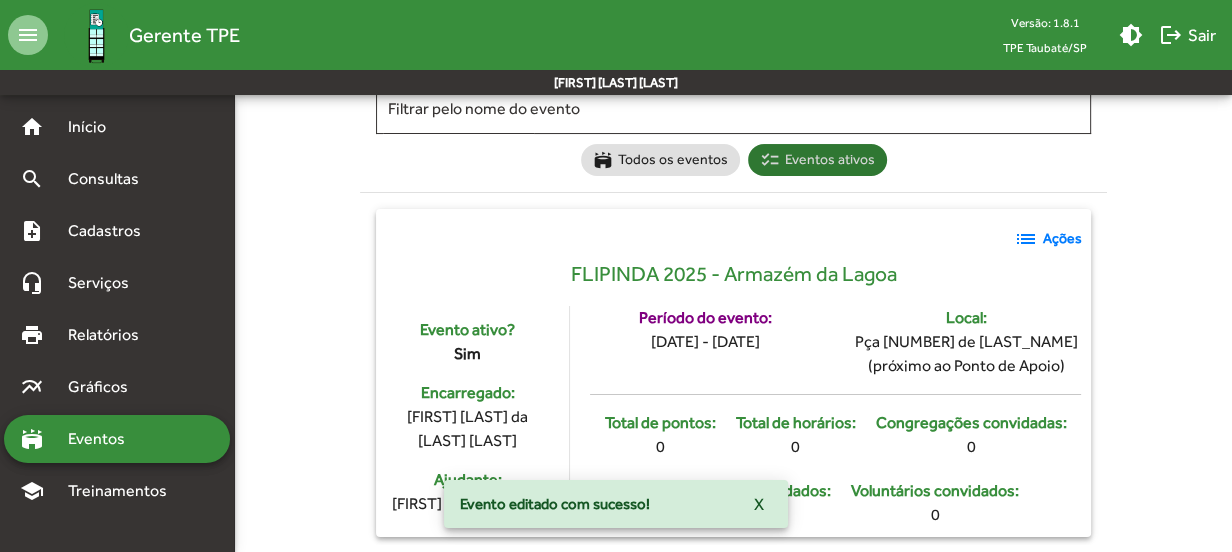 scroll, scrollTop: 195, scrollLeft: 0, axis: vertical 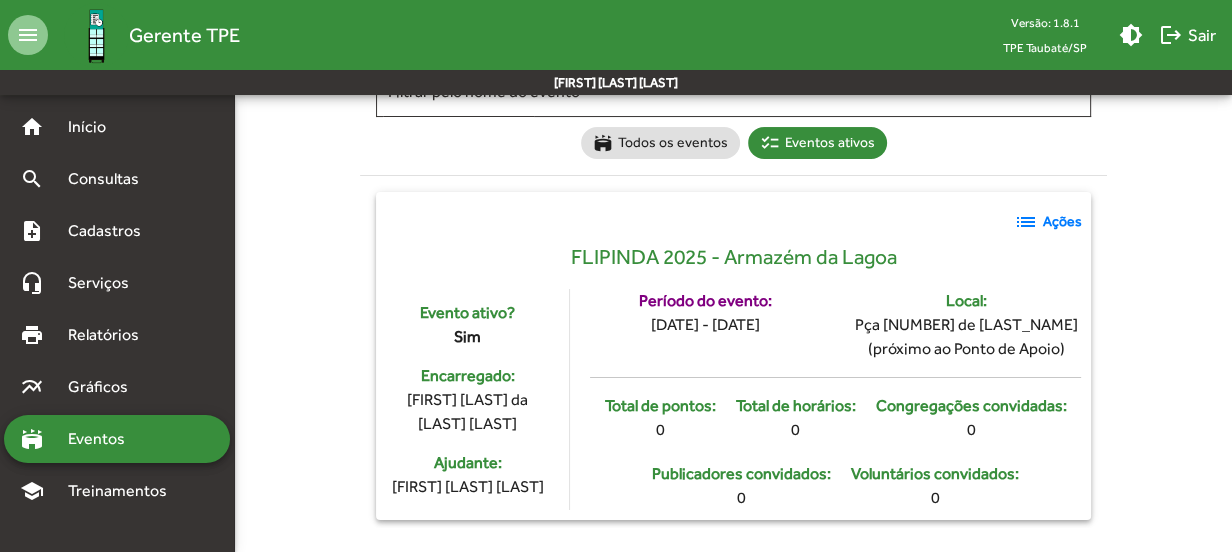 click on "list" 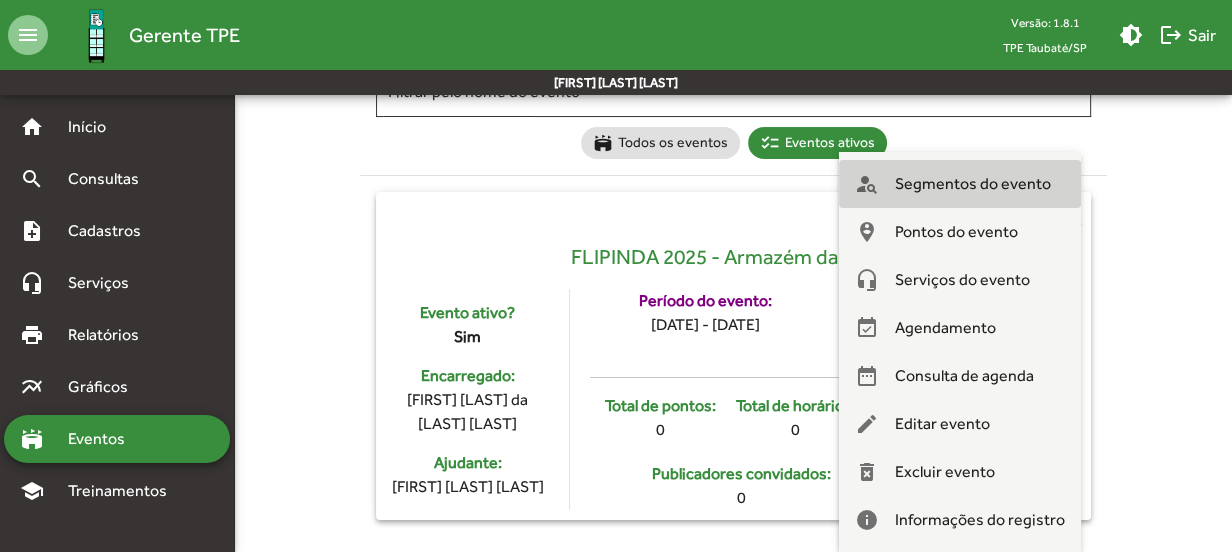 click on "Segmentos do evento" at bounding box center (973, 184) 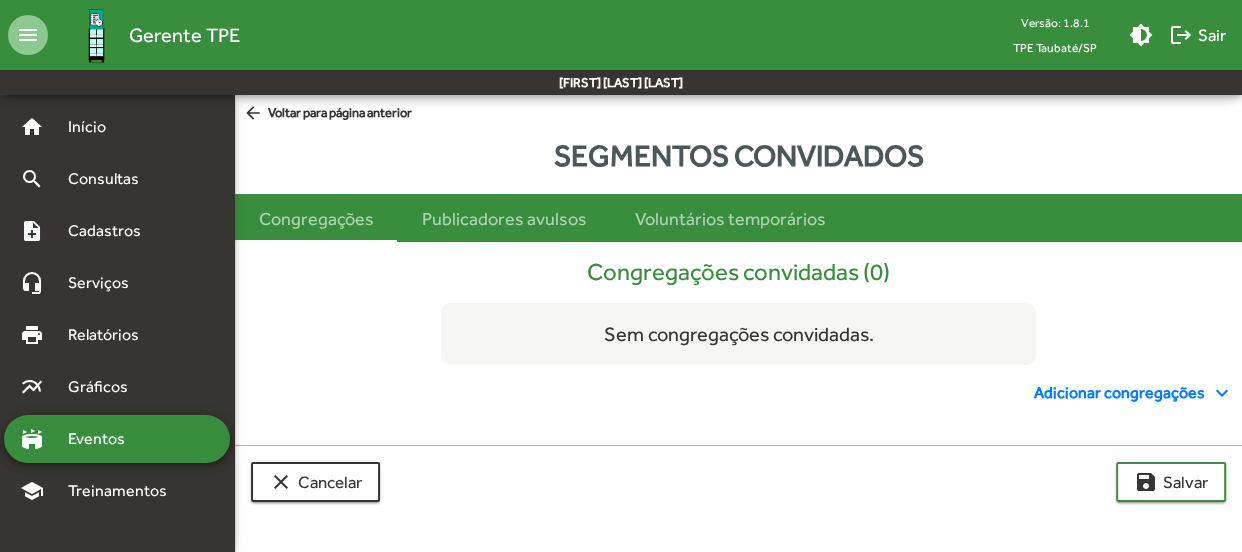 click on "Adicionar congregações  expand_more" at bounding box center [1134, 393] 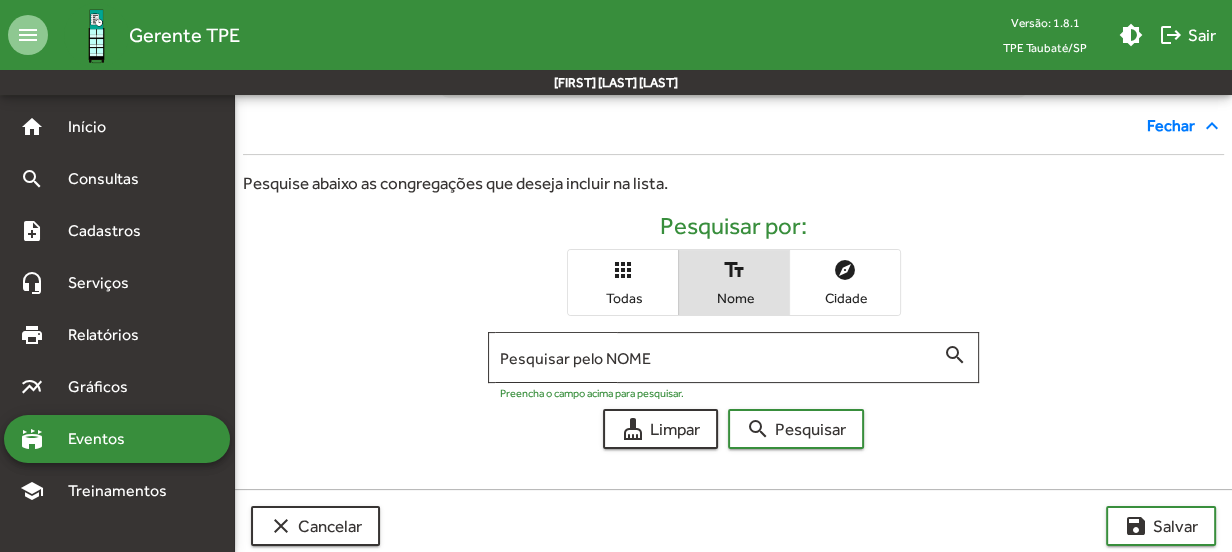 scroll, scrollTop: 300, scrollLeft: 0, axis: vertical 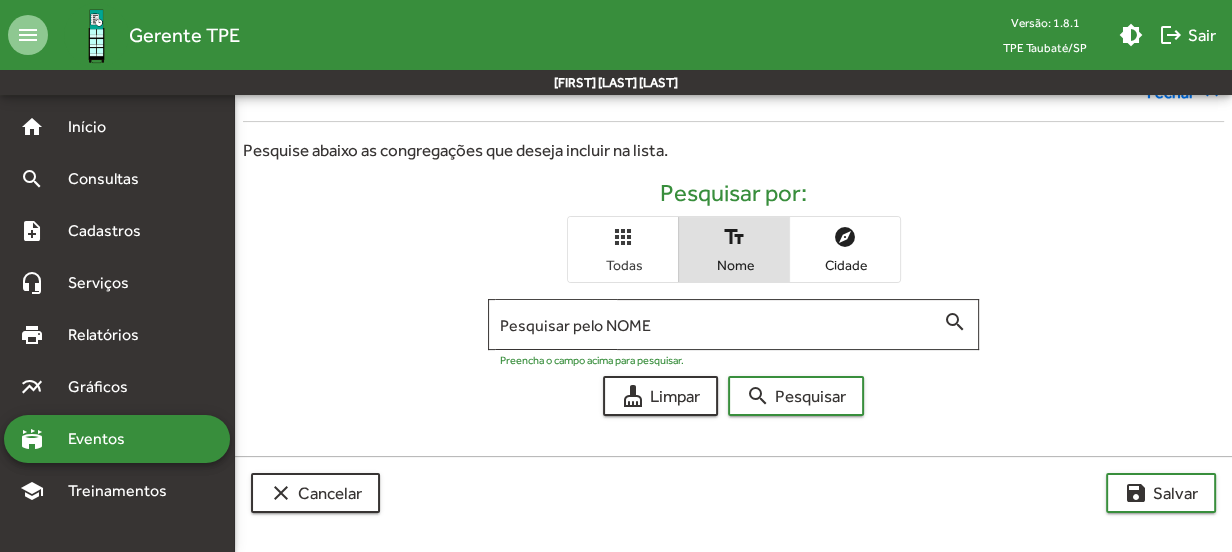 click on "apps" at bounding box center (623, 237) 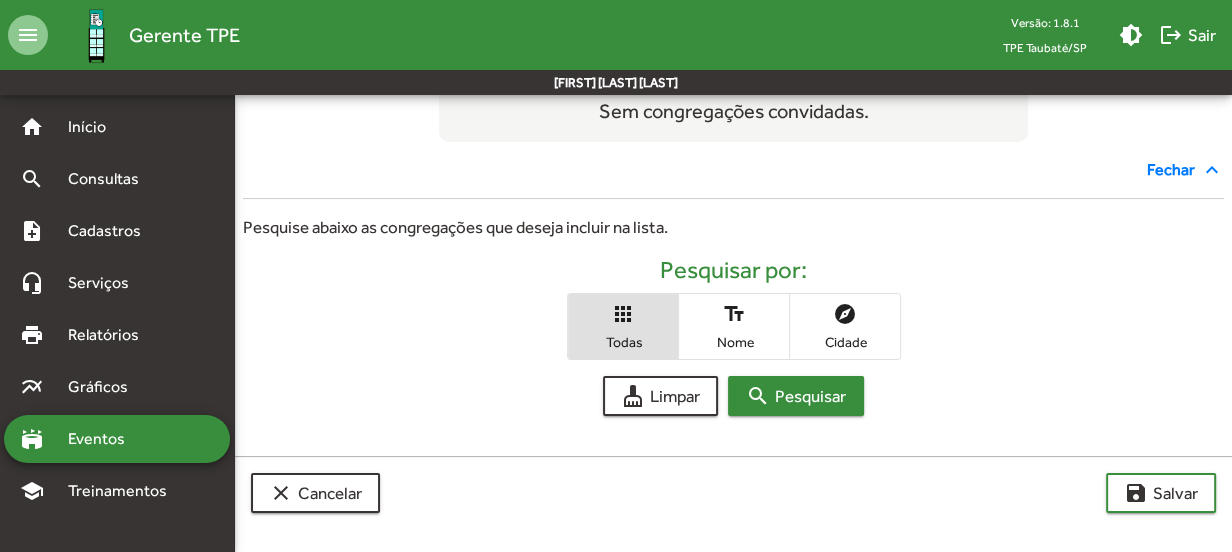 click on "search  Pesquisar" at bounding box center [796, 396] 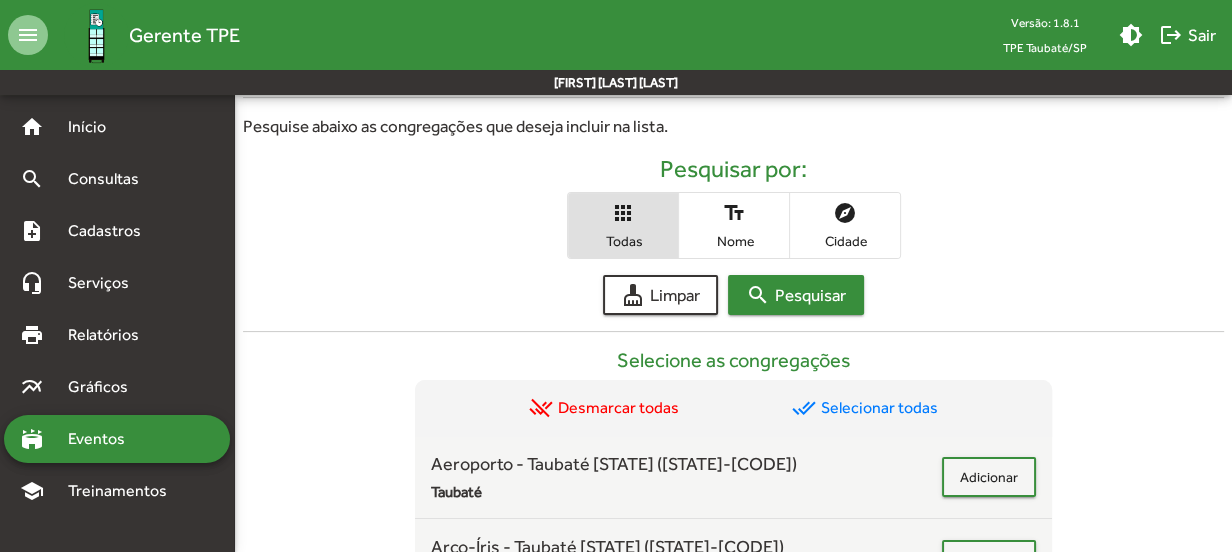 scroll, scrollTop: 274, scrollLeft: 0, axis: vertical 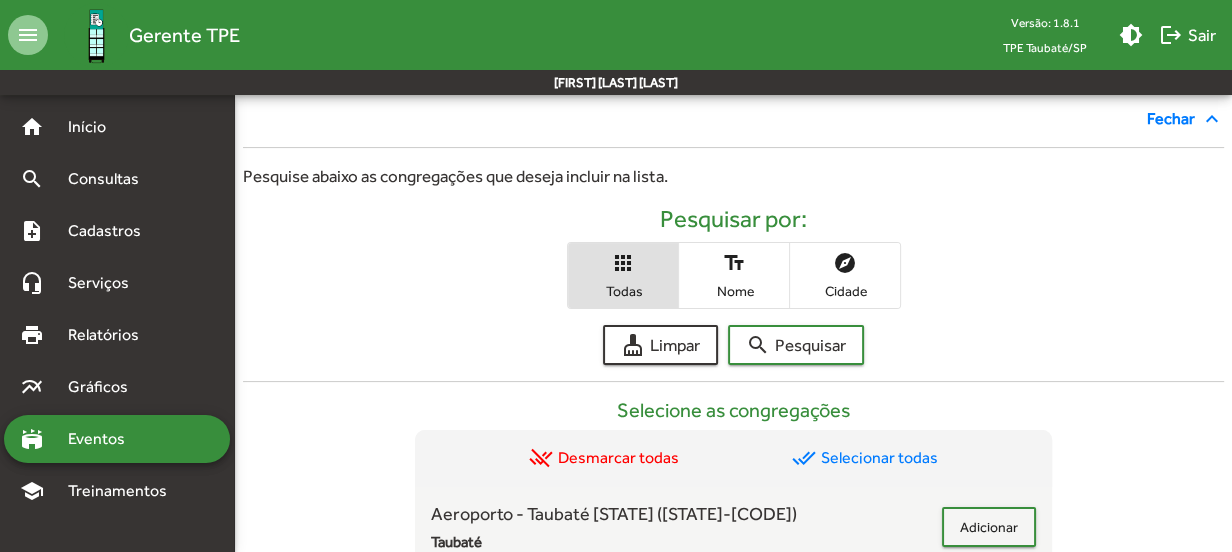 drag, startPoint x: 895, startPoint y: 458, endPoint x: 948, endPoint y: 458, distance: 53 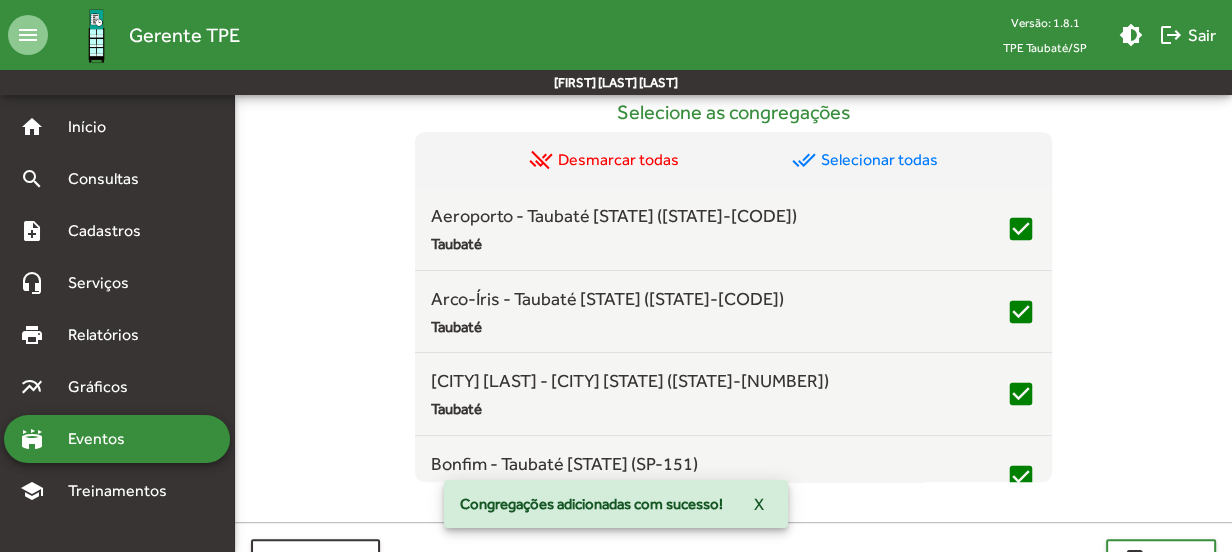 scroll, scrollTop: 926, scrollLeft: 0, axis: vertical 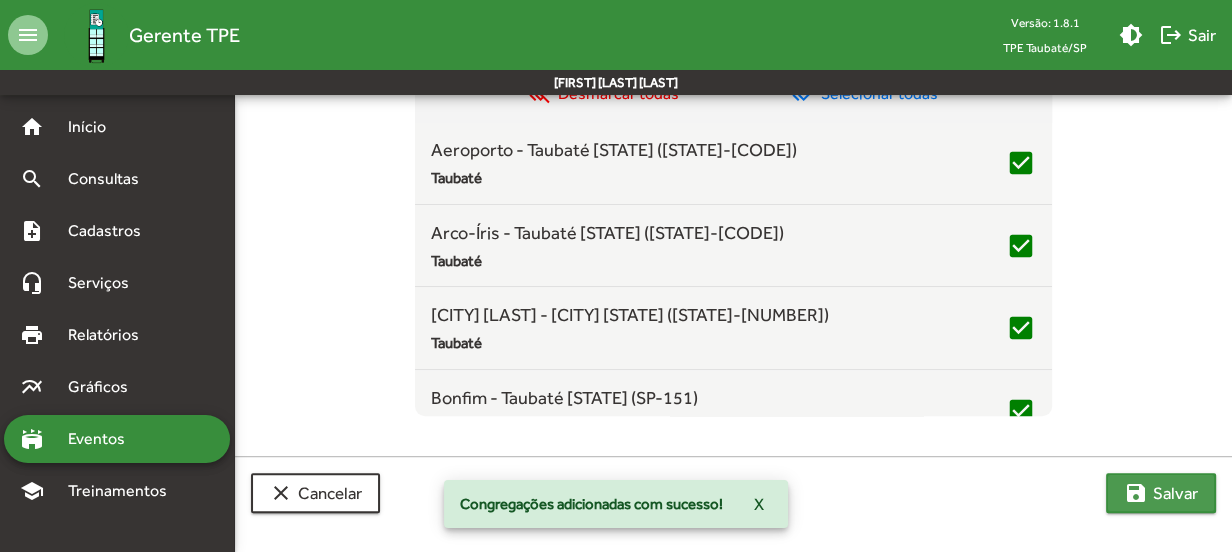 click on "save  Salvar" 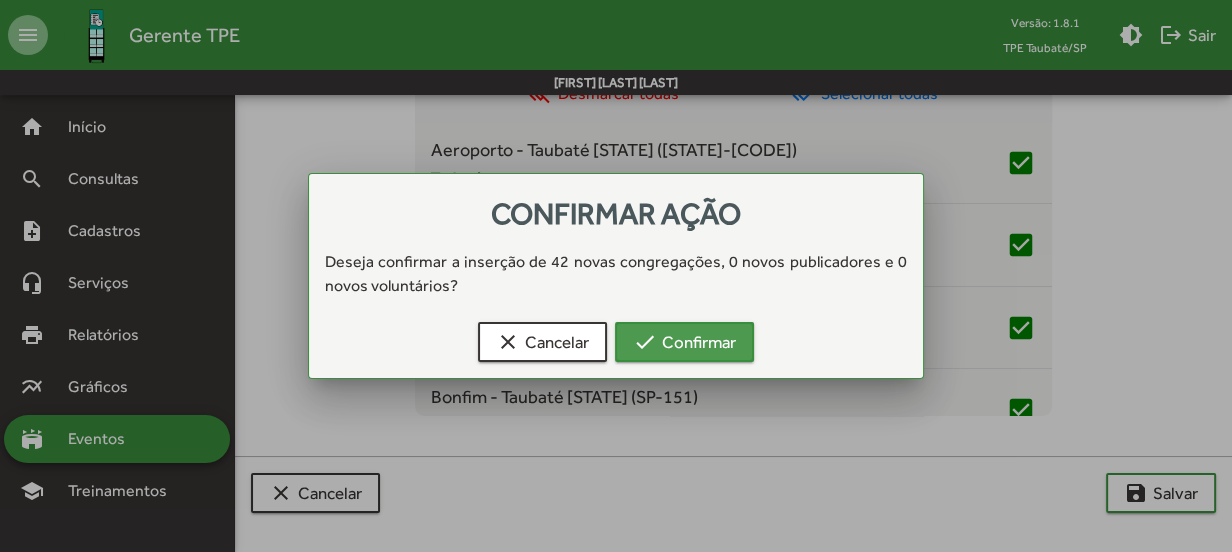 click on "check  Confirmar" at bounding box center [684, 342] 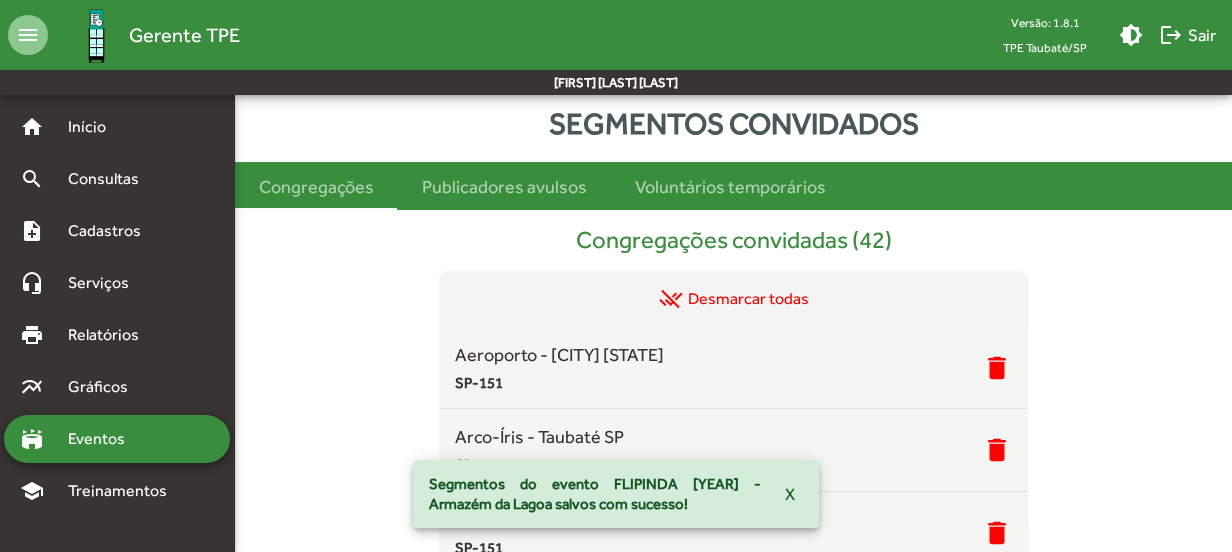 scroll, scrollTop: 0, scrollLeft: 0, axis: both 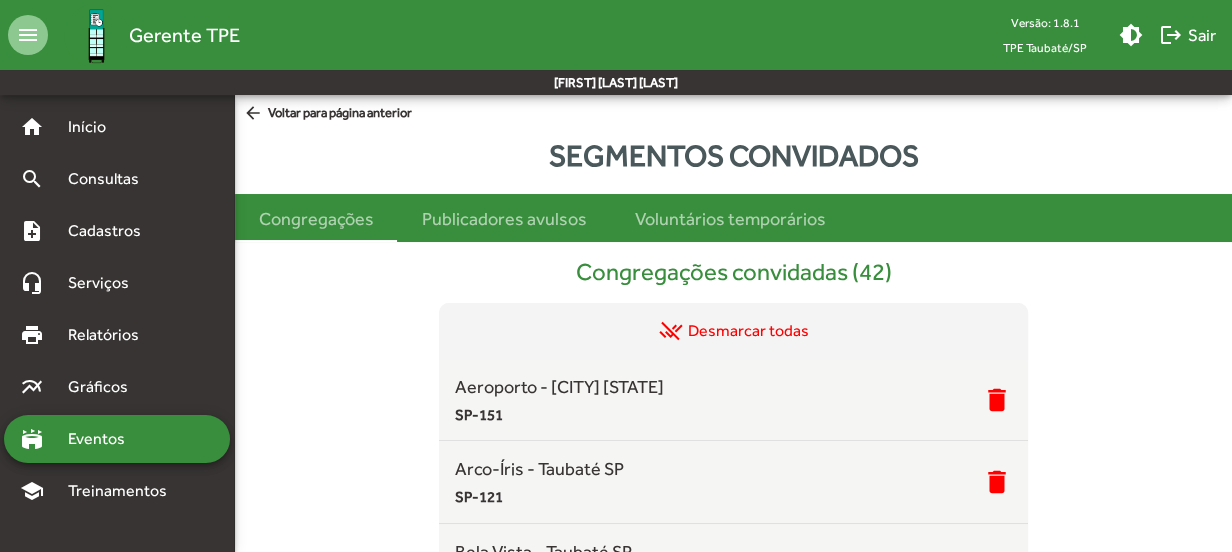 drag, startPoint x: 295, startPoint y: 115, endPoint x: 337, endPoint y: 130, distance: 44.598206 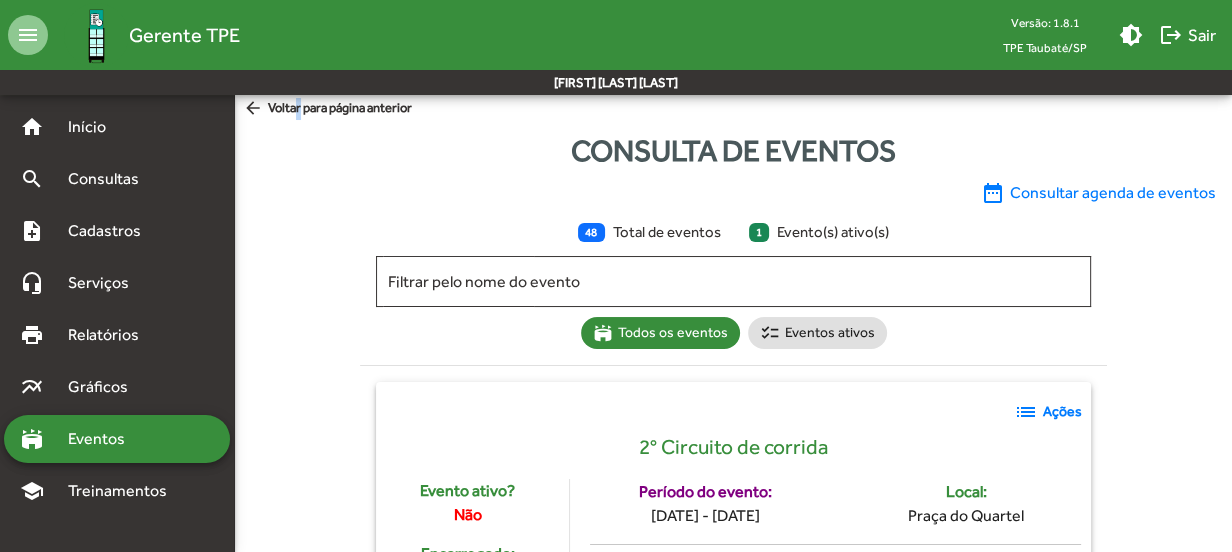 scroll, scrollTop: 90, scrollLeft: 0, axis: vertical 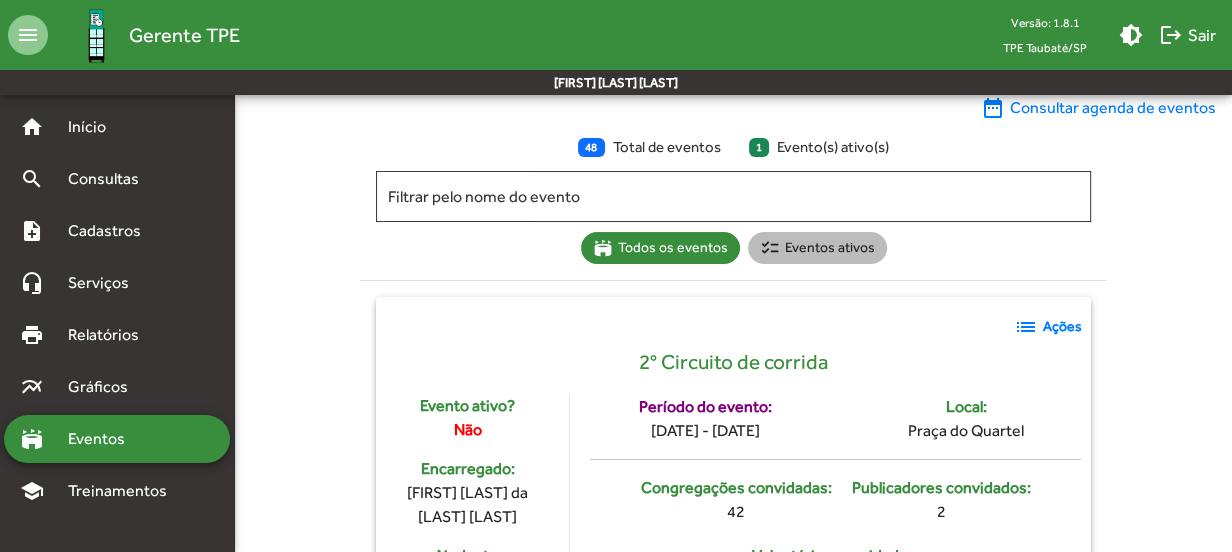 click on "checklist Eventos ativos" at bounding box center (817, 248) 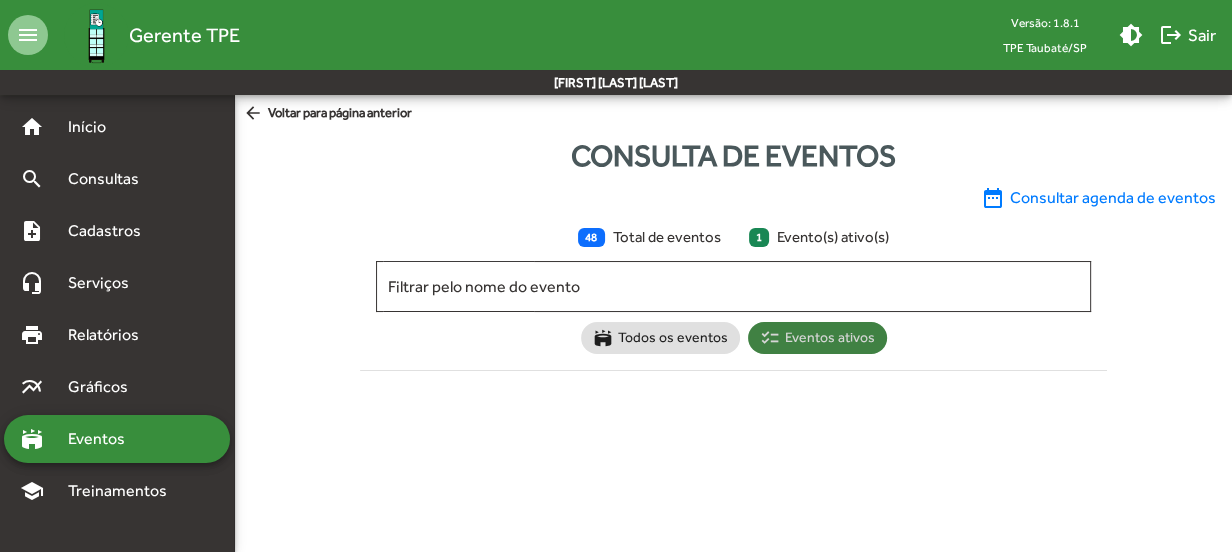 scroll, scrollTop: 0, scrollLeft: 0, axis: both 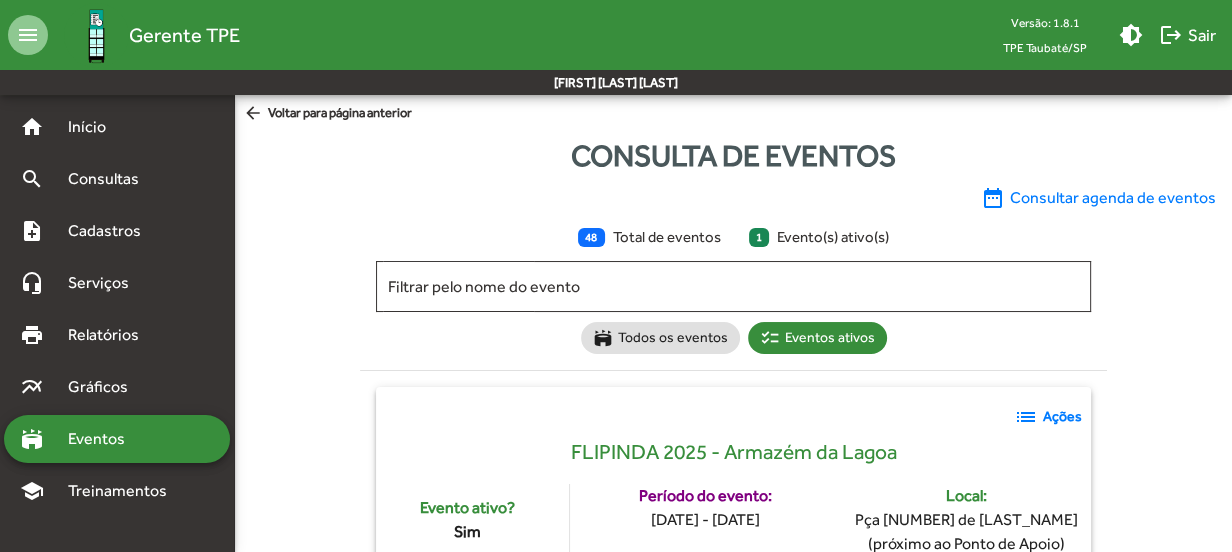 click on "Ações" 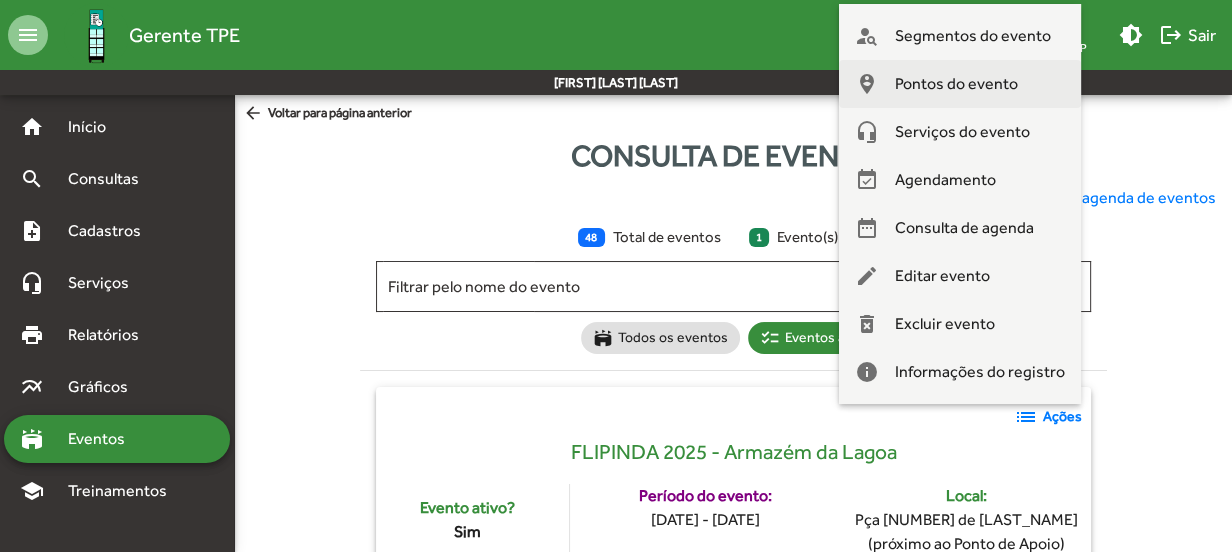 click on "Pontos do evento" at bounding box center (956, 84) 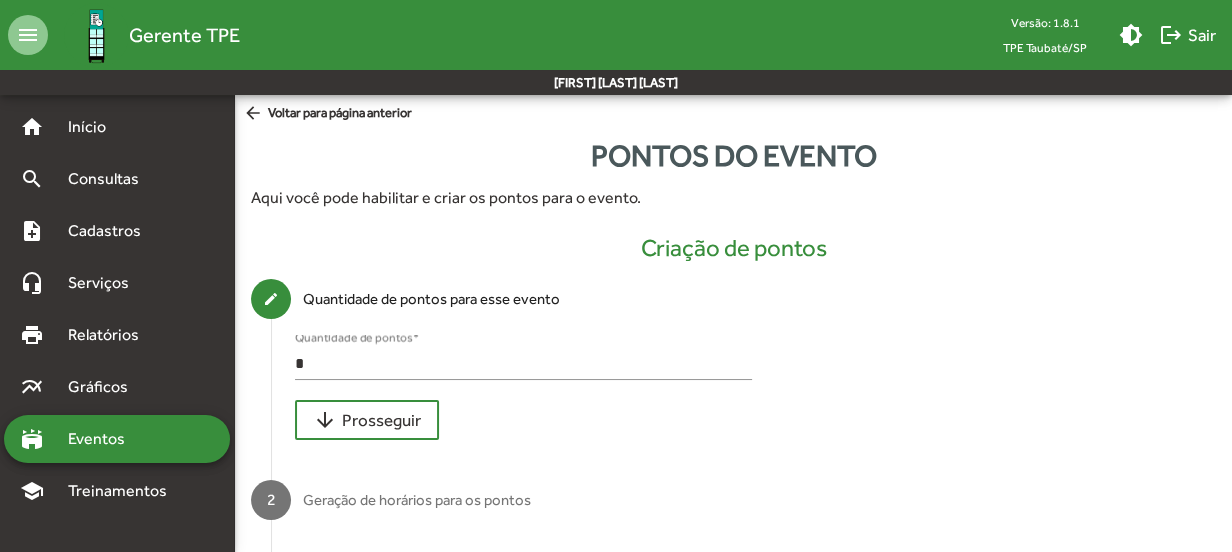 click on "*" at bounding box center [523, 364] 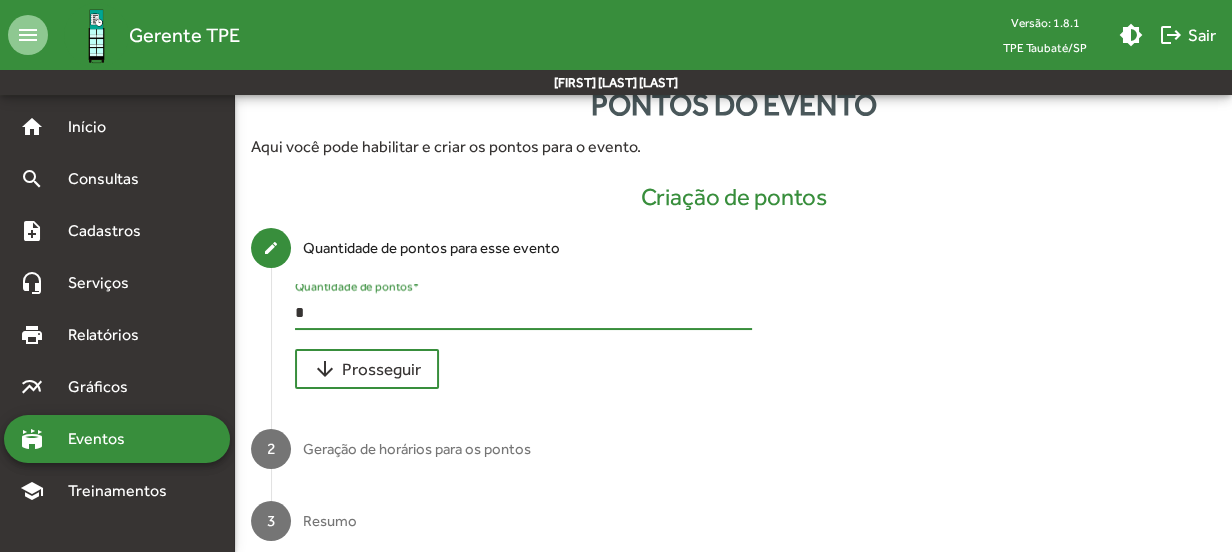 scroll, scrollTop: 79, scrollLeft: 0, axis: vertical 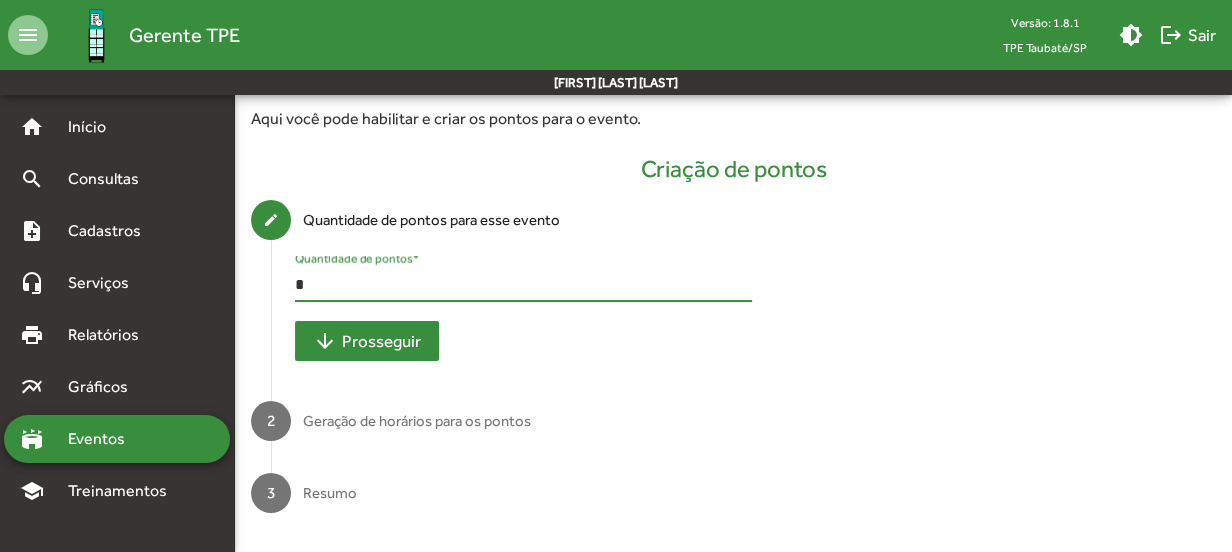 type on "*" 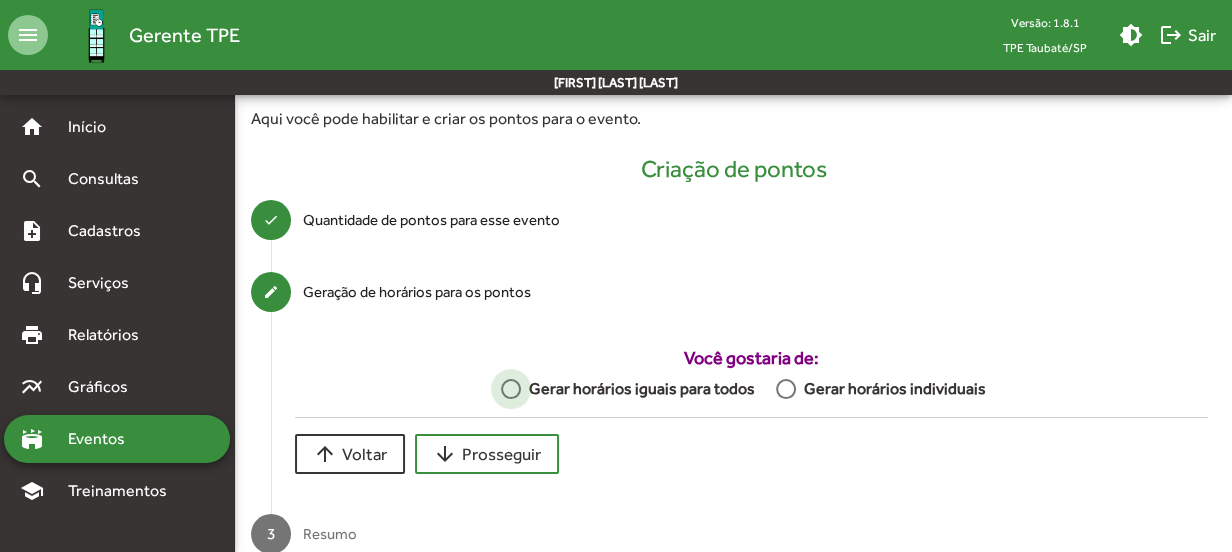 click at bounding box center (511, 389) 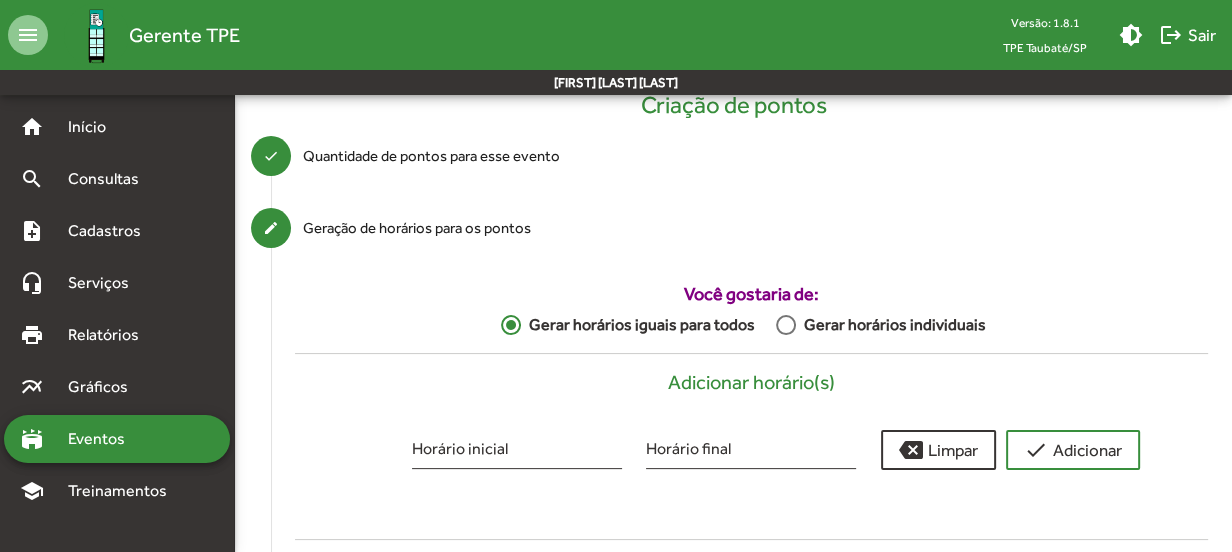 scroll, scrollTop: 306, scrollLeft: 0, axis: vertical 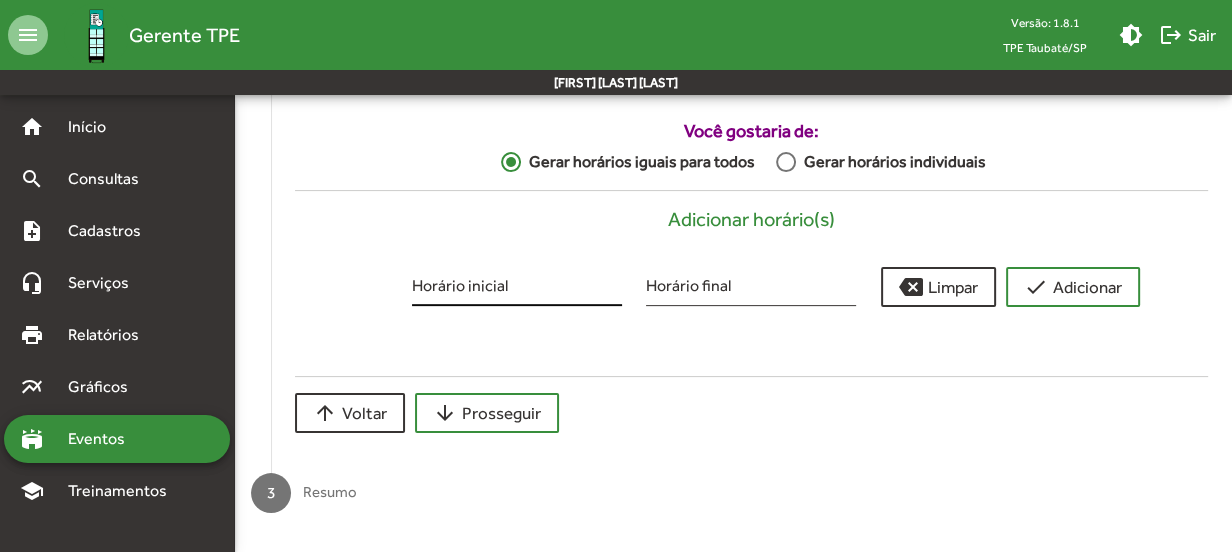 click on "Horário inicial" at bounding box center [517, 289] 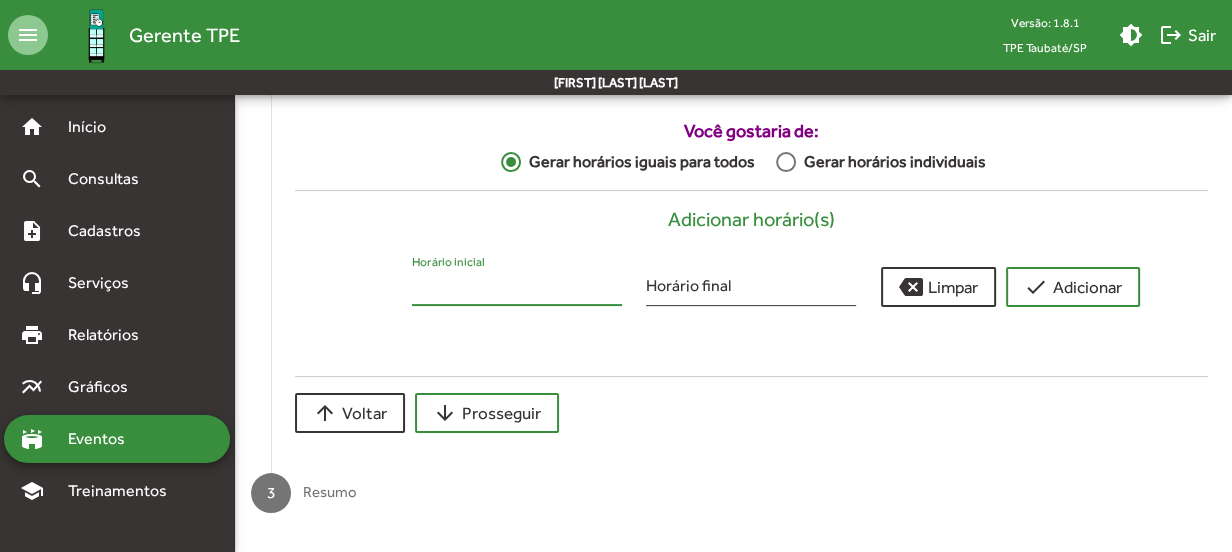 click at bounding box center (786, 162) 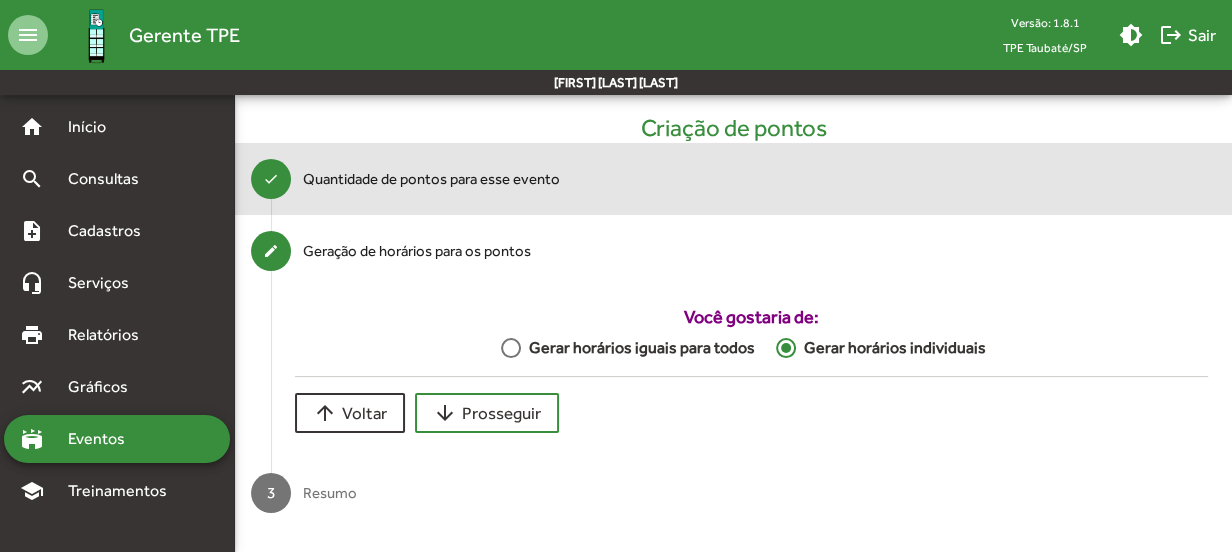 click on "Quantidade de pontos para esse evento" at bounding box center (431, 179) 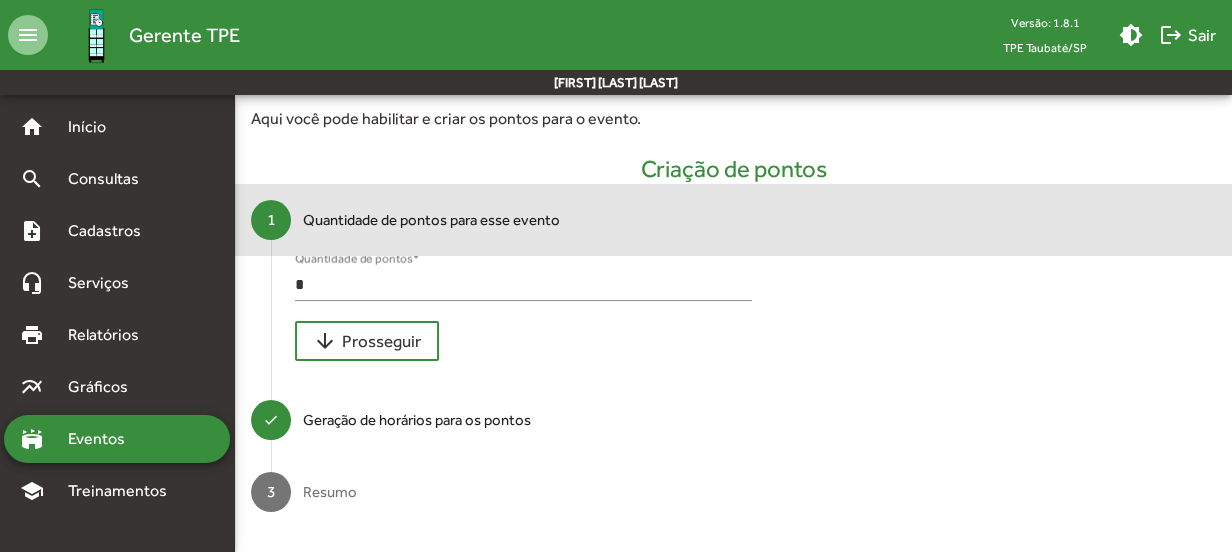 scroll, scrollTop: 79, scrollLeft: 0, axis: vertical 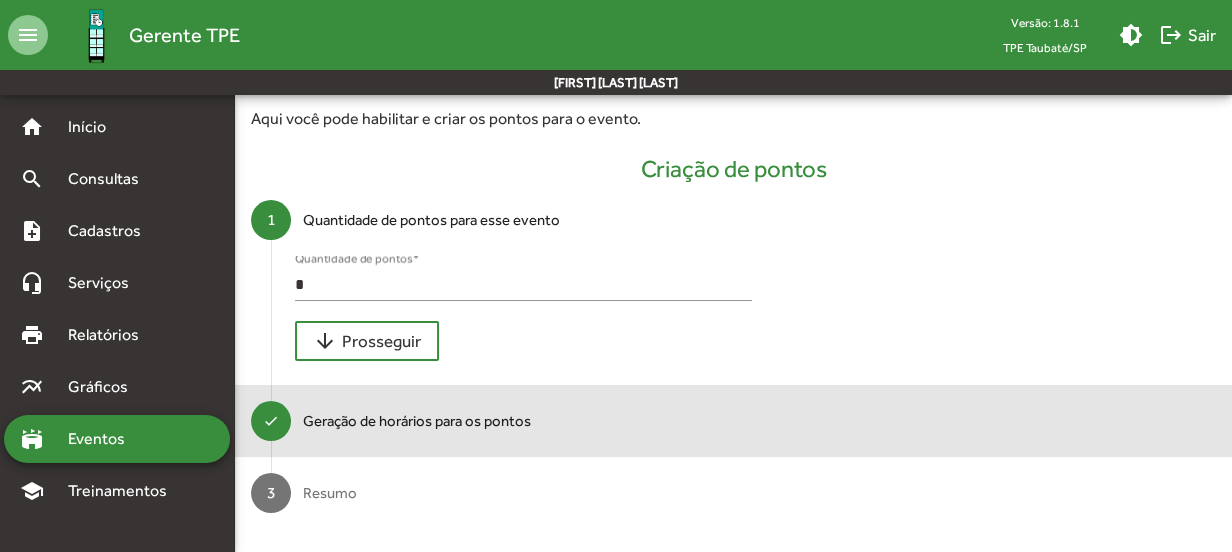 click on "Geração de horários para os pontos" at bounding box center (417, 421) 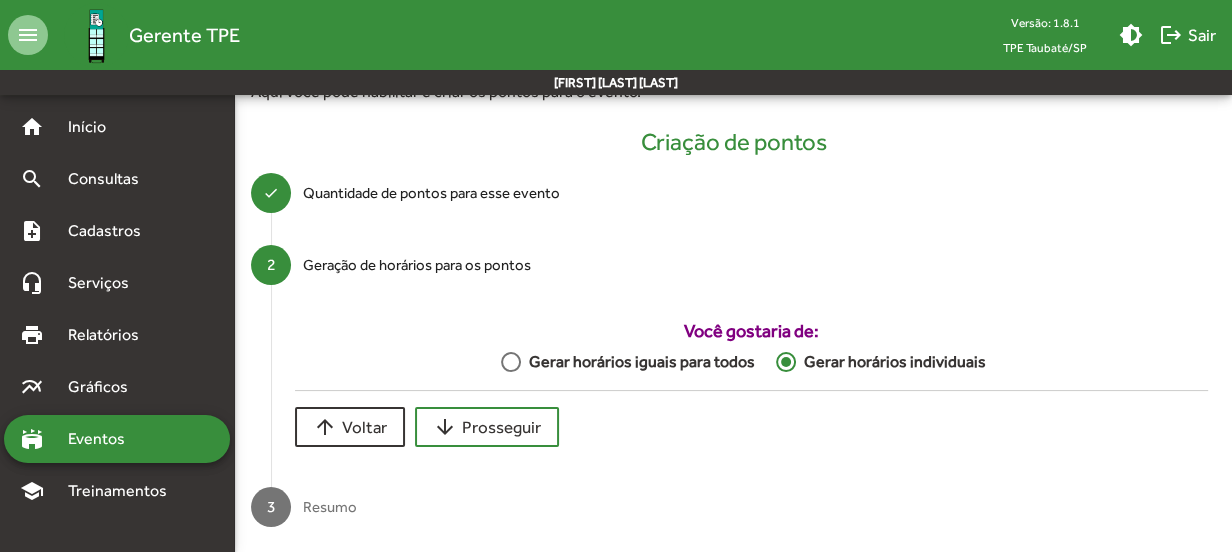 scroll, scrollTop: 120, scrollLeft: 0, axis: vertical 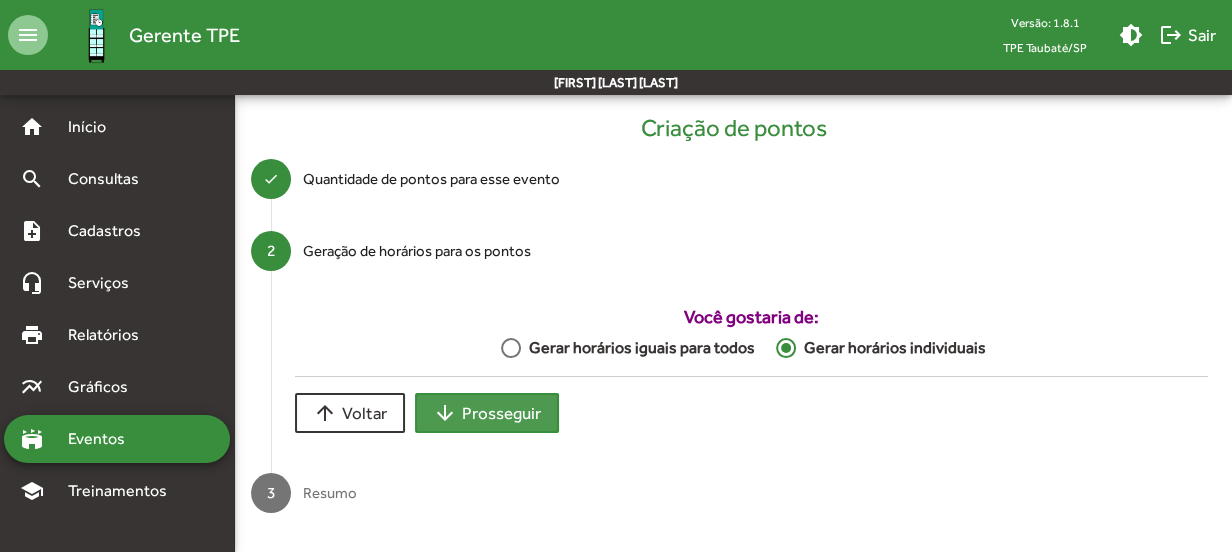 click on "arrow_downward  Prosseguir" at bounding box center (487, 413) 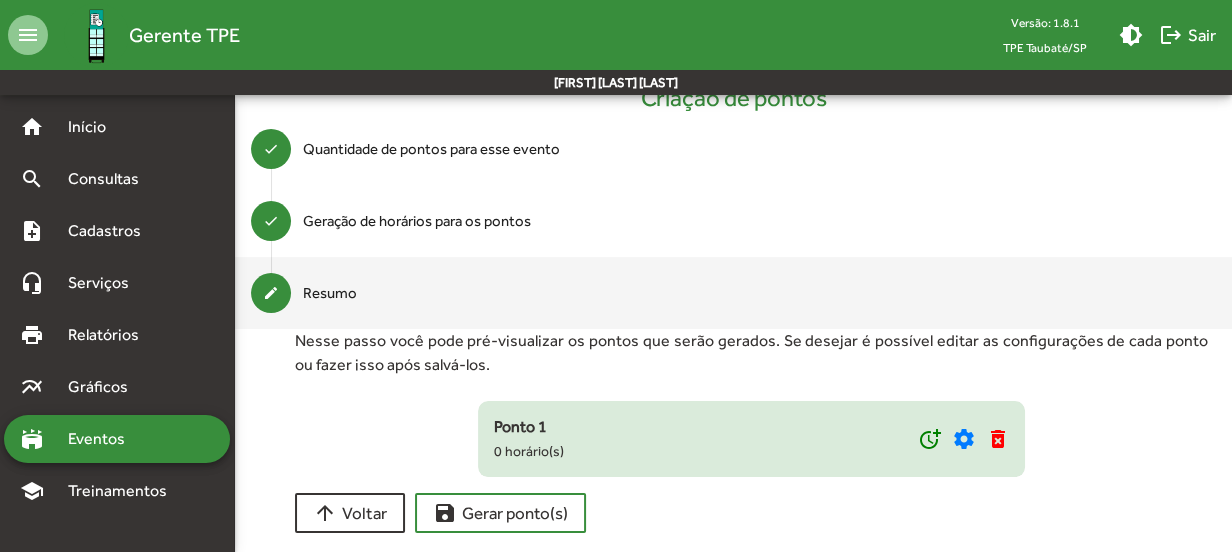 scroll, scrollTop: 178, scrollLeft: 0, axis: vertical 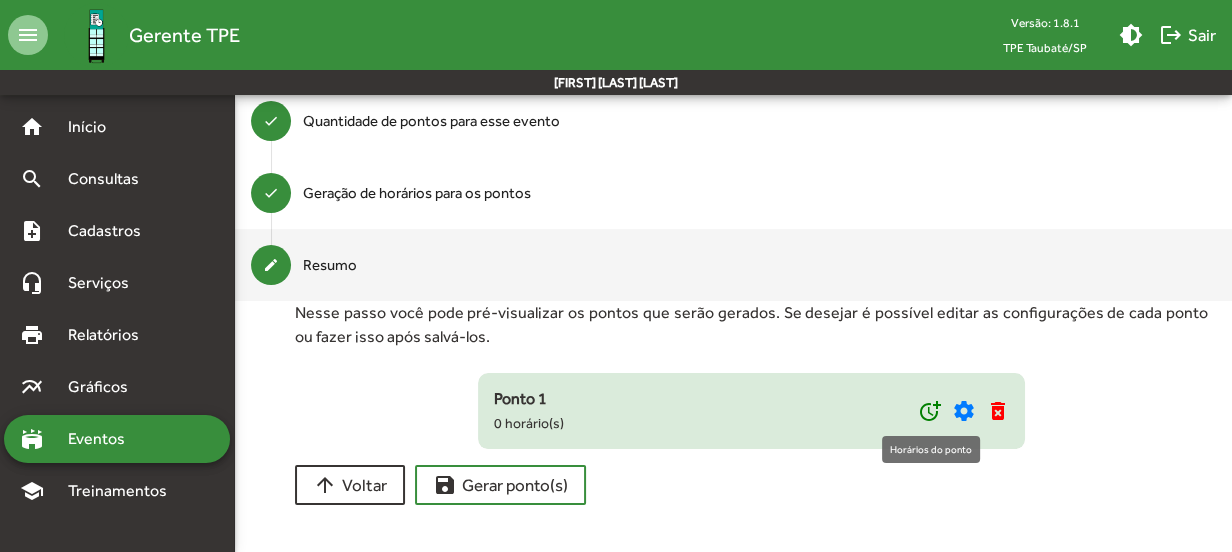 click on "more_time" at bounding box center (929, 411) 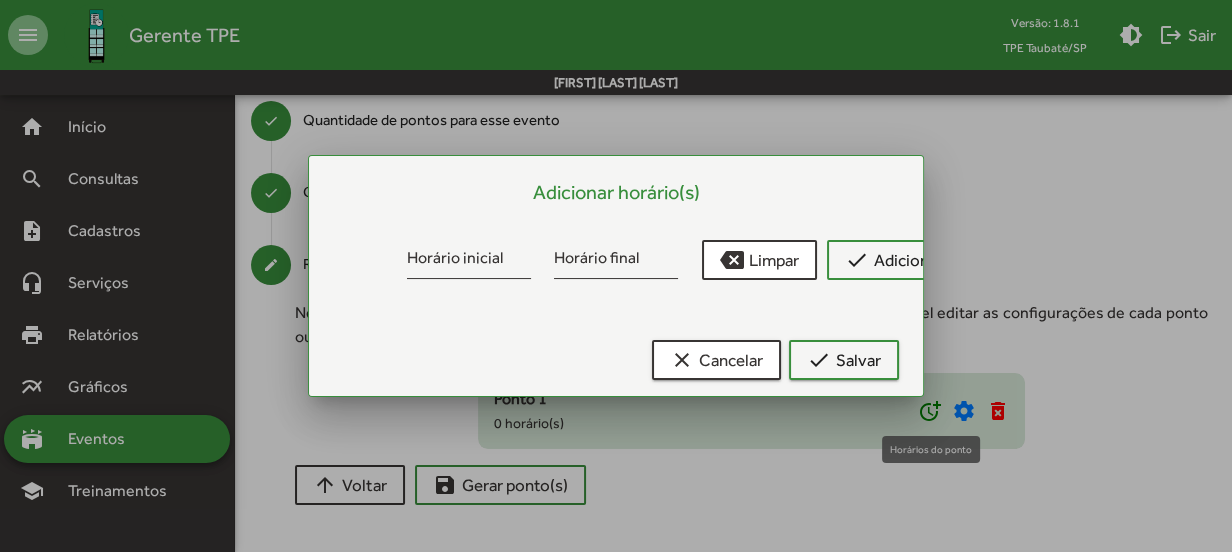 scroll, scrollTop: 0, scrollLeft: 0, axis: both 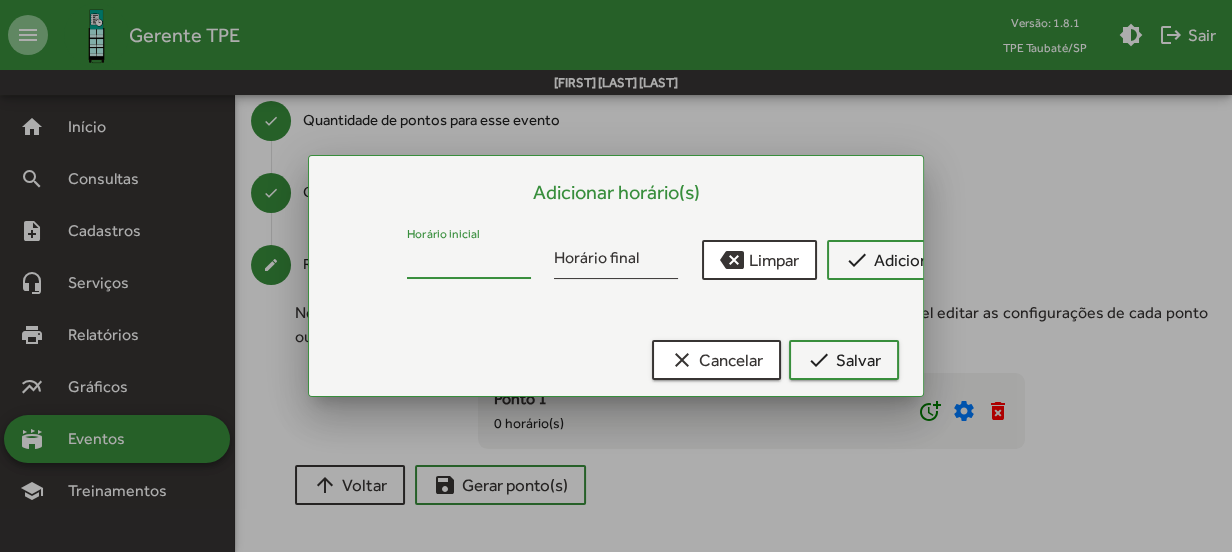 click on "Horário inicial" at bounding box center [469, 262] 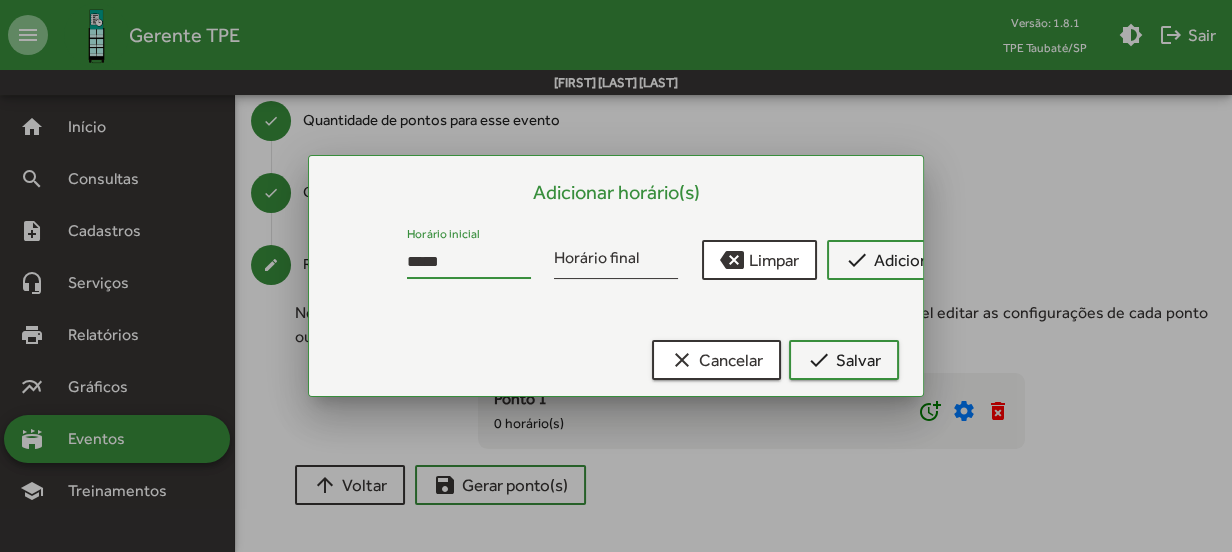 type on "*****" 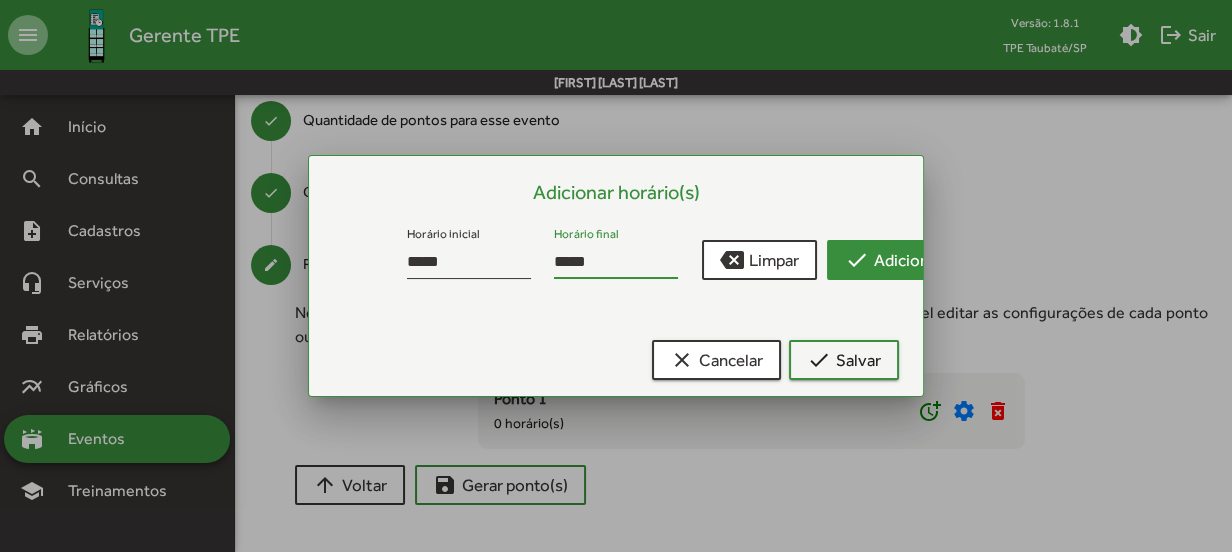 type on "*****" 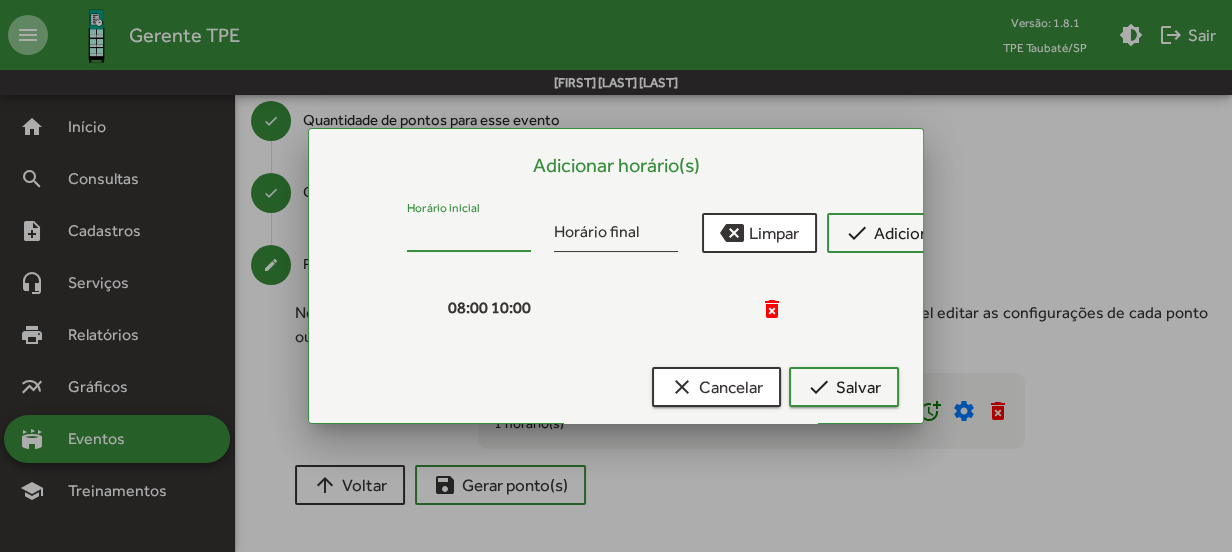 click on "Horário inicial" at bounding box center (469, 235) 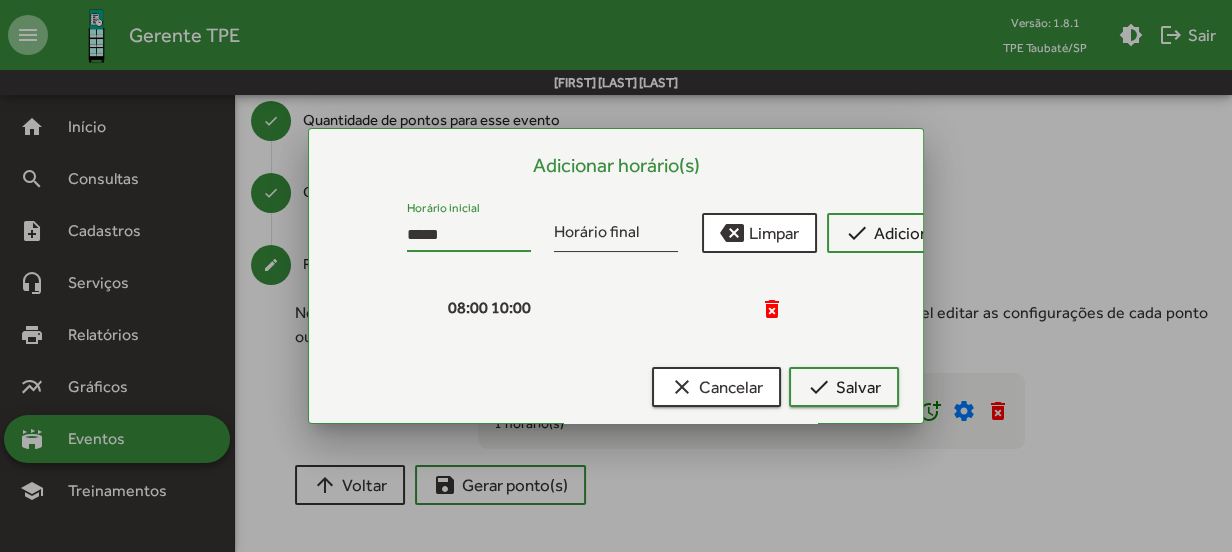 type on "*****" 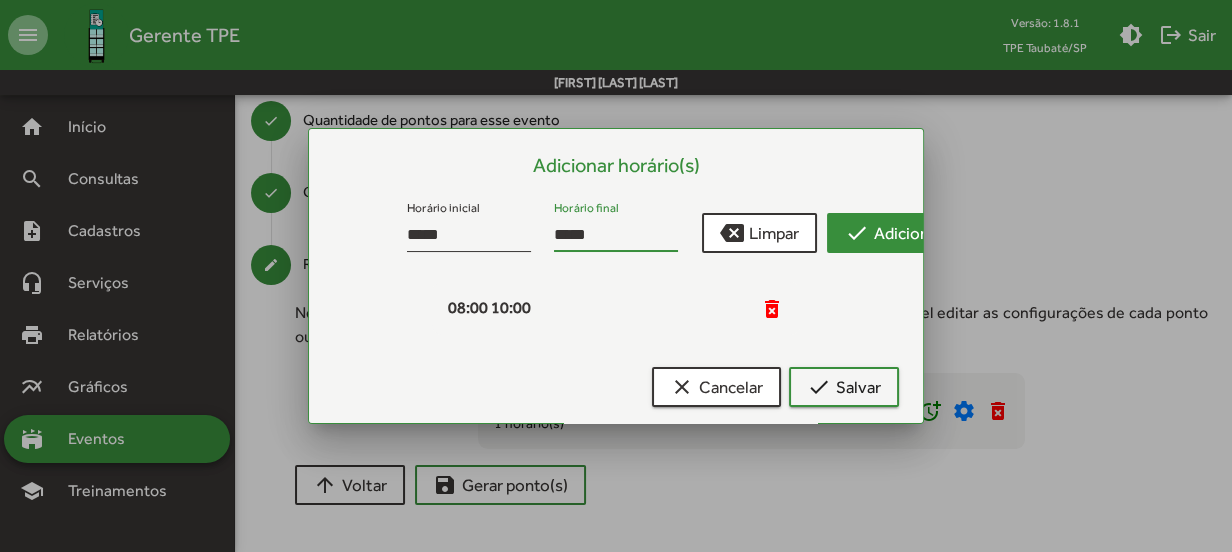 type on "*****" 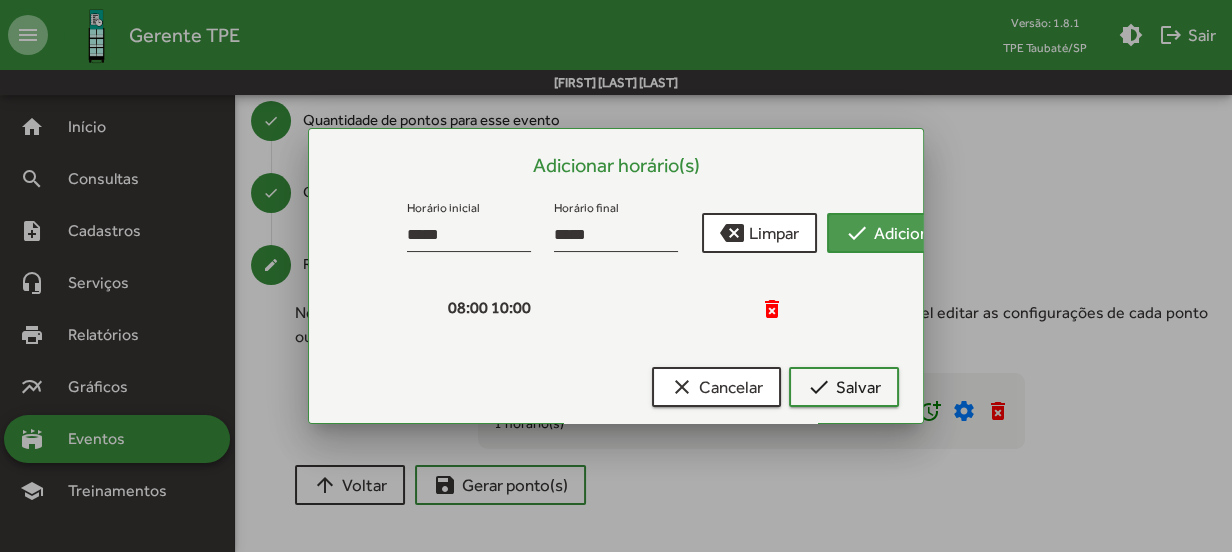 click on "check  Adicionar" at bounding box center [894, 233] 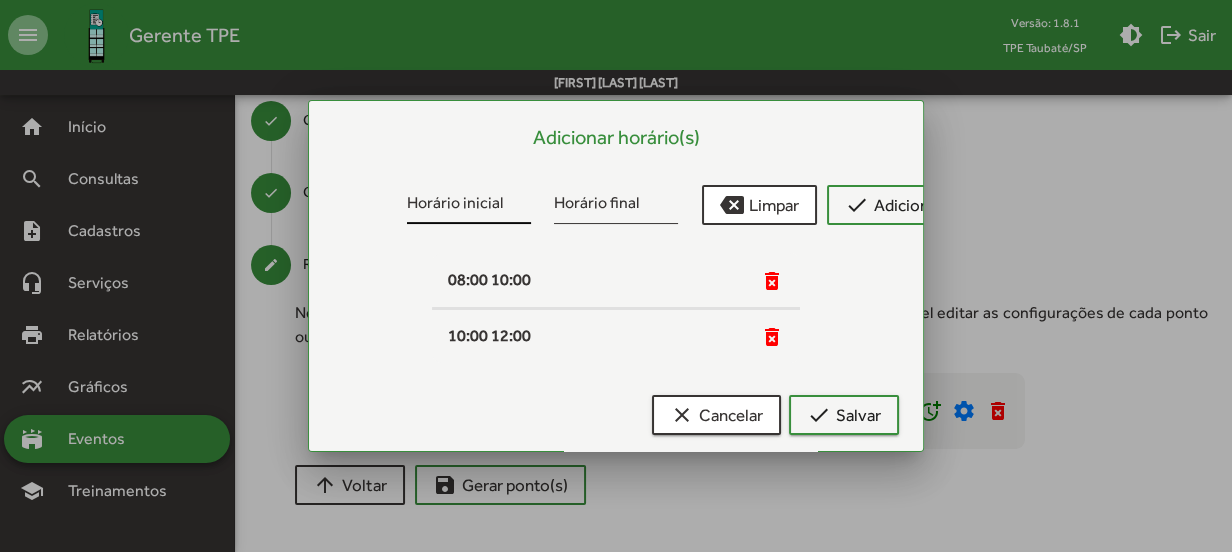 click on "Horário inicial" at bounding box center [469, 207] 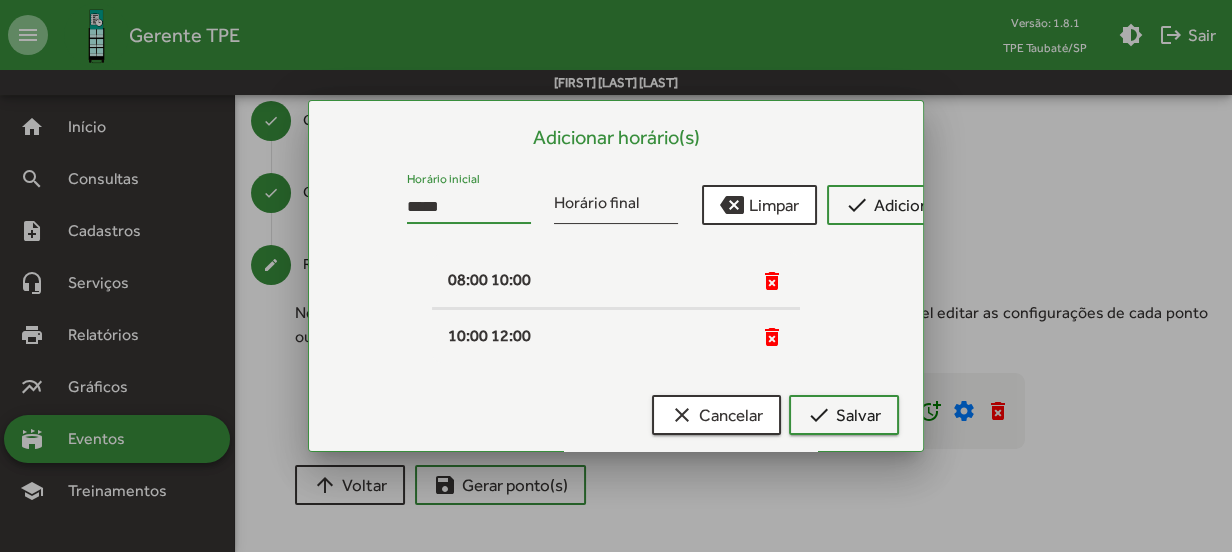 type on "*****" 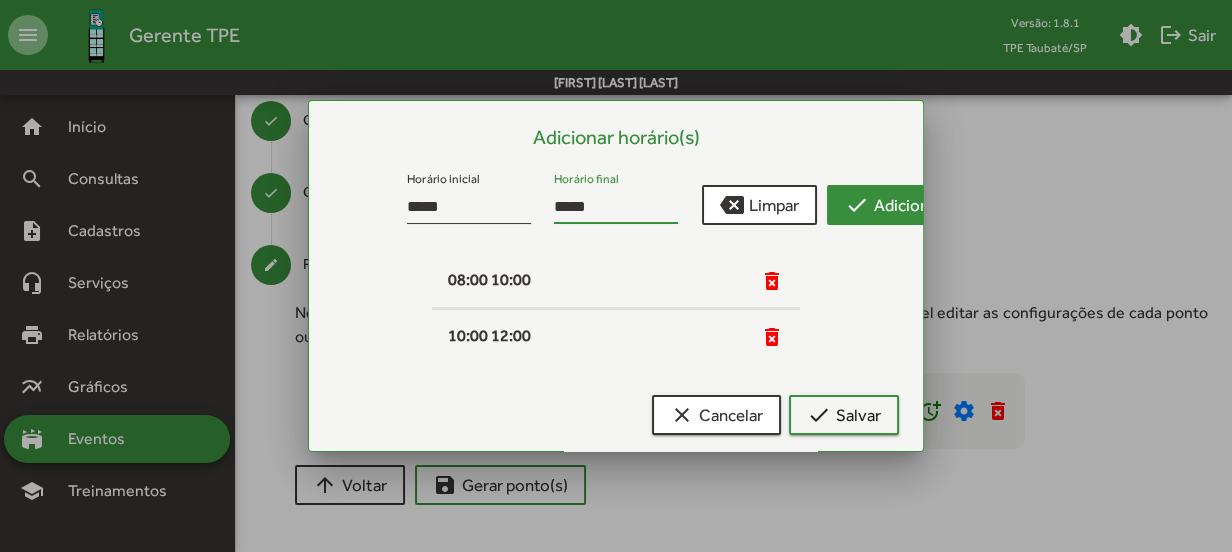 type on "*****" 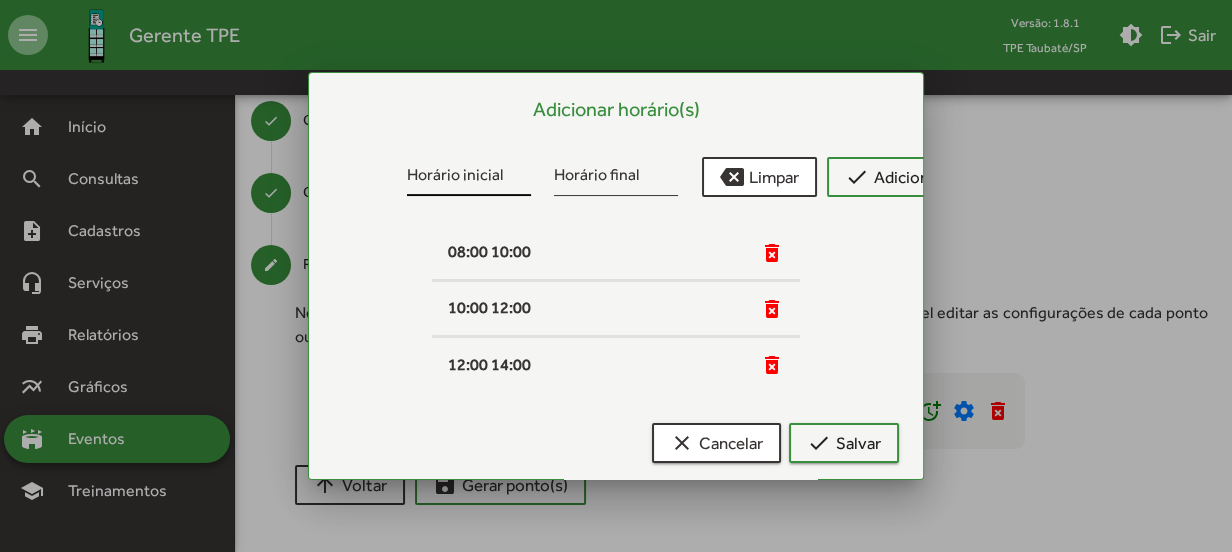 click on "Horário inicial" at bounding box center [469, 179] 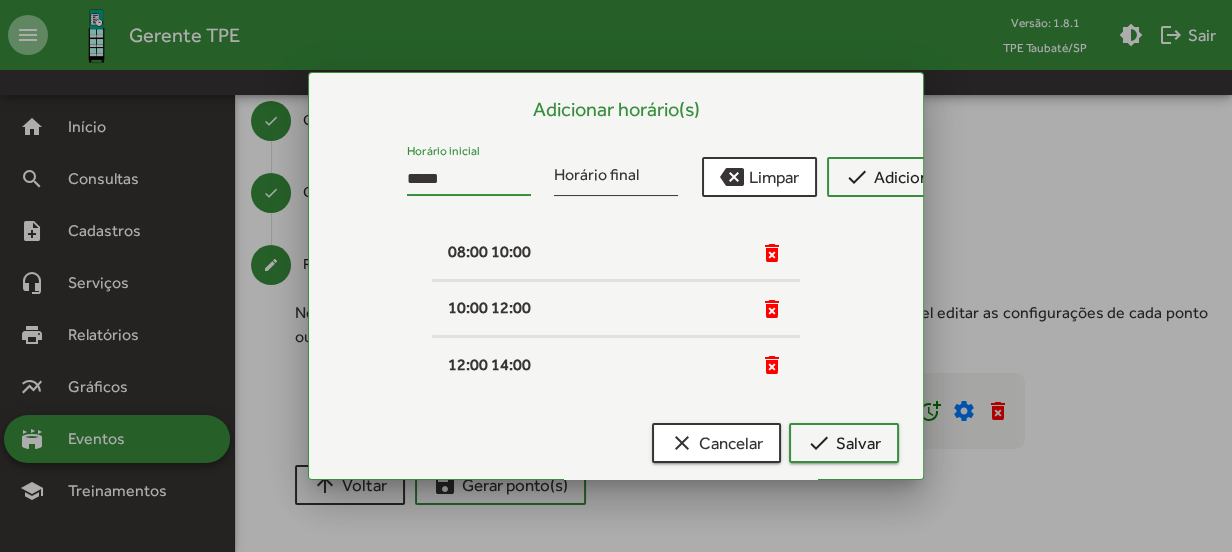 type on "*****" 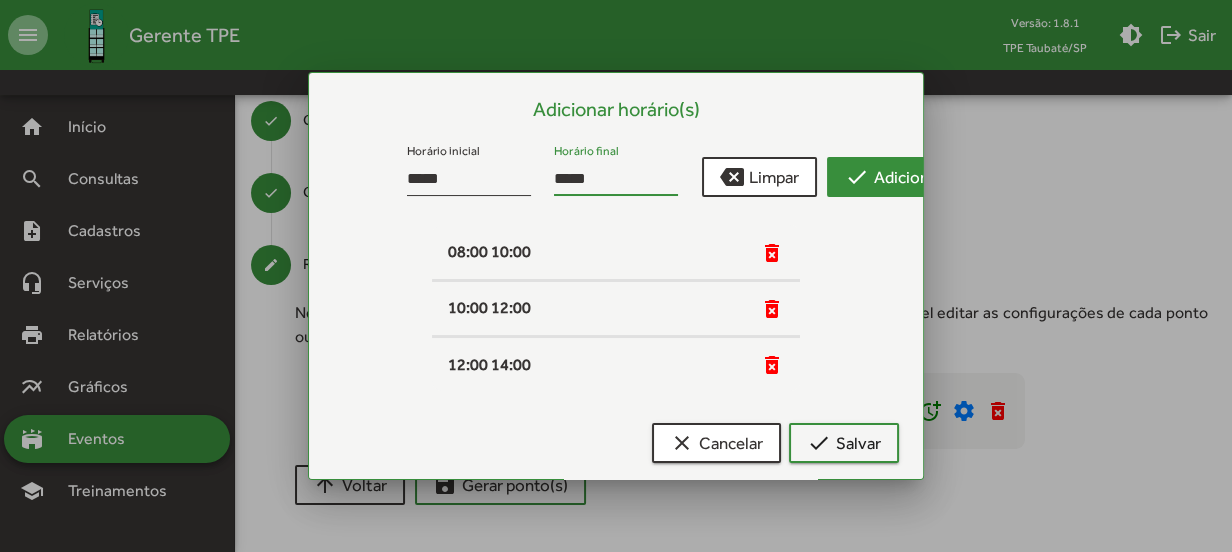 type on "*****" 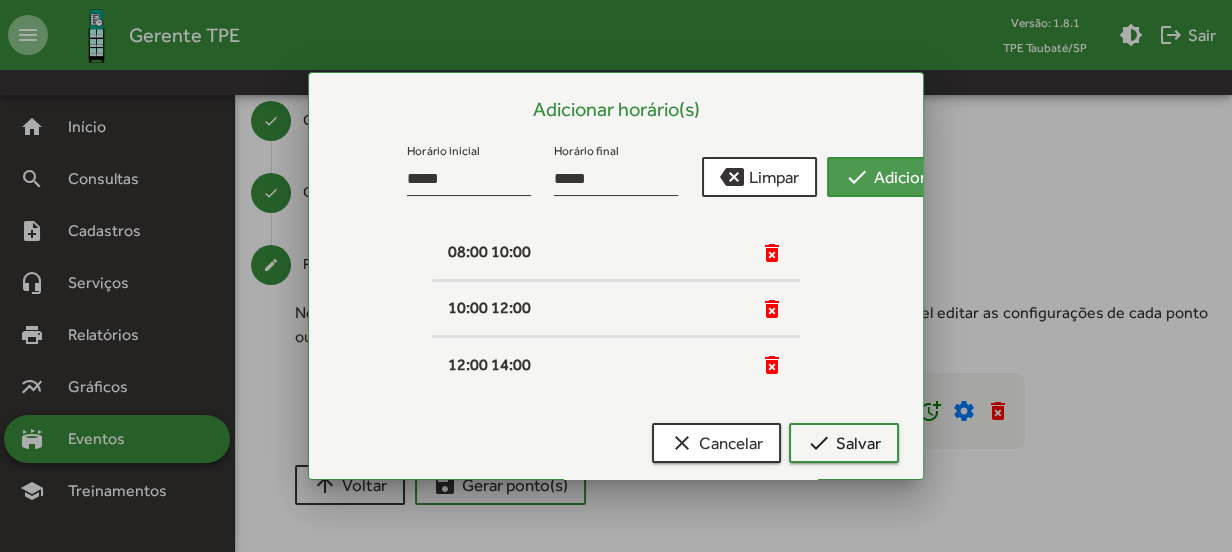 click on "check  Adicionar" at bounding box center (894, 177) 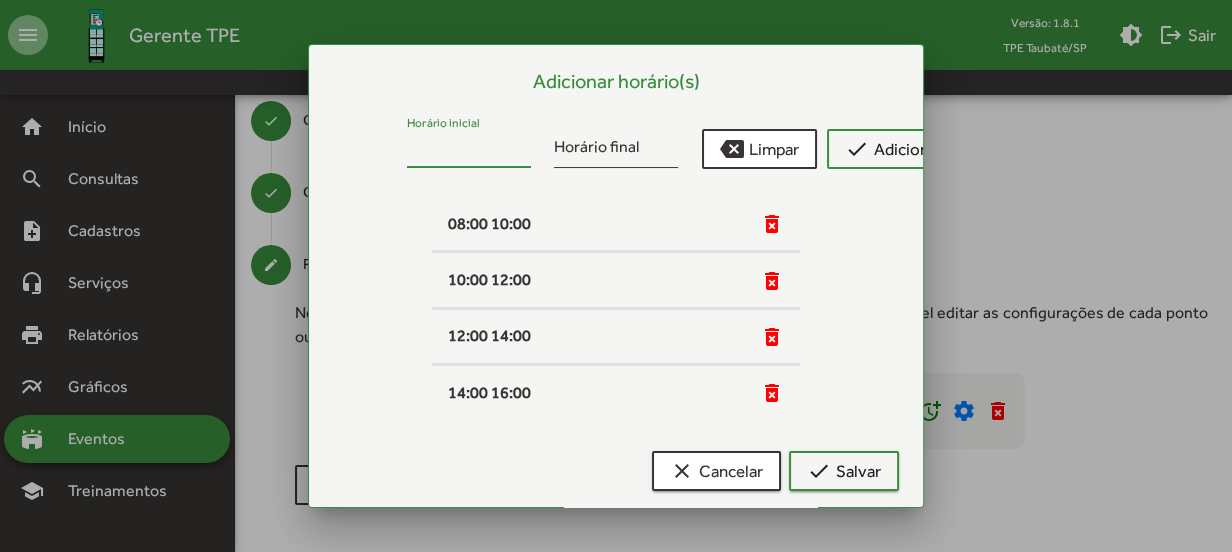 click on "Horário inicial" at bounding box center (469, 151) 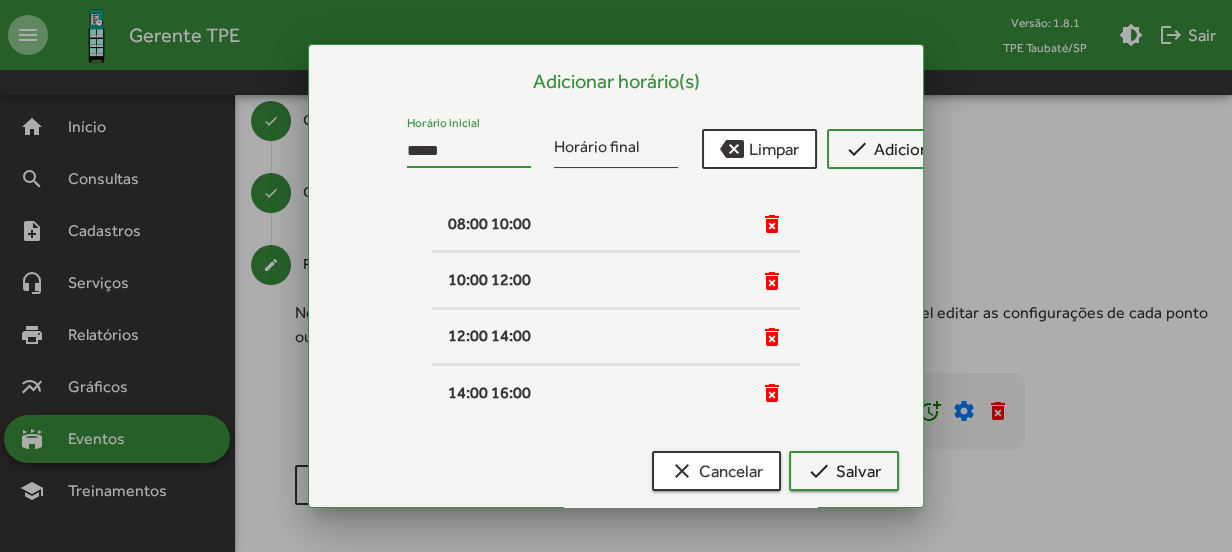 type on "*****" 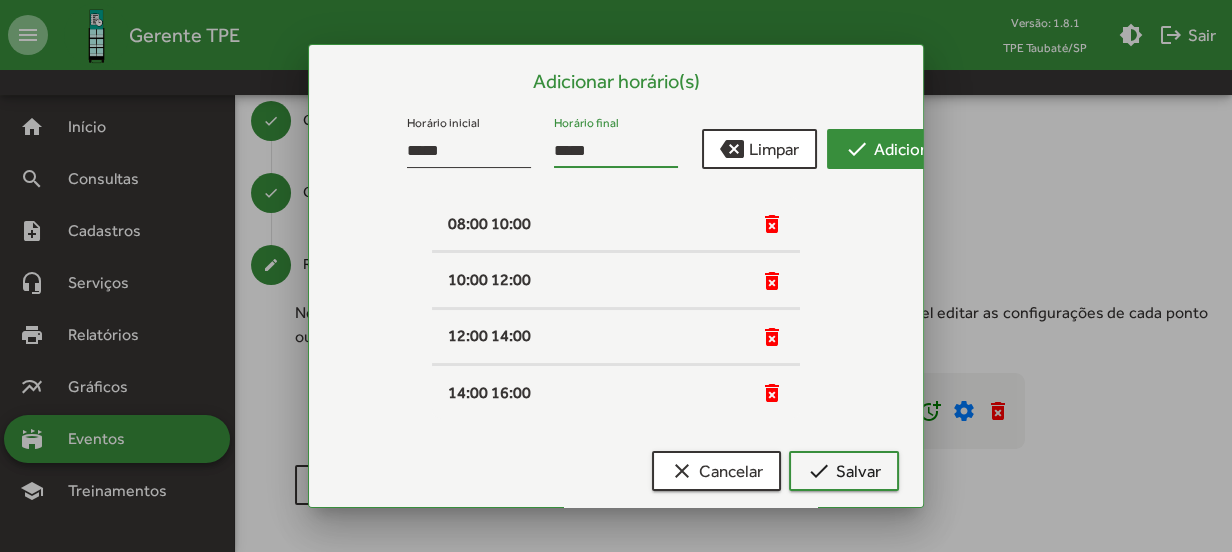 type on "*****" 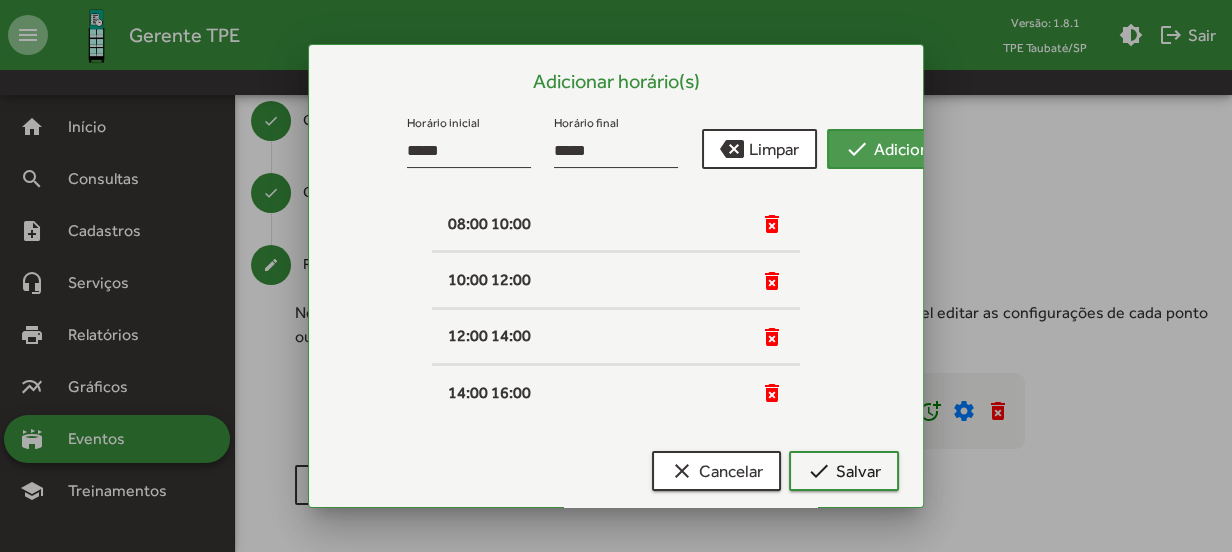 click on "check  Adicionar" at bounding box center [894, 149] 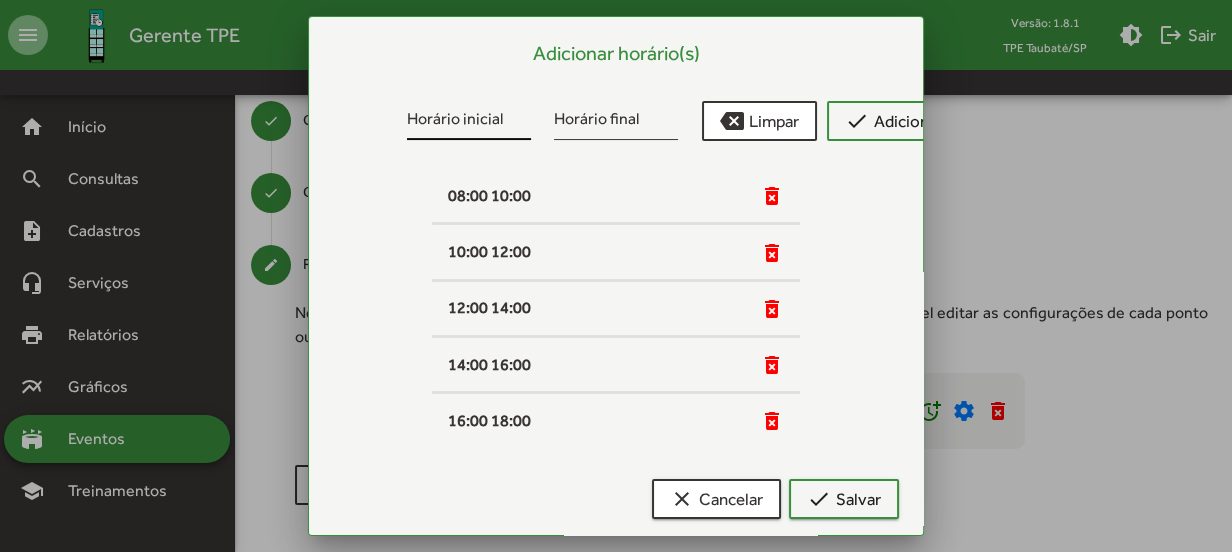 click on "Horário inicial" at bounding box center [469, 123] 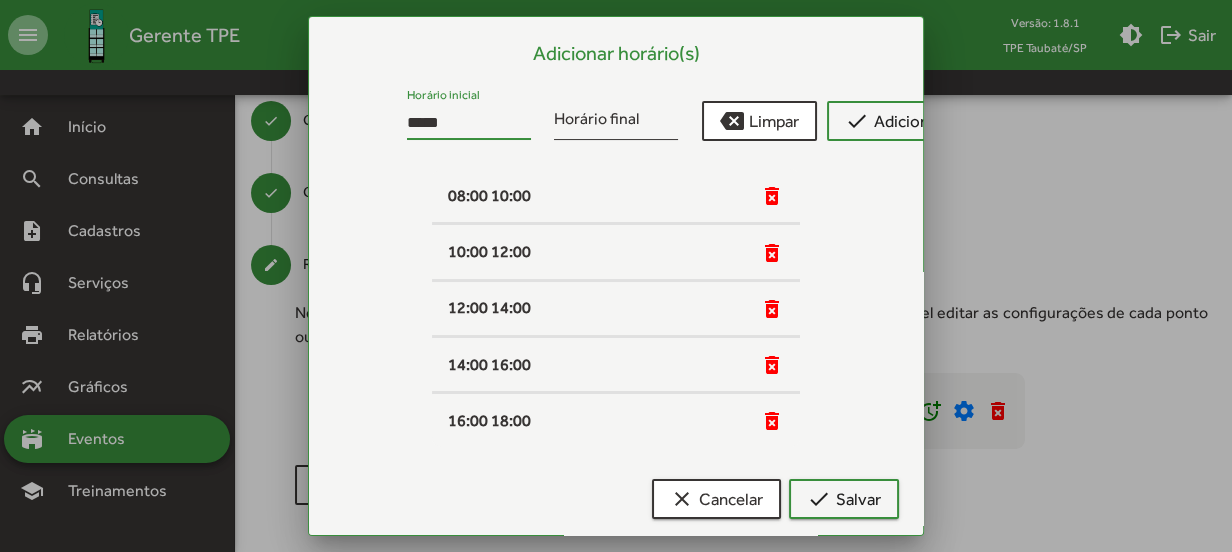 type on "*****" 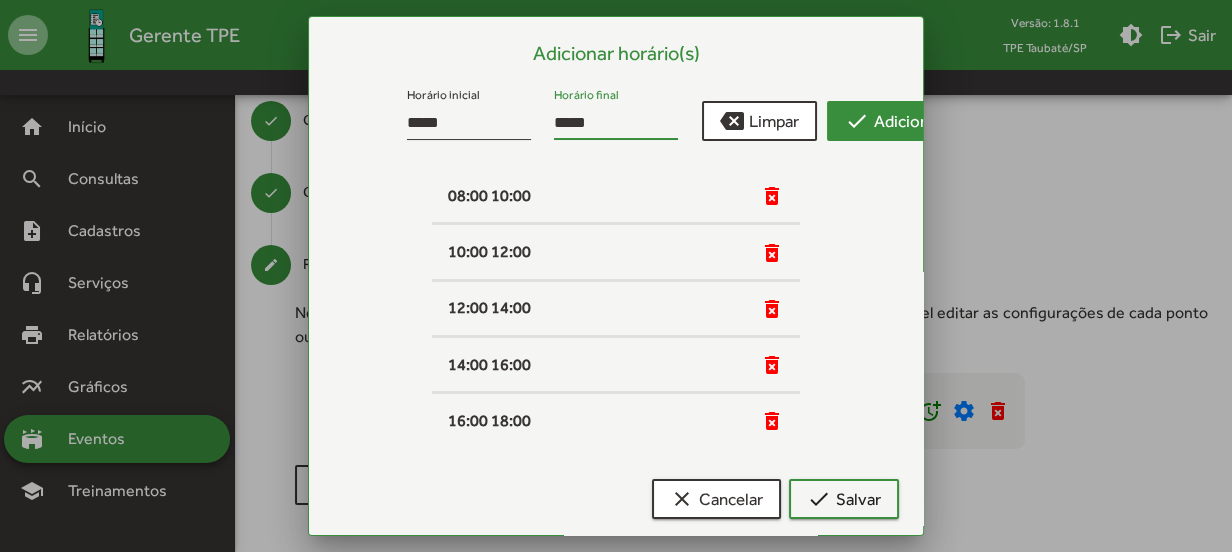 type on "*****" 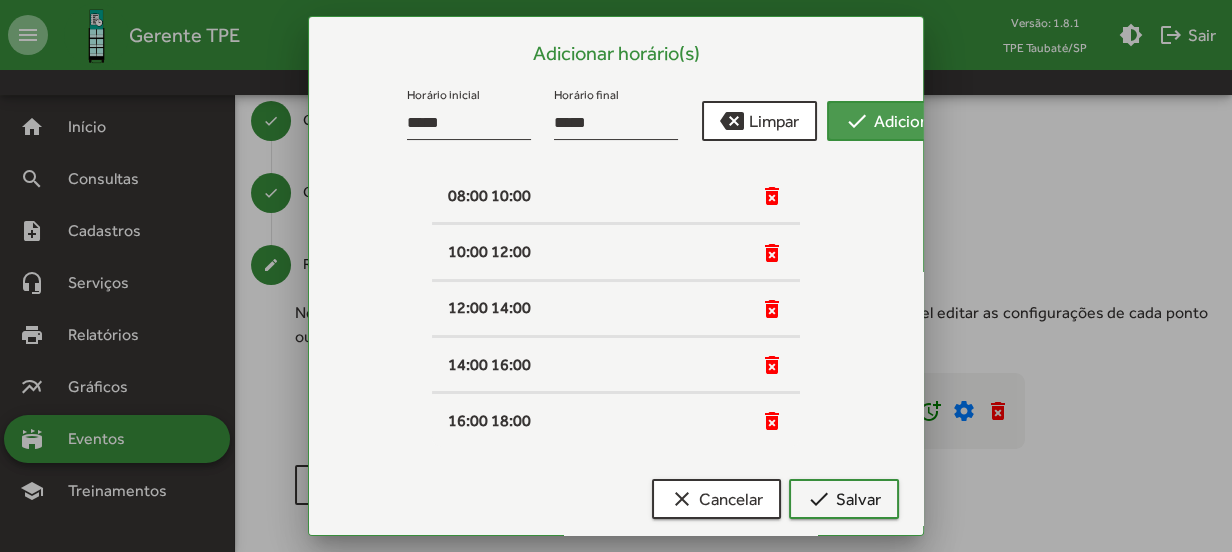 click on "check  Adicionar" at bounding box center [894, 121] 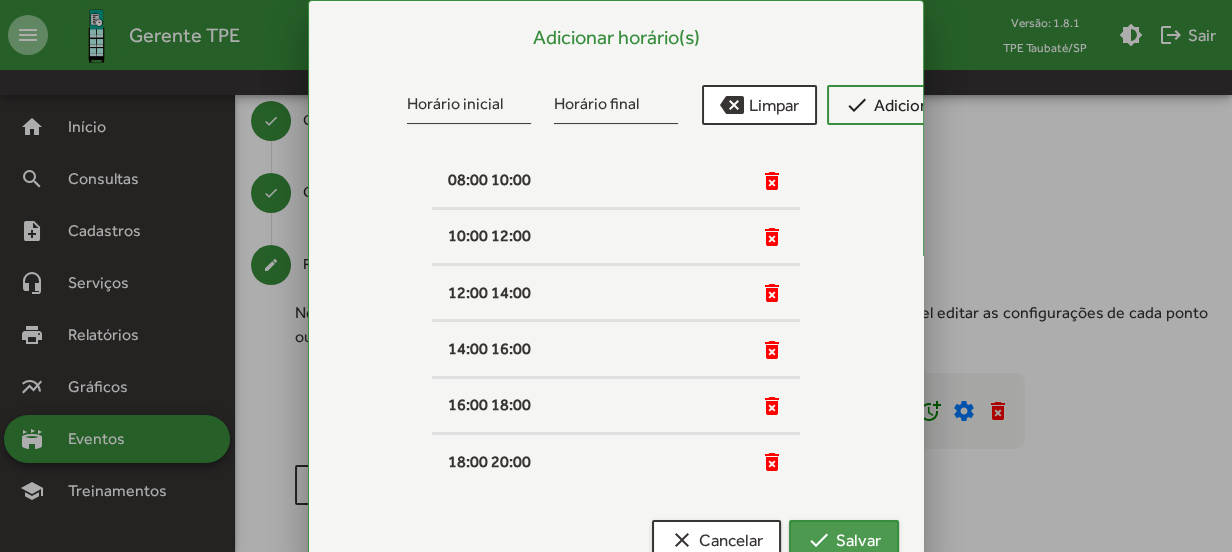 click on "check  Salvar" at bounding box center (844, 540) 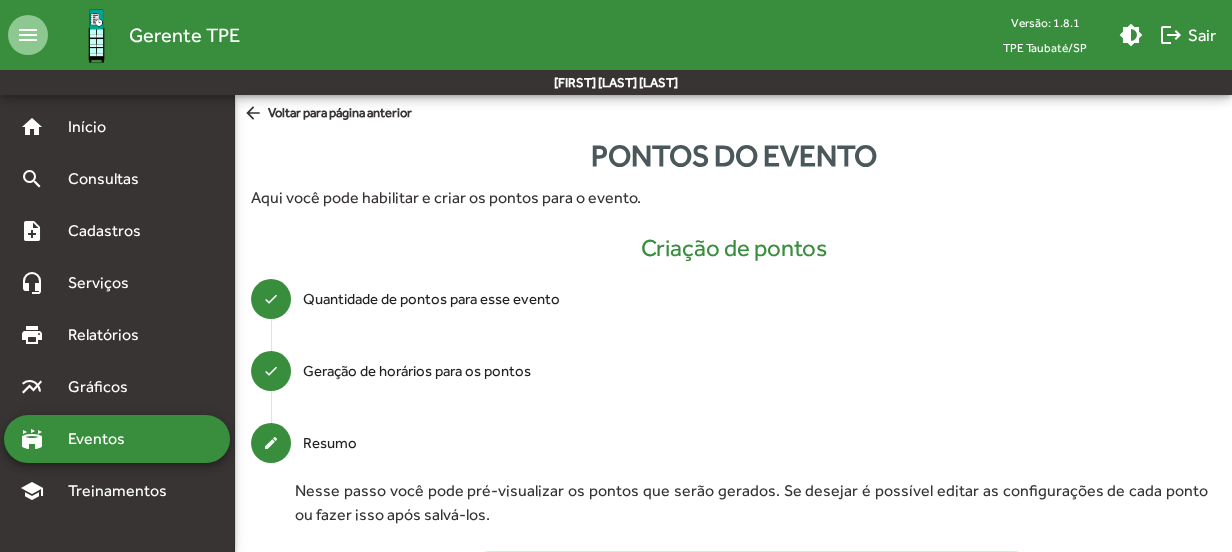 scroll, scrollTop: 178, scrollLeft: 0, axis: vertical 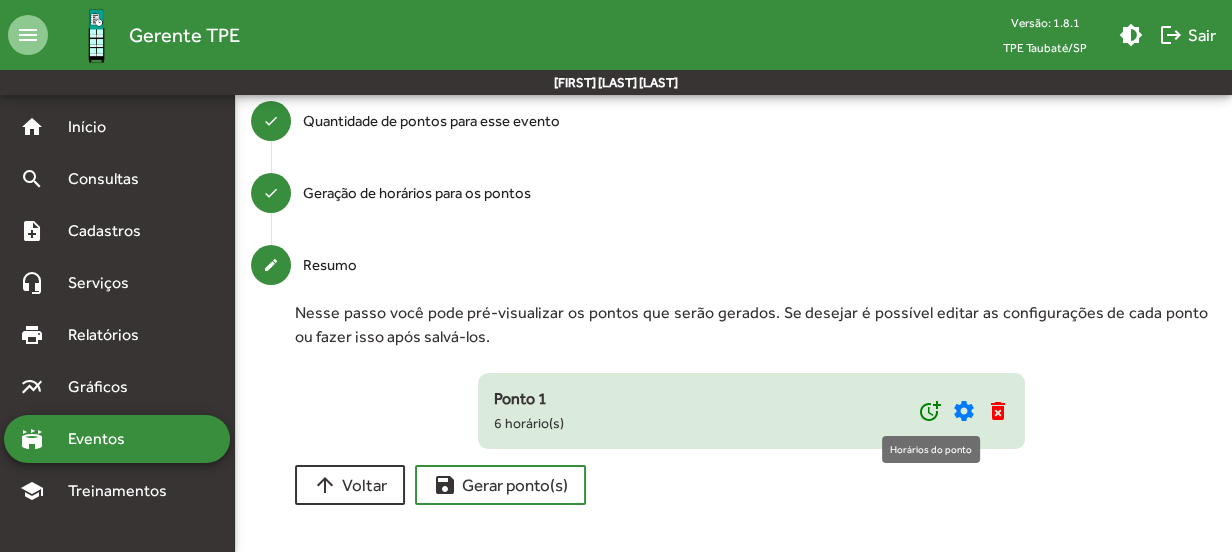 click on "more_time" at bounding box center (929, 411) 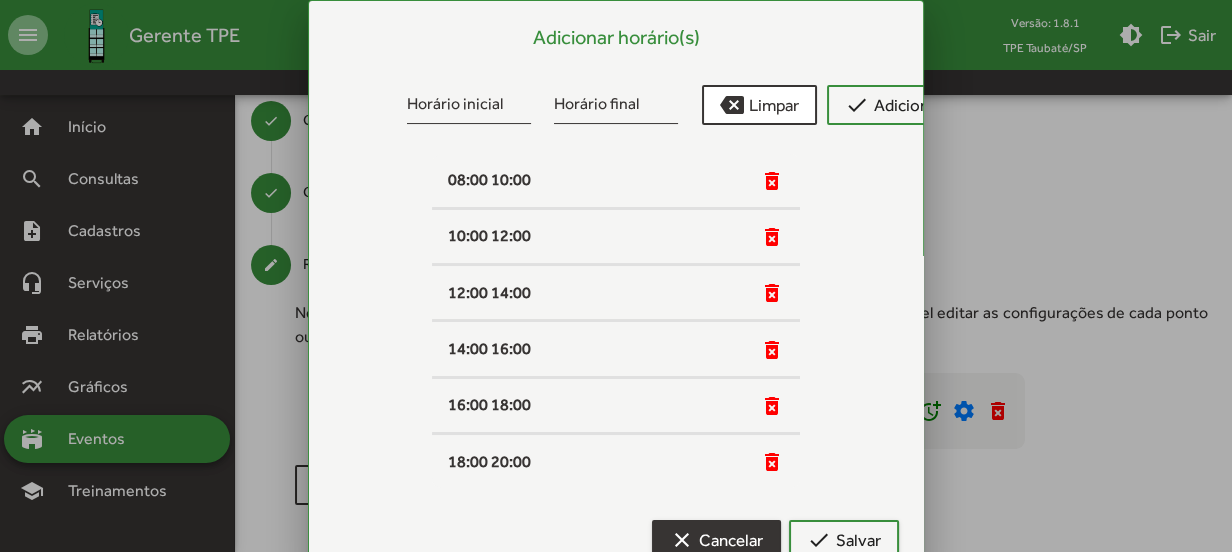 click on "clear  Cancelar" at bounding box center (716, 540) 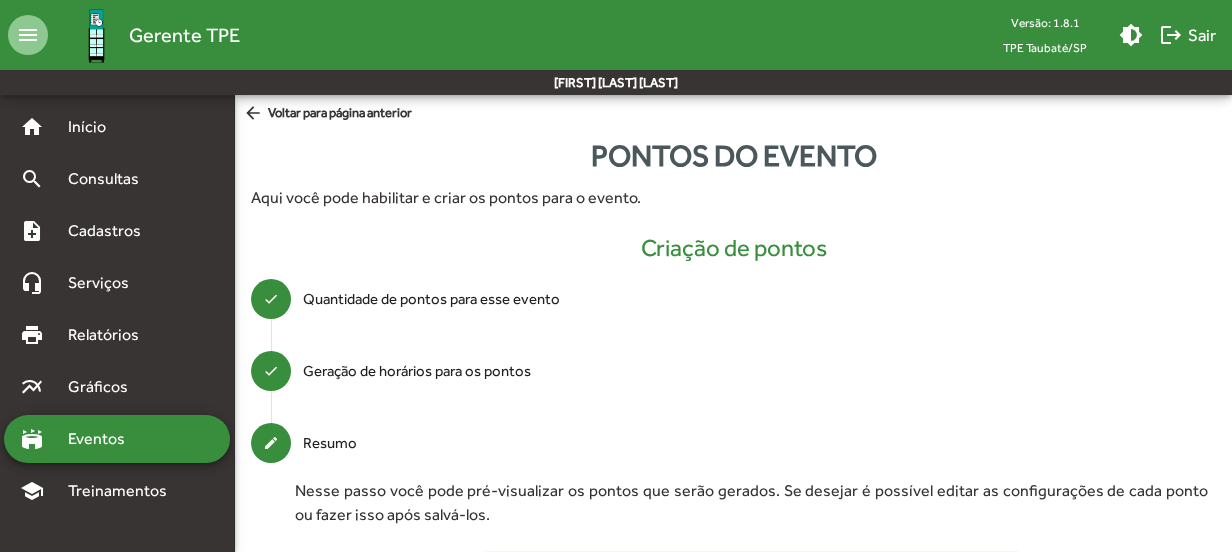 scroll, scrollTop: 178, scrollLeft: 0, axis: vertical 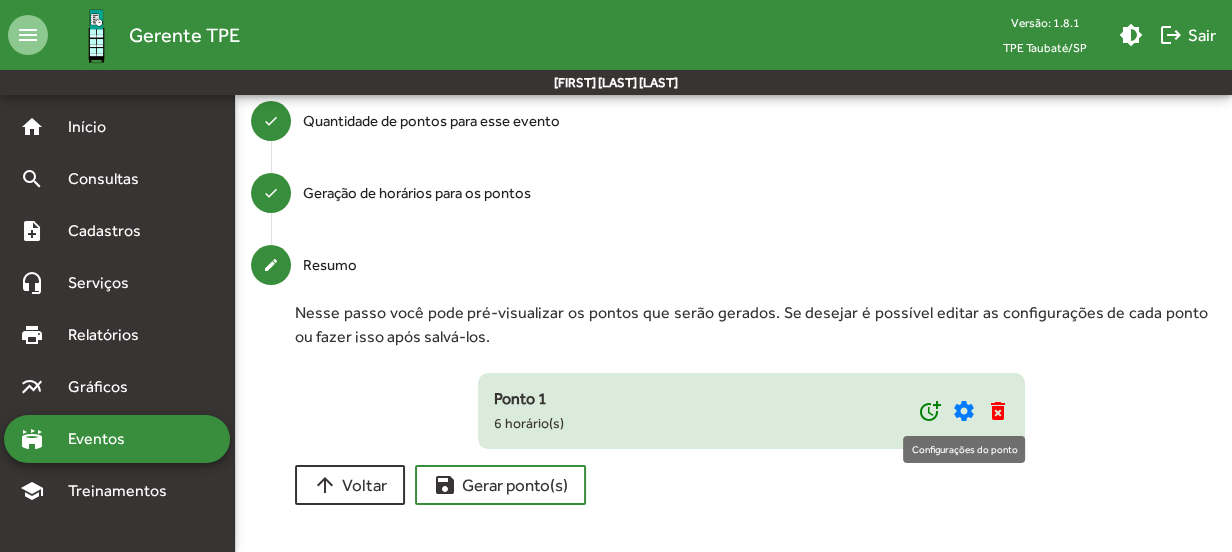 click on "settings" at bounding box center [963, 411] 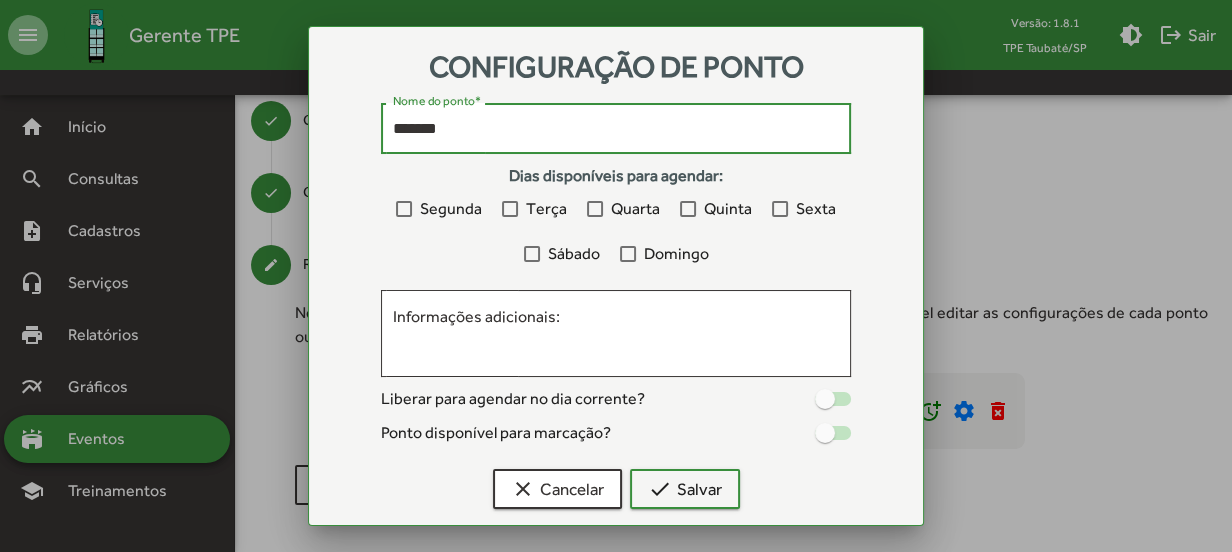 click on "*******" at bounding box center (616, 129) 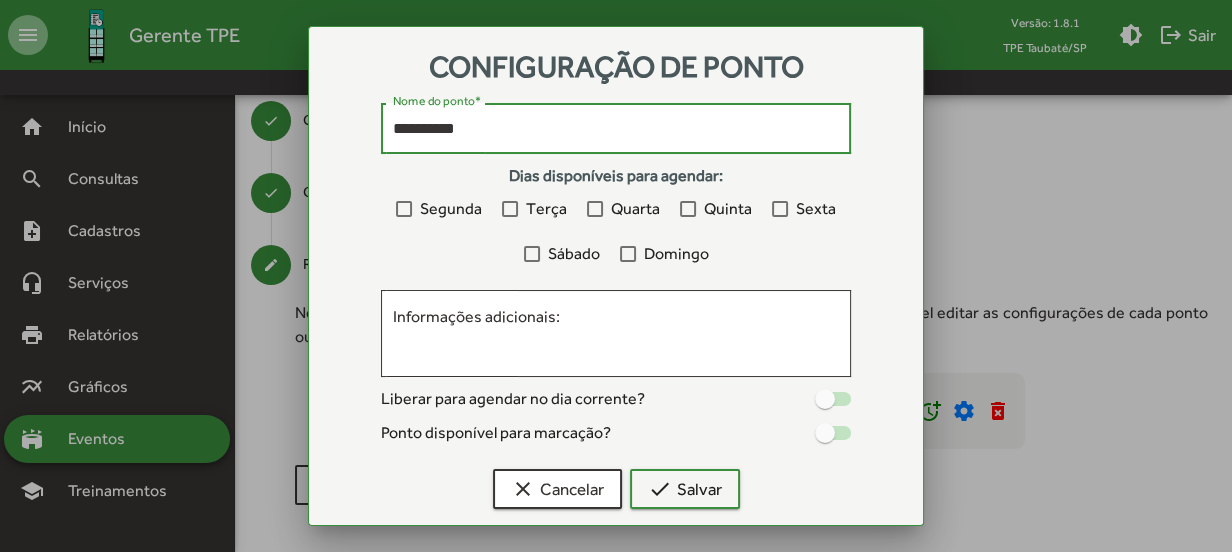 paste on "**********" 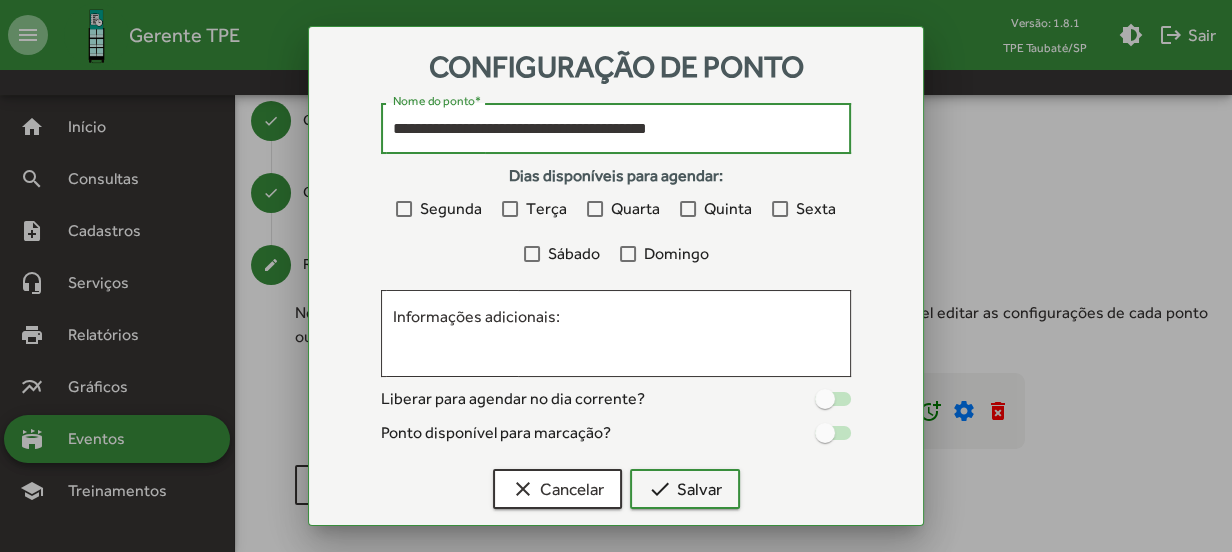 click on "**********" at bounding box center (616, 129) 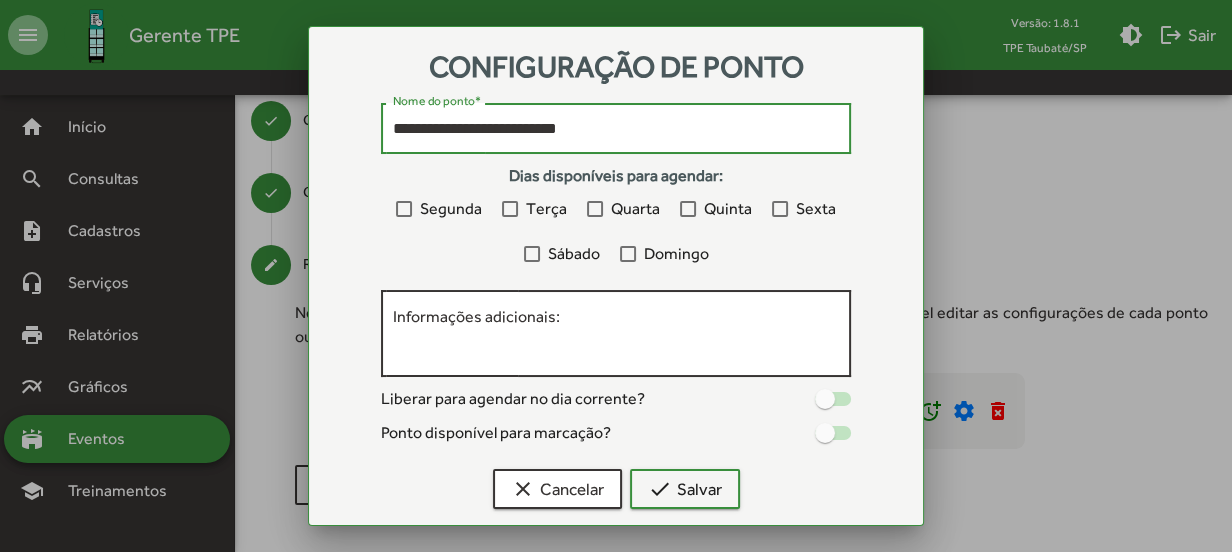 type on "**********" 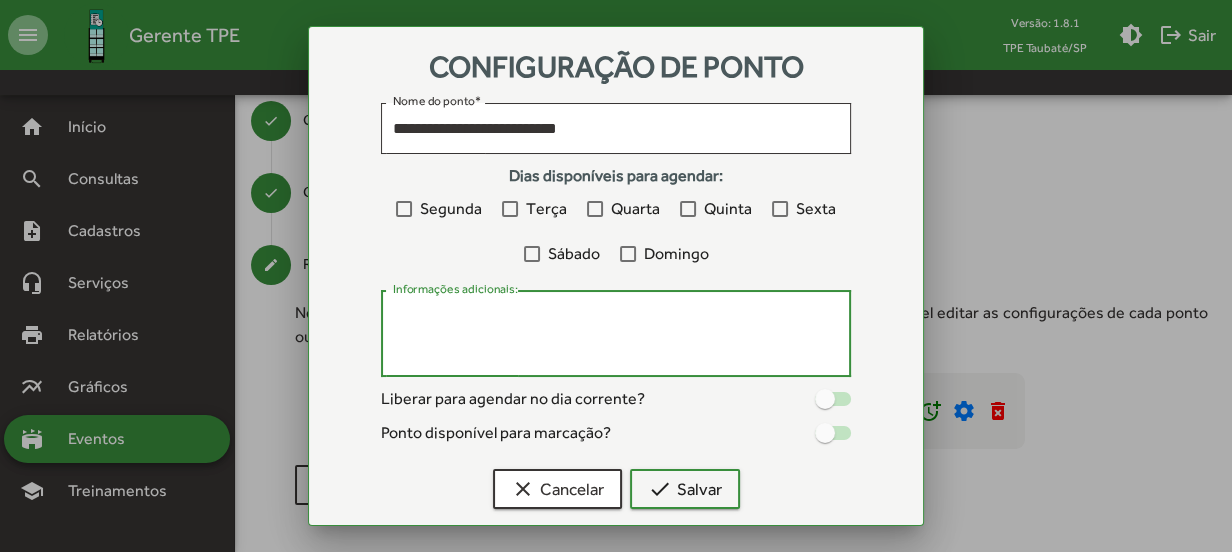 paste on "**********" 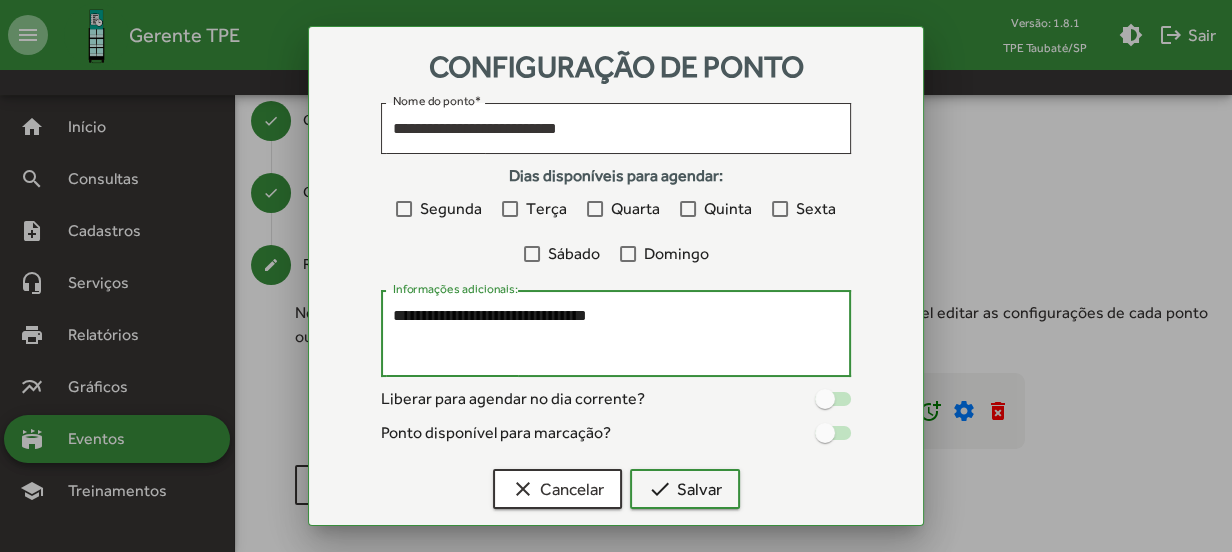 drag, startPoint x: 498, startPoint y: 317, endPoint x: 353, endPoint y: 310, distance: 145.16887 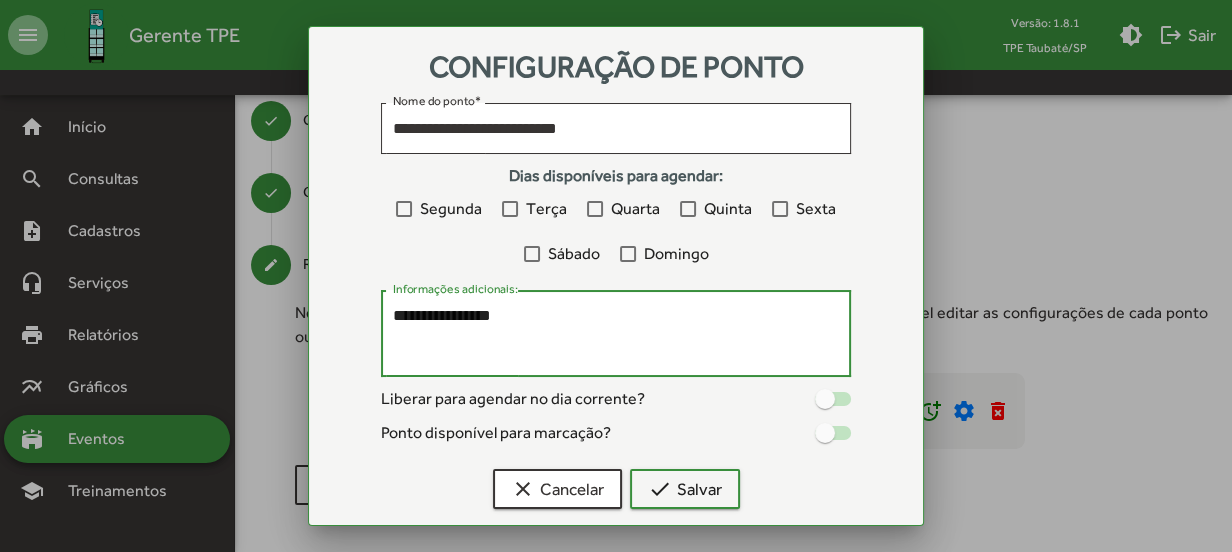 click on "**********" at bounding box center [616, 334] 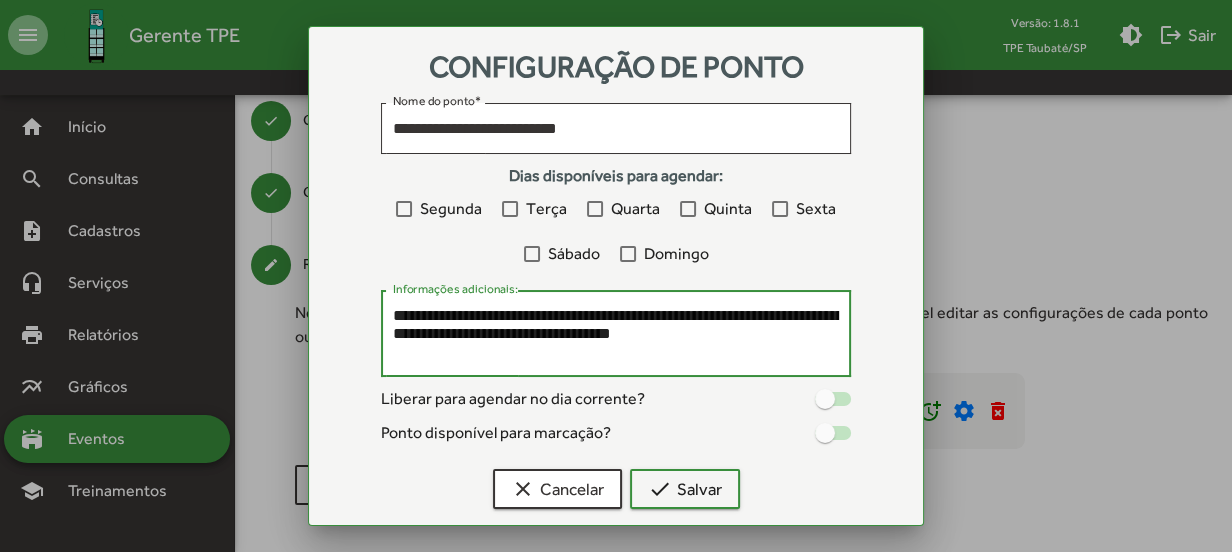 type on "**********" 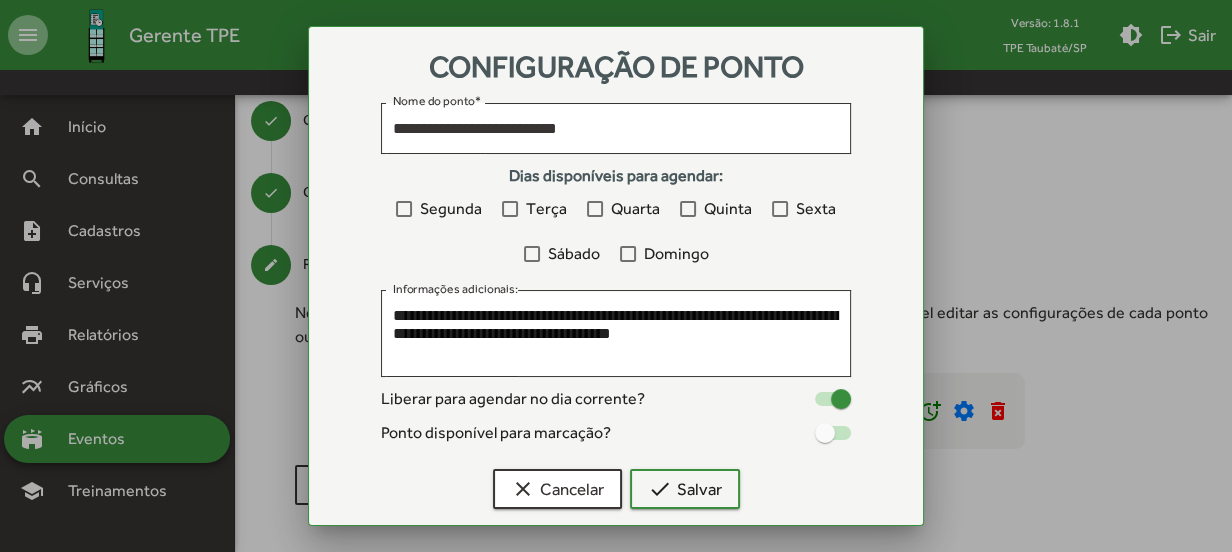 click at bounding box center [833, 433] 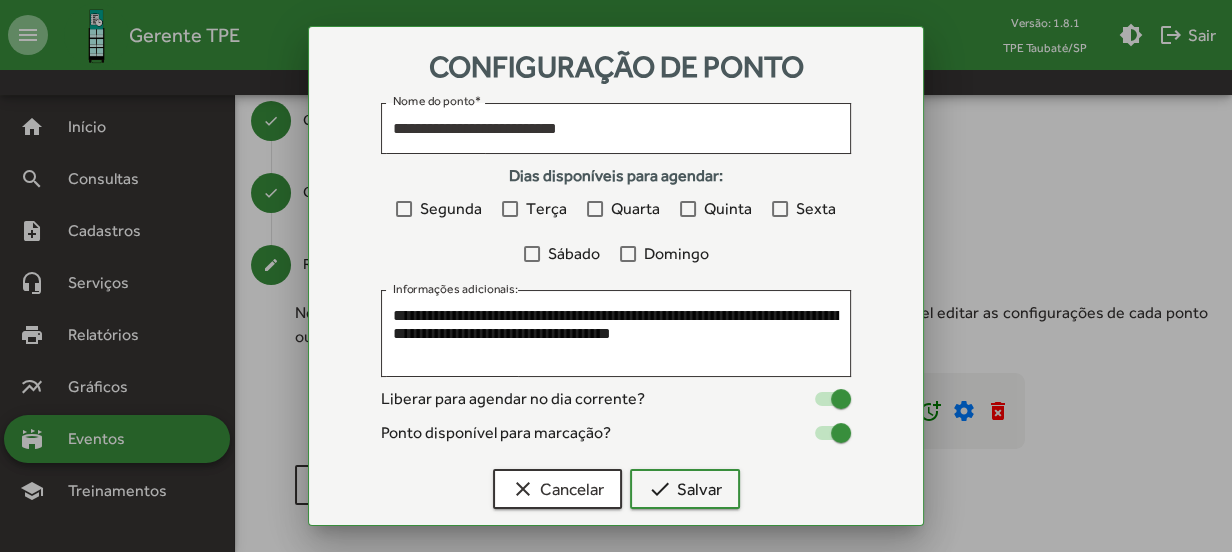 click at bounding box center (688, 209) 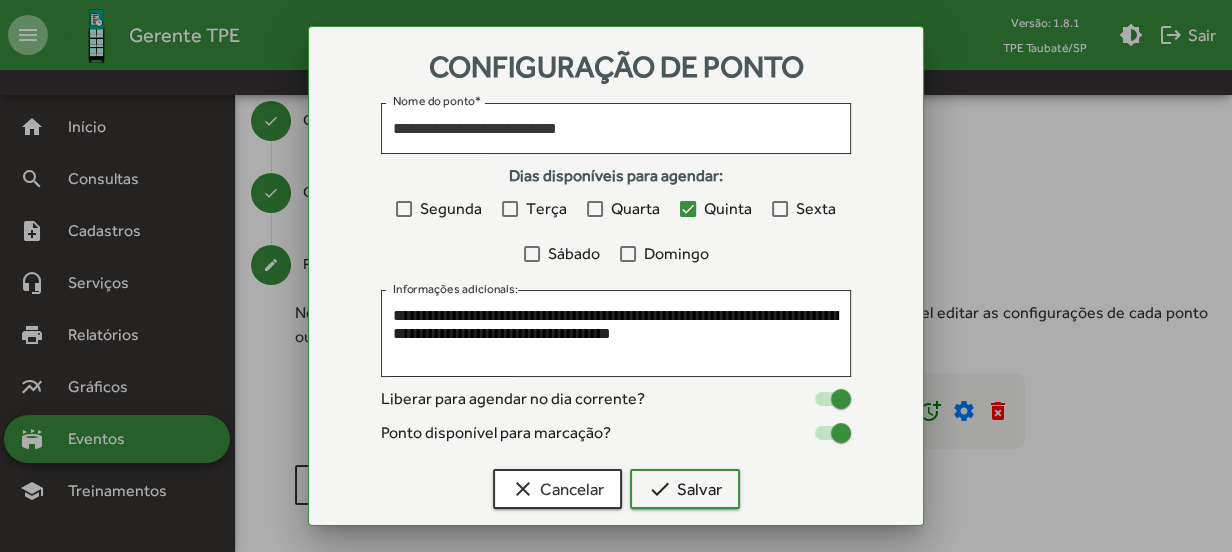 click at bounding box center [780, 209] 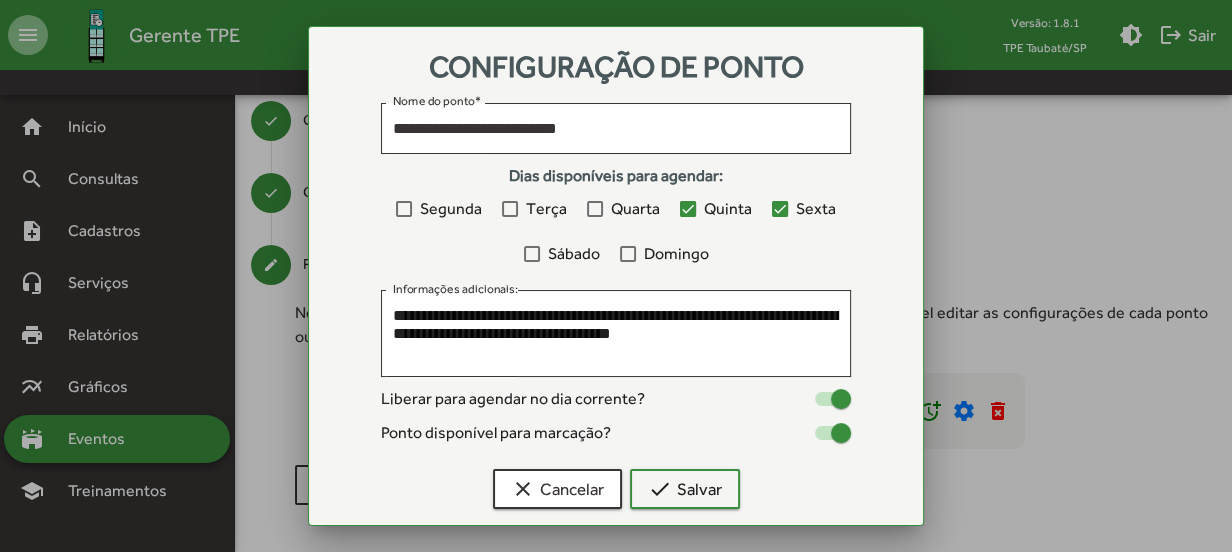 click at bounding box center [532, 254] 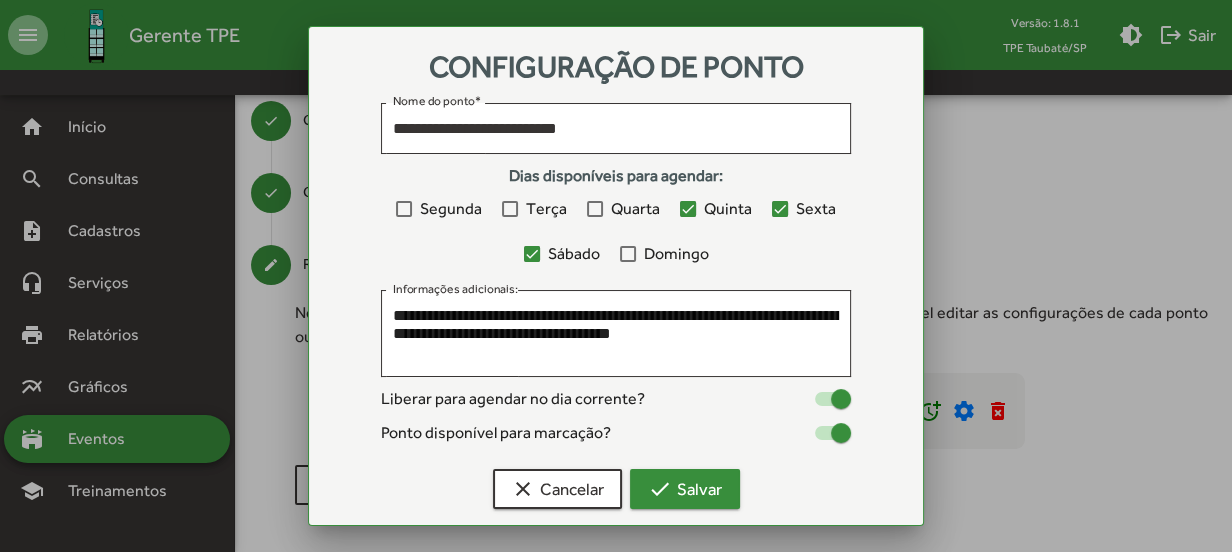 click on "check  Salvar" at bounding box center [685, 489] 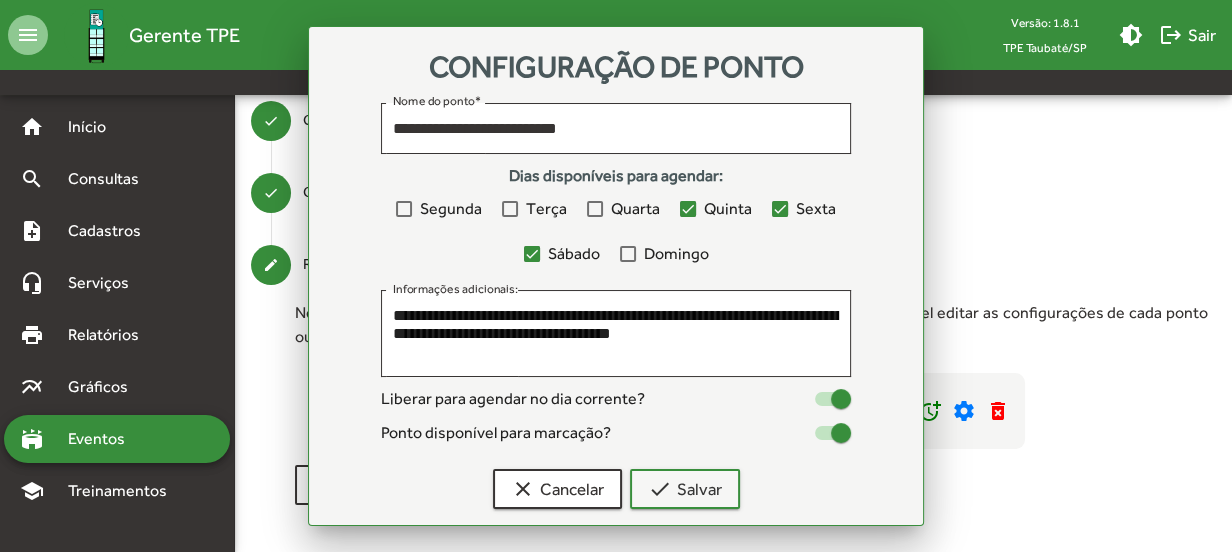 scroll, scrollTop: 178, scrollLeft: 0, axis: vertical 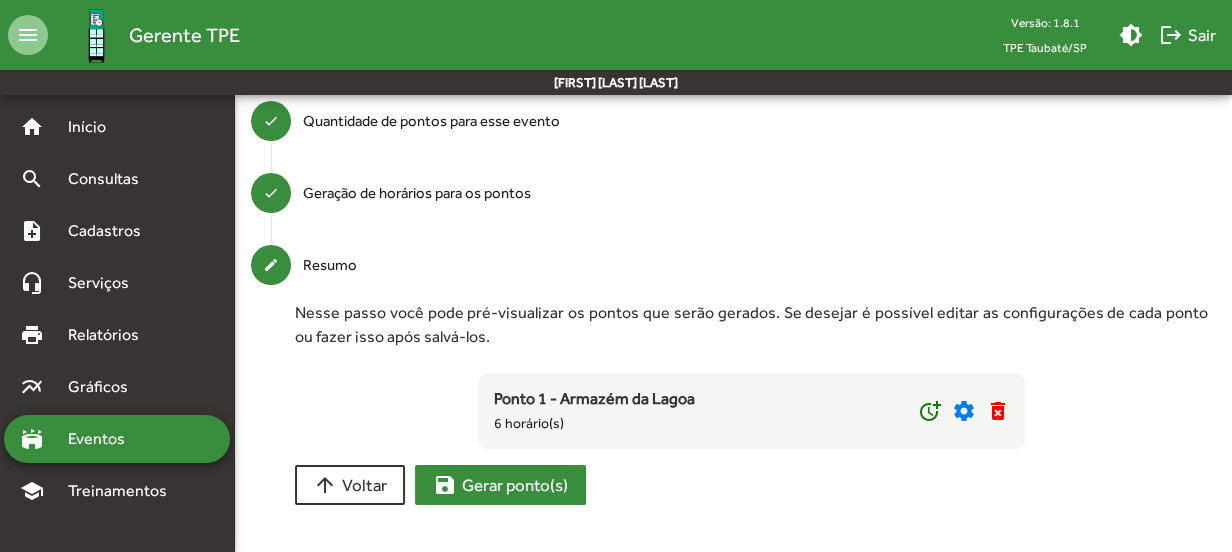 click on "save  Gerar ponto(s)" at bounding box center (500, 485) 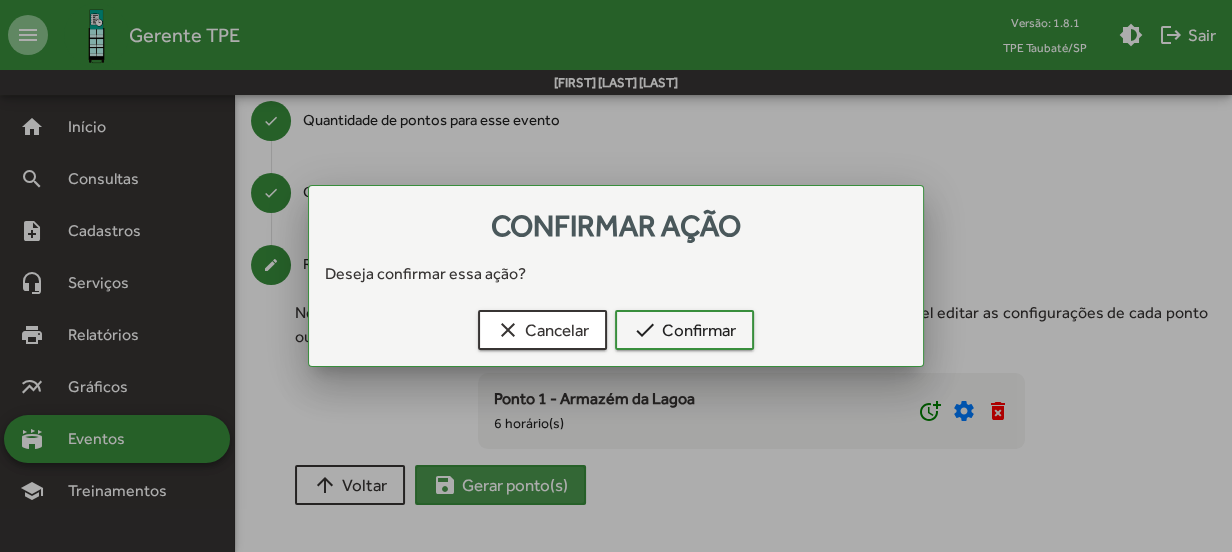 scroll, scrollTop: 0, scrollLeft: 0, axis: both 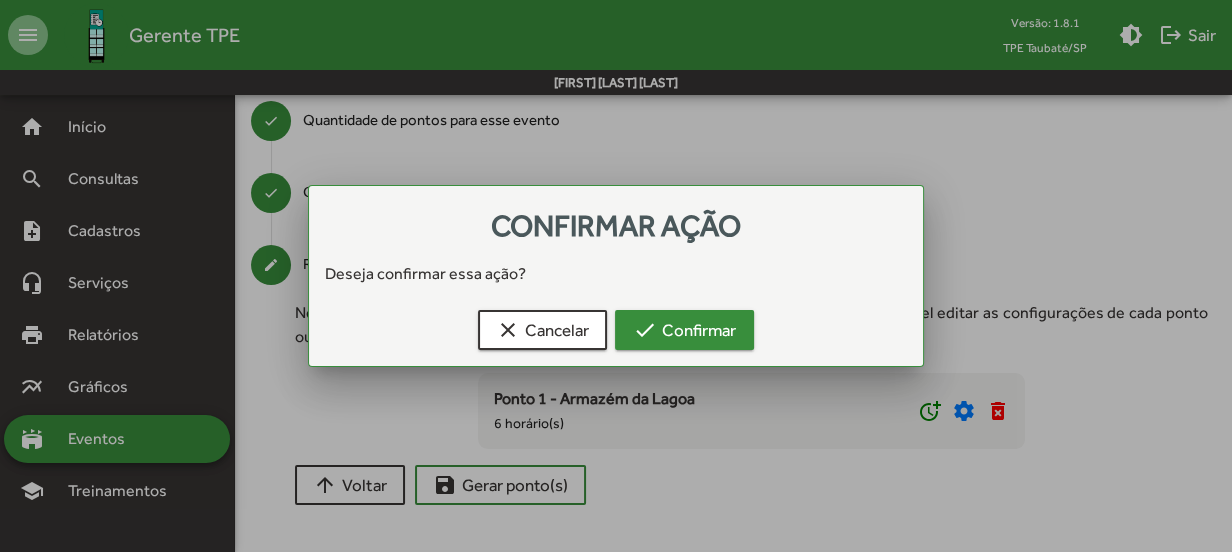 click on "check  Confirmar" at bounding box center (684, 330) 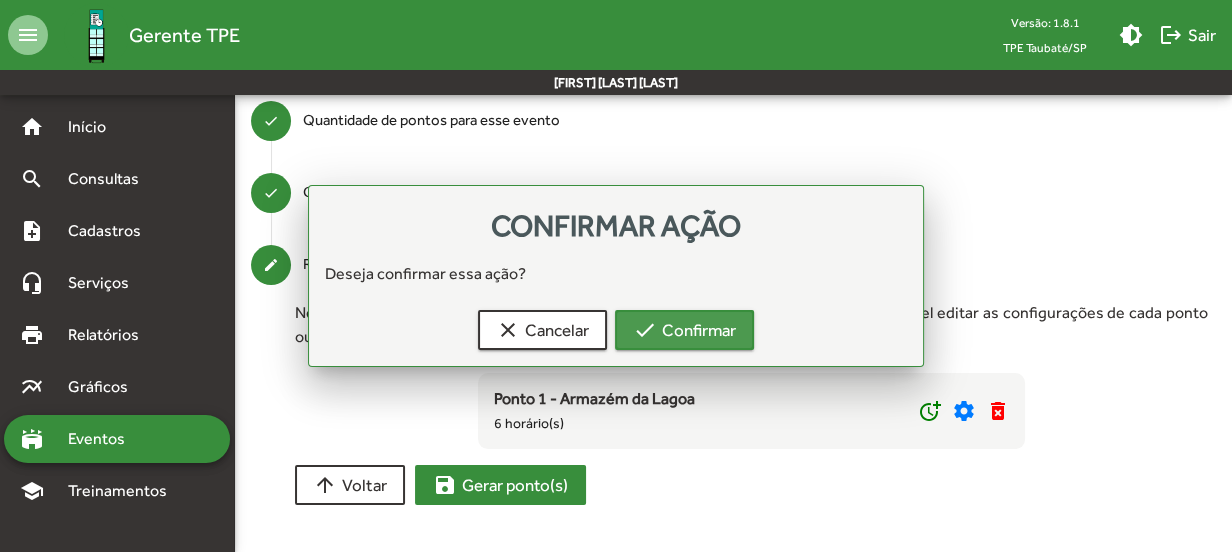 scroll, scrollTop: 178, scrollLeft: 0, axis: vertical 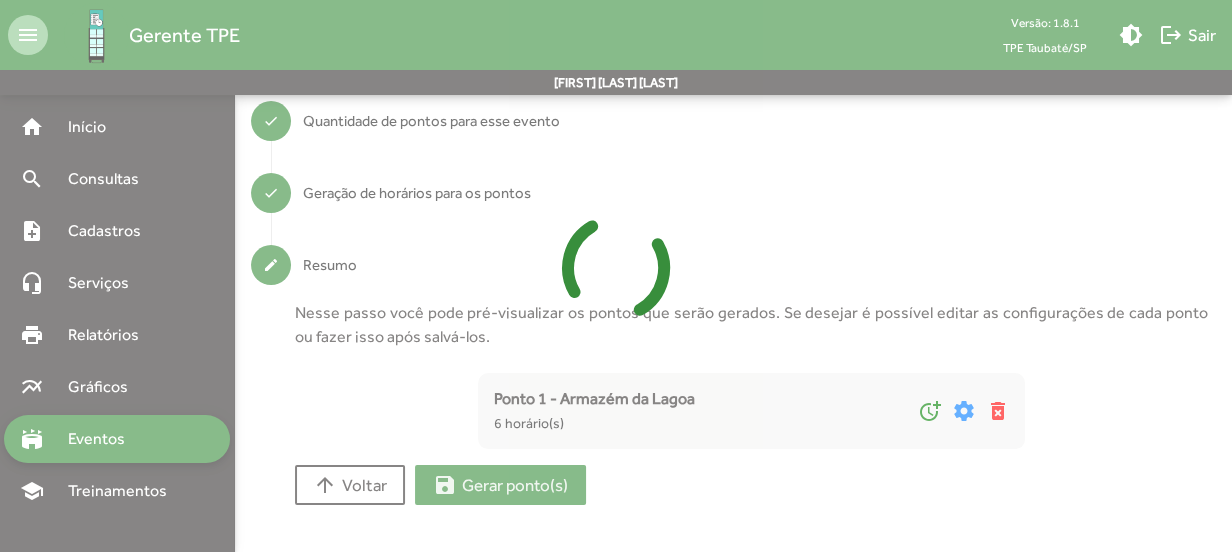 type on "*" 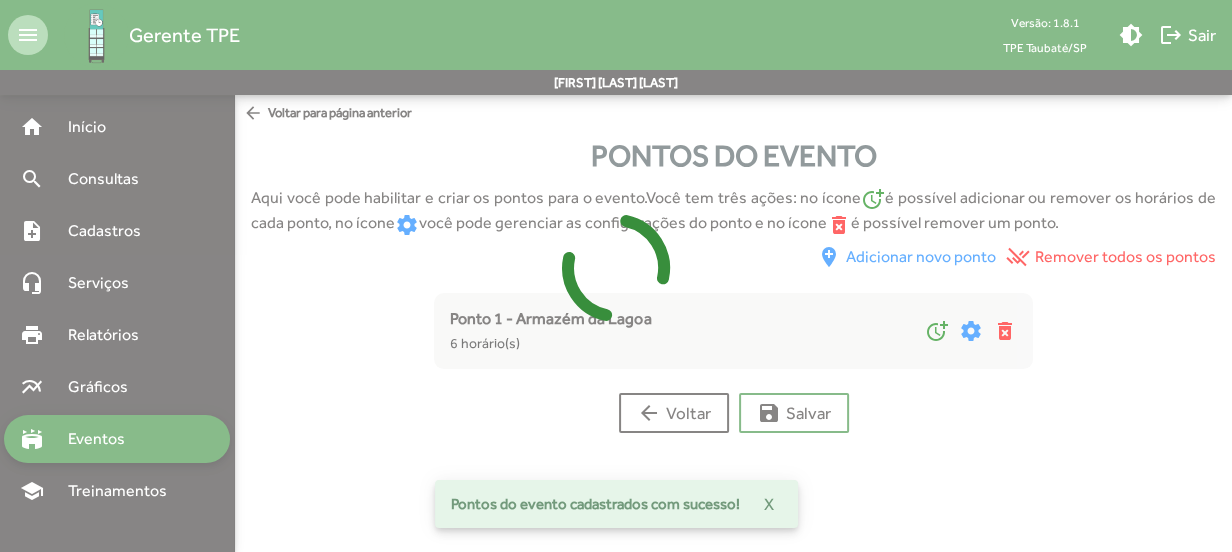 scroll, scrollTop: 0, scrollLeft: 0, axis: both 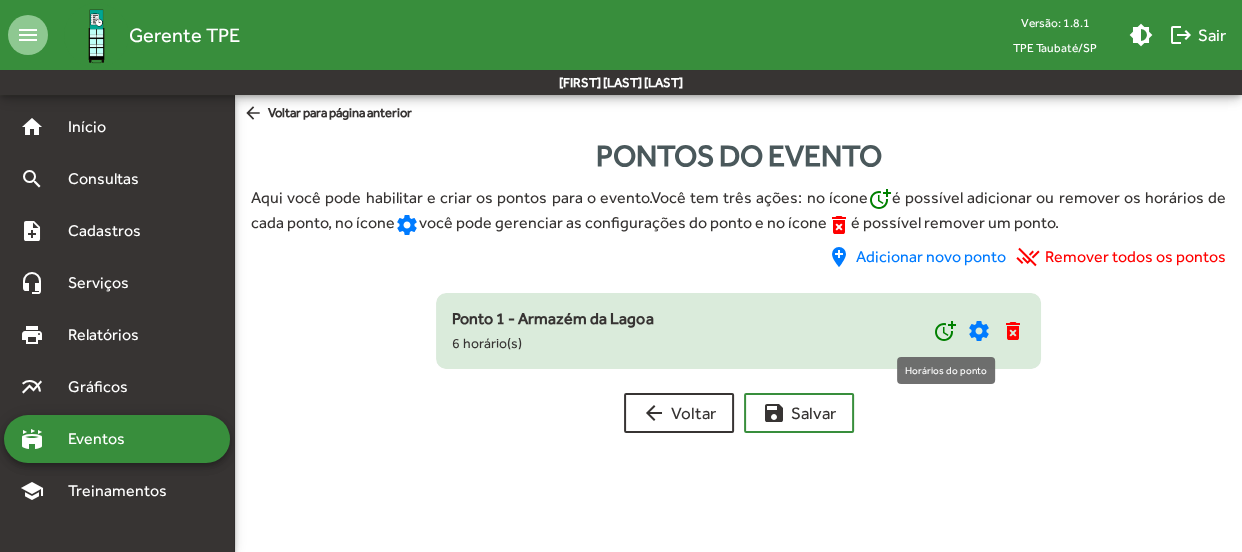 click on "more_time" 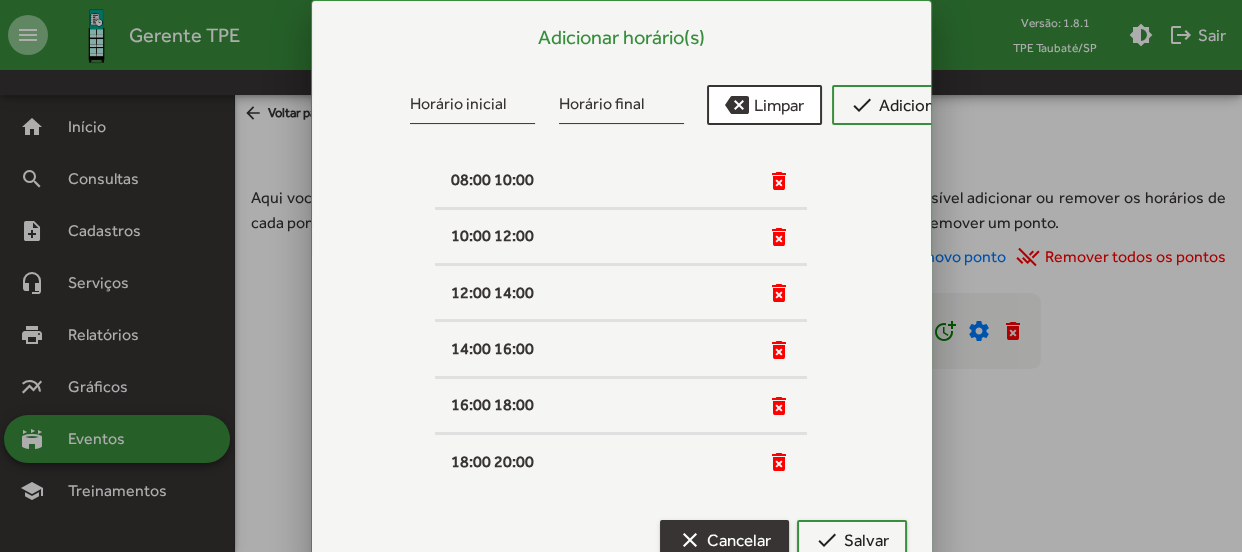 click on "clear  Cancelar" at bounding box center (724, 540) 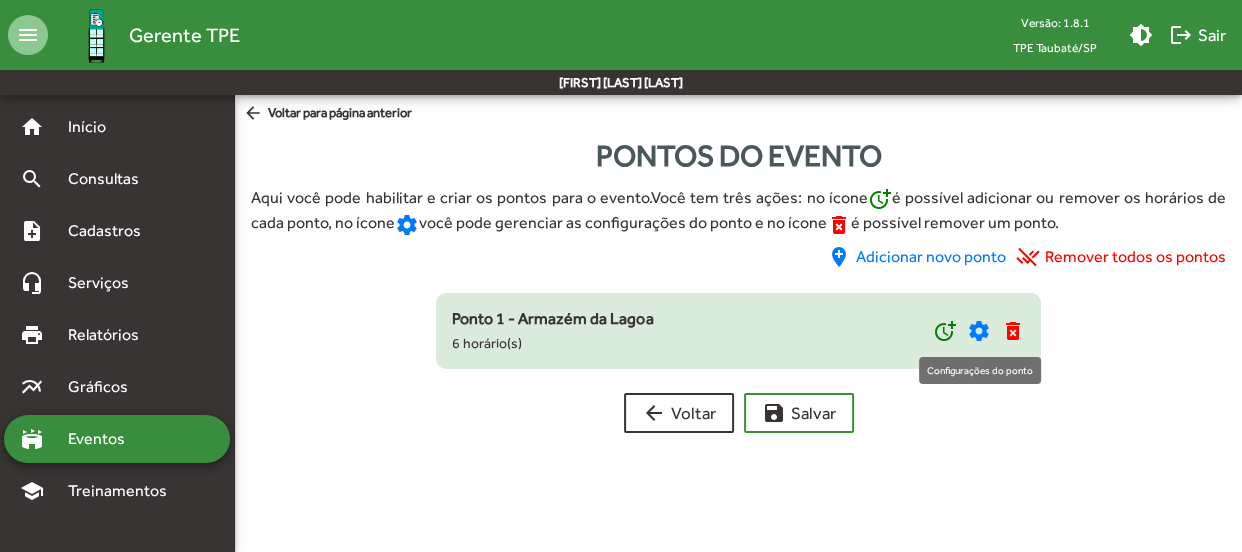 click on "settings" 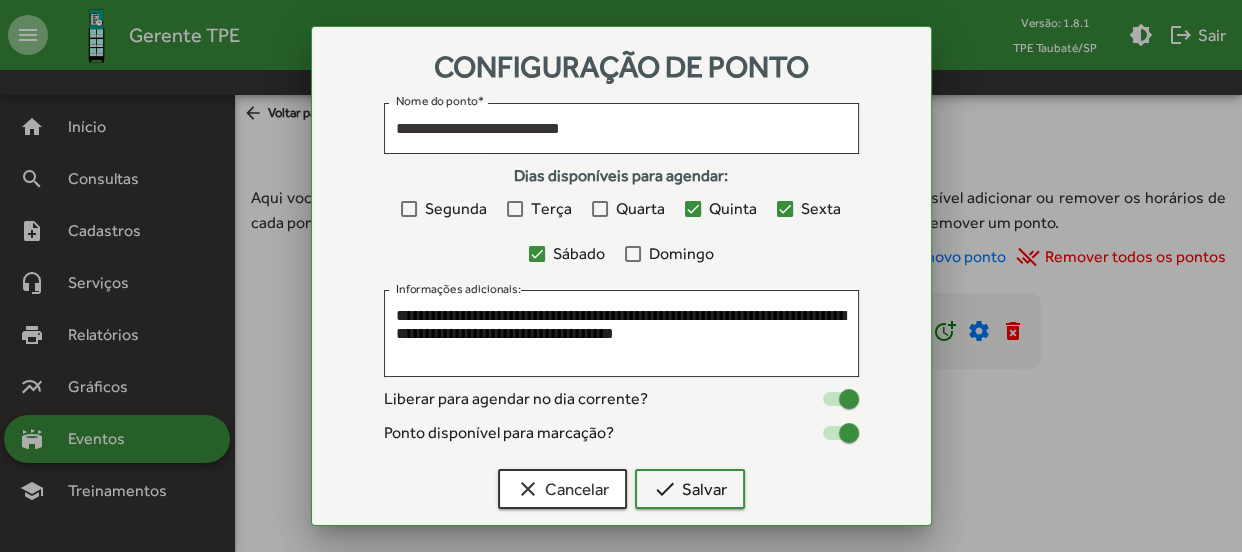 click at bounding box center [693, 209] 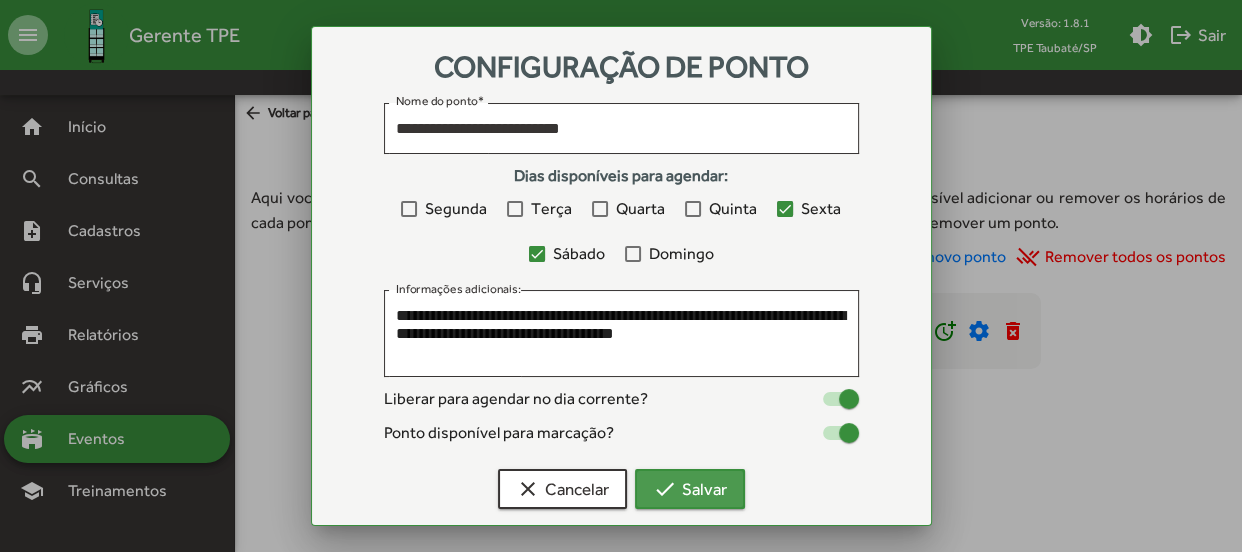 click on "check  Salvar" at bounding box center [690, 489] 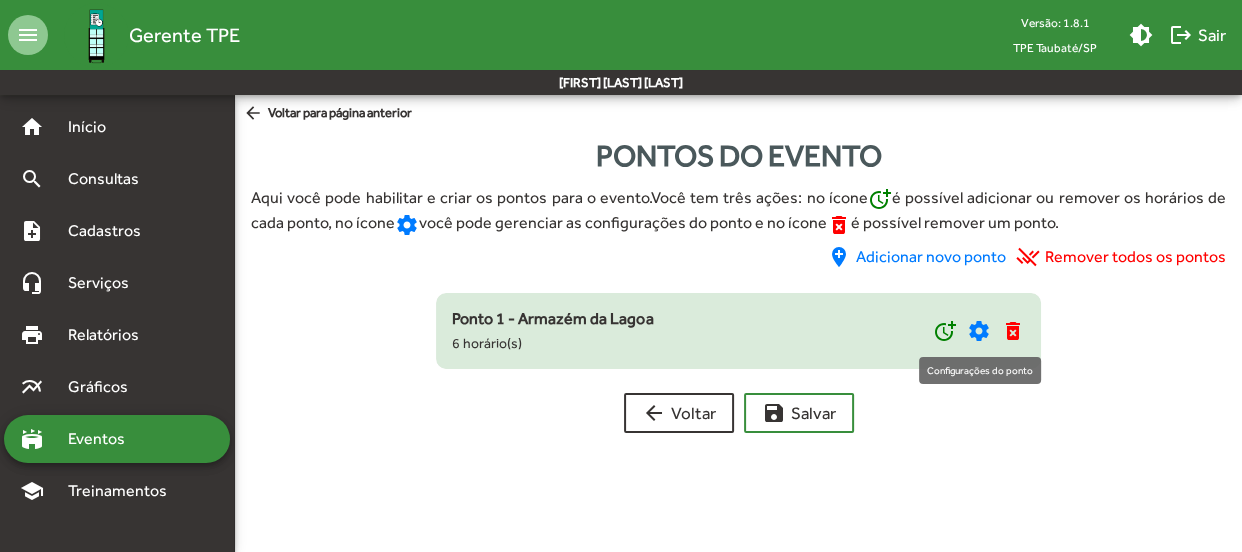 click on "settings" 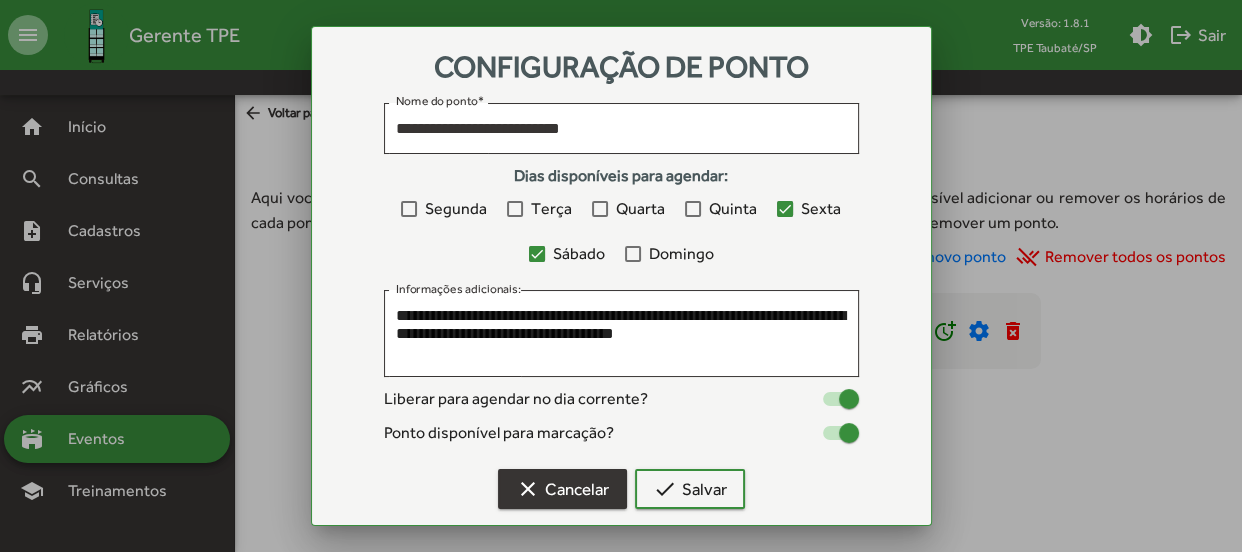 click on "clear  Cancelar" at bounding box center [562, 489] 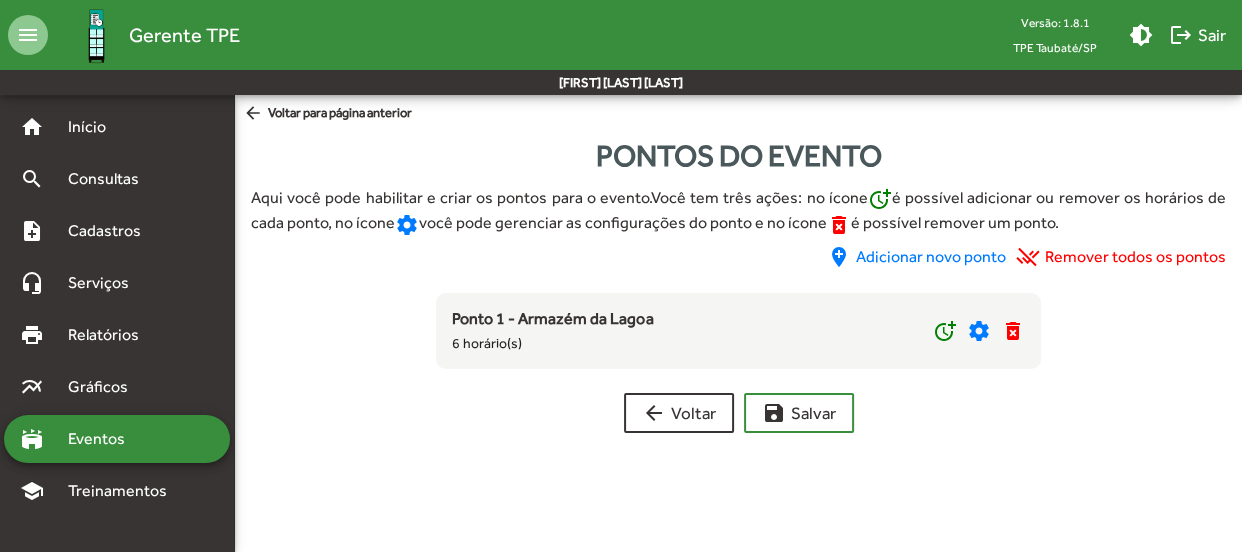 click on "arrow_back" 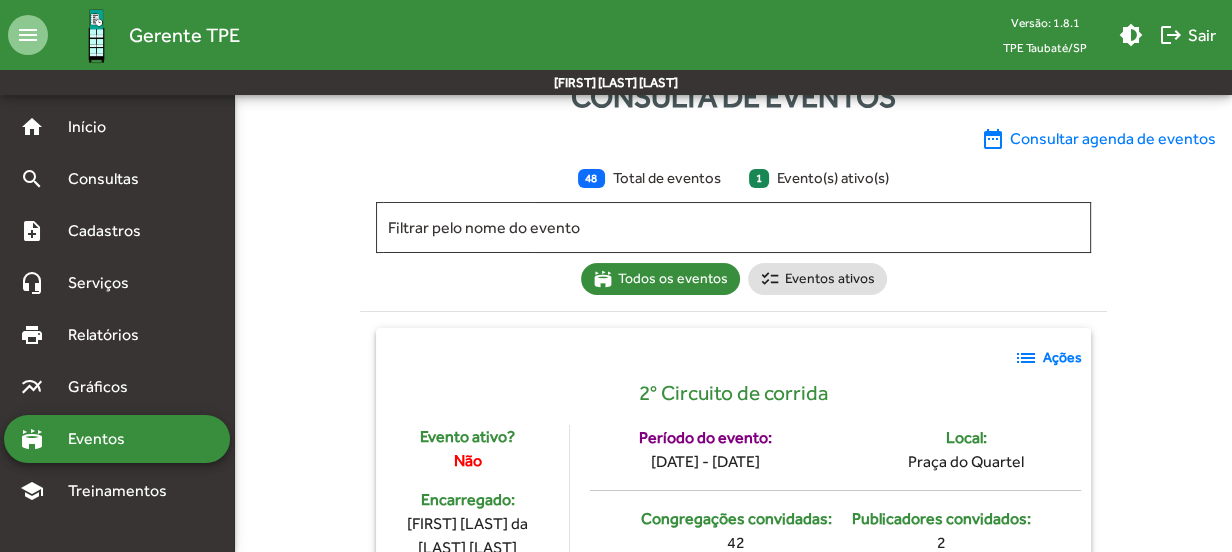 scroll, scrollTop: 90, scrollLeft: 0, axis: vertical 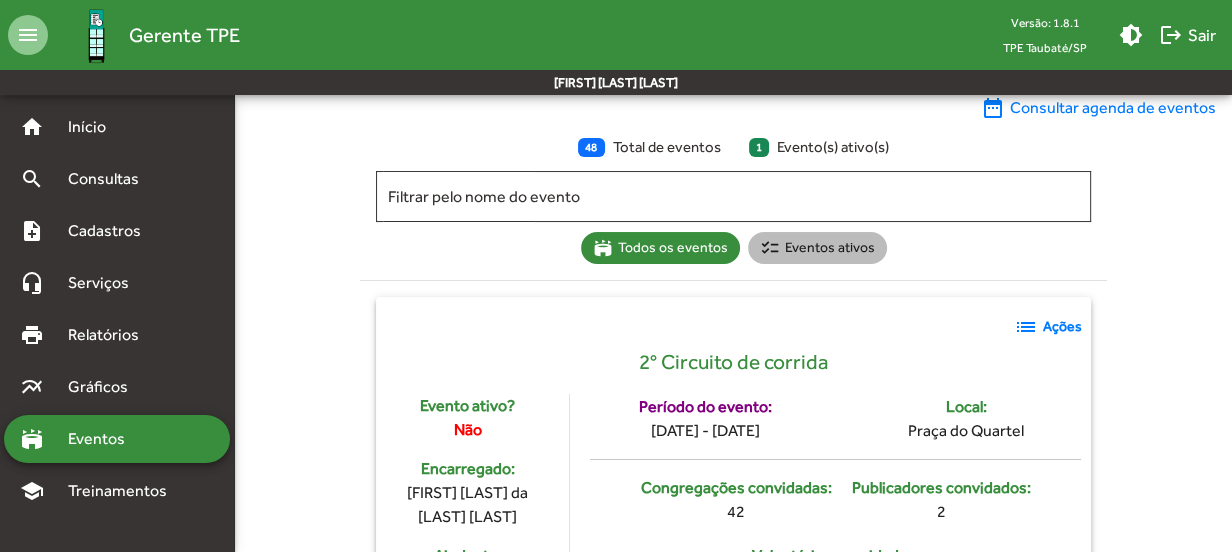 click on "checklist Eventos ativos" at bounding box center (817, 248) 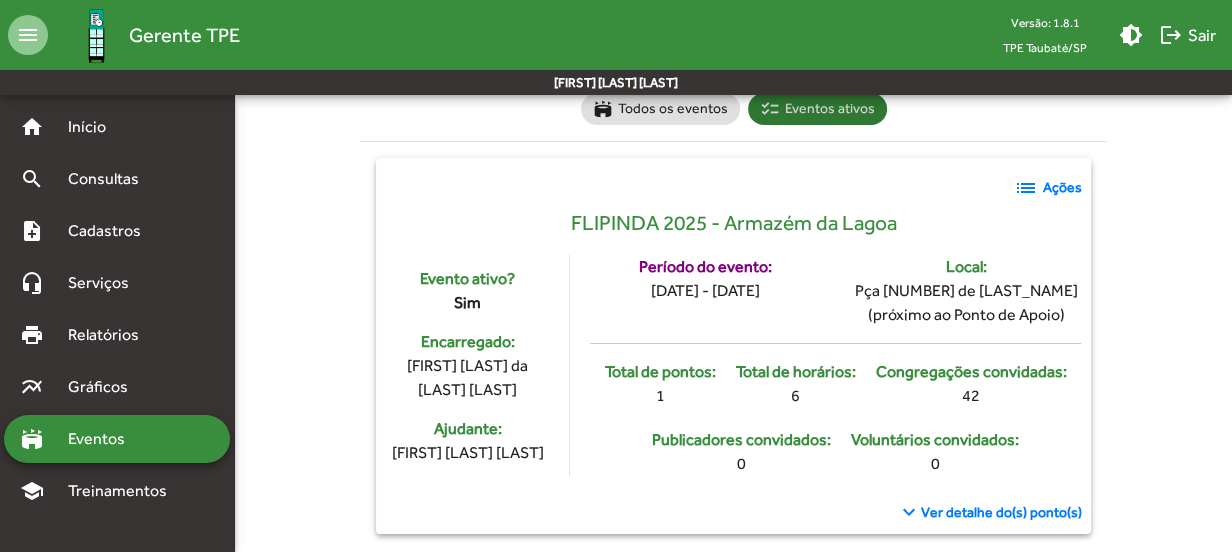 scroll, scrollTop: 243, scrollLeft: 0, axis: vertical 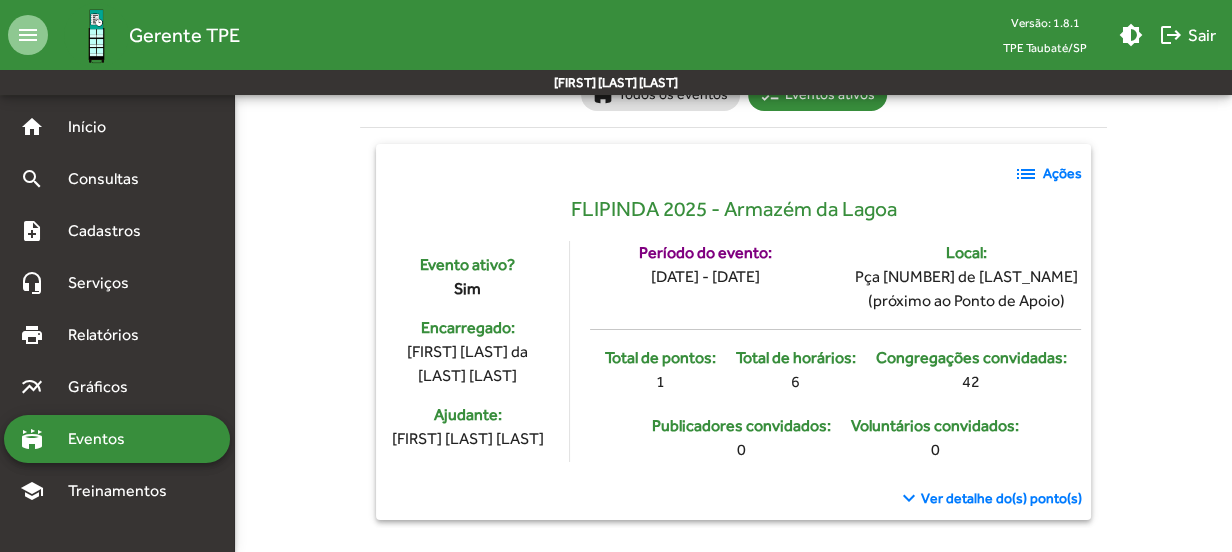 drag, startPoint x: 571, startPoint y: 206, endPoint x: 910, endPoint y: 204, distance: 339.0059 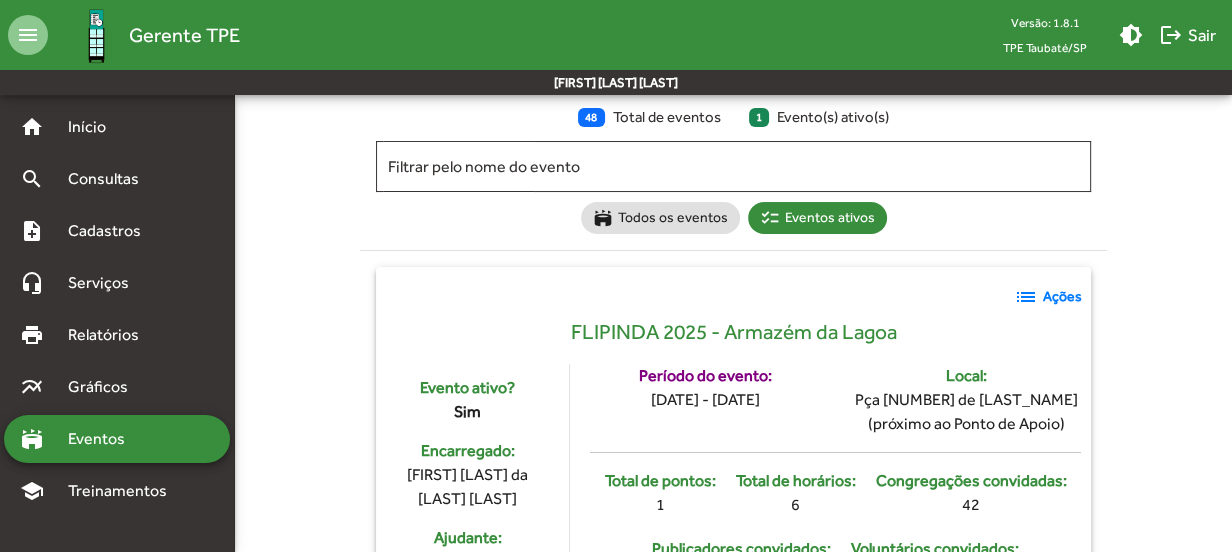 scroll, scrollTop: 152, scrollLeft: 0, axis: vertical 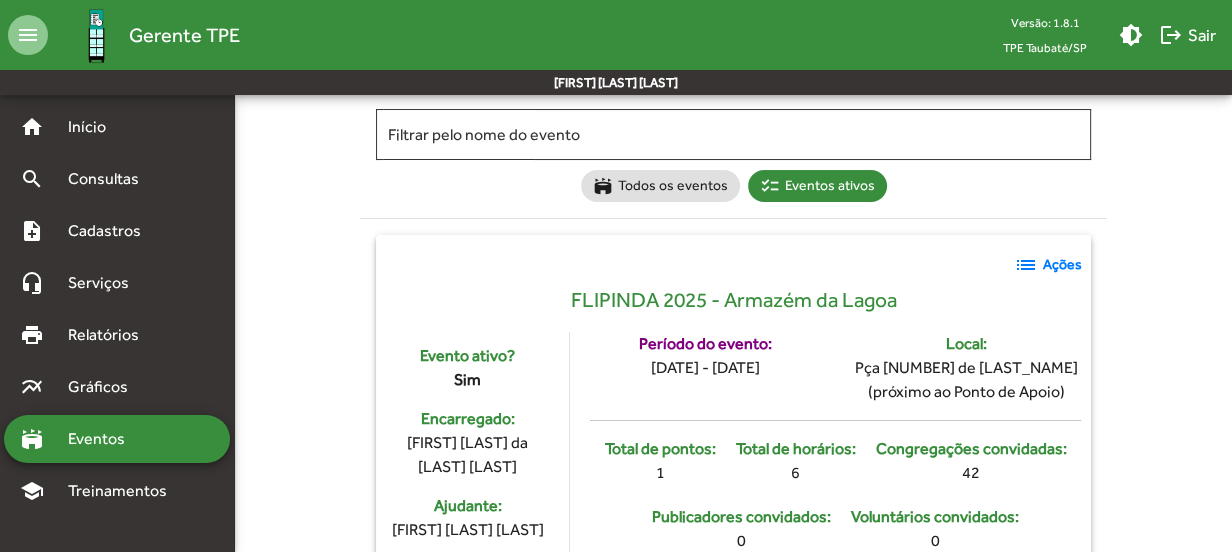 click on "Ações" 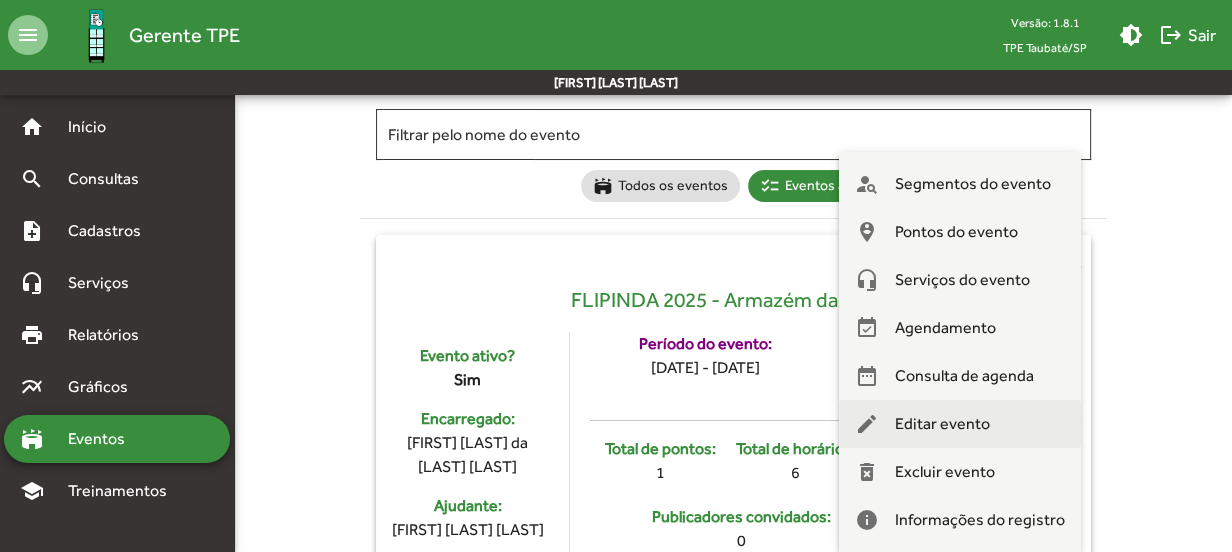 click on "Editar evento" at bounding box center [942, 424] 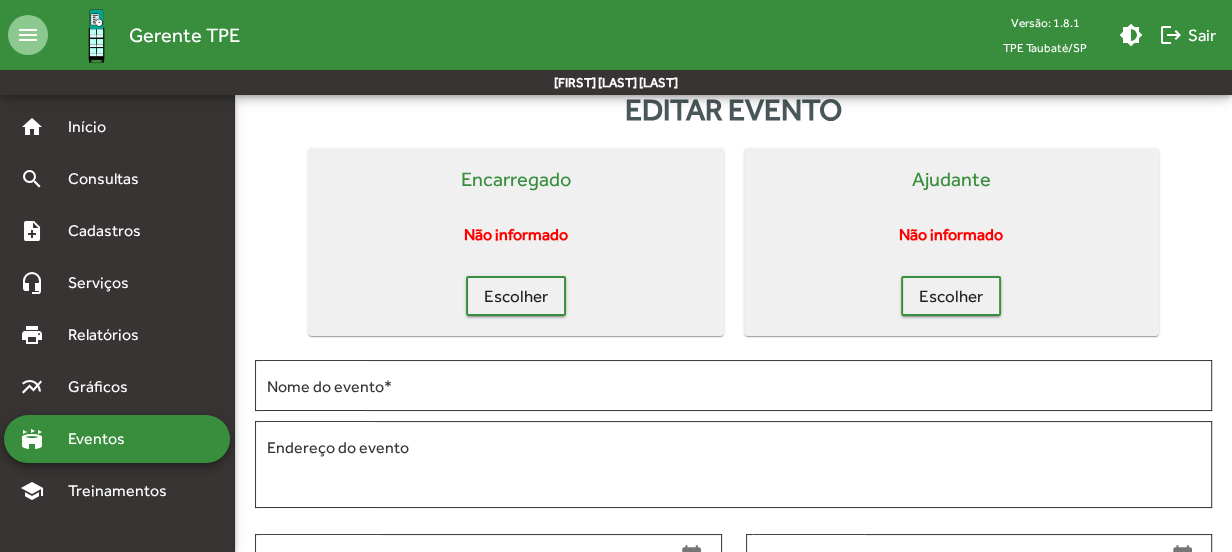 scroll, scrollTop: 0, scrollLeft: 0, axis: both 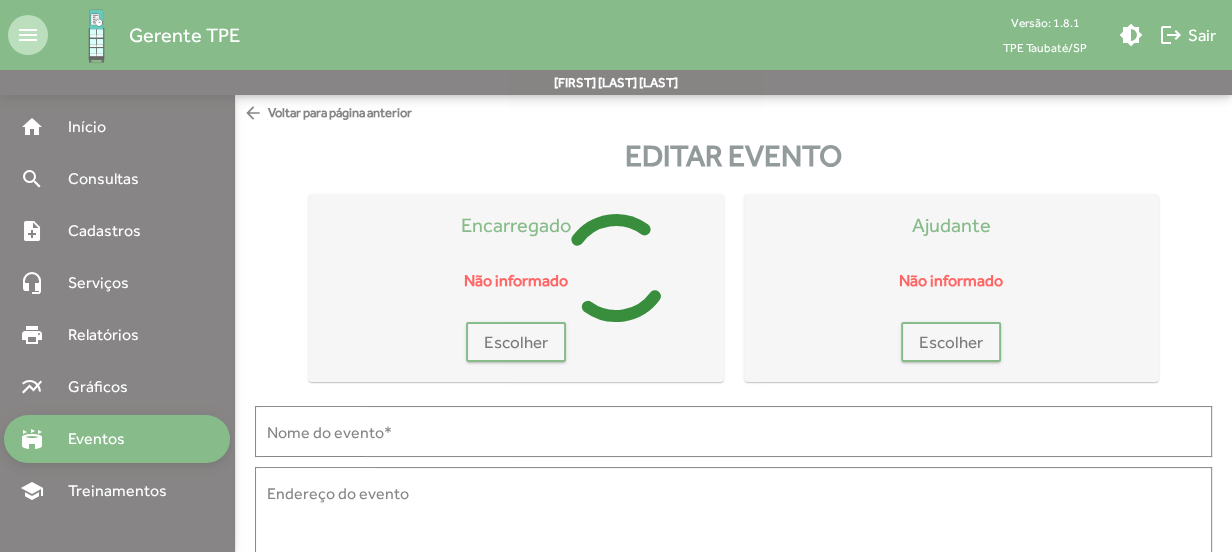type on "**********" 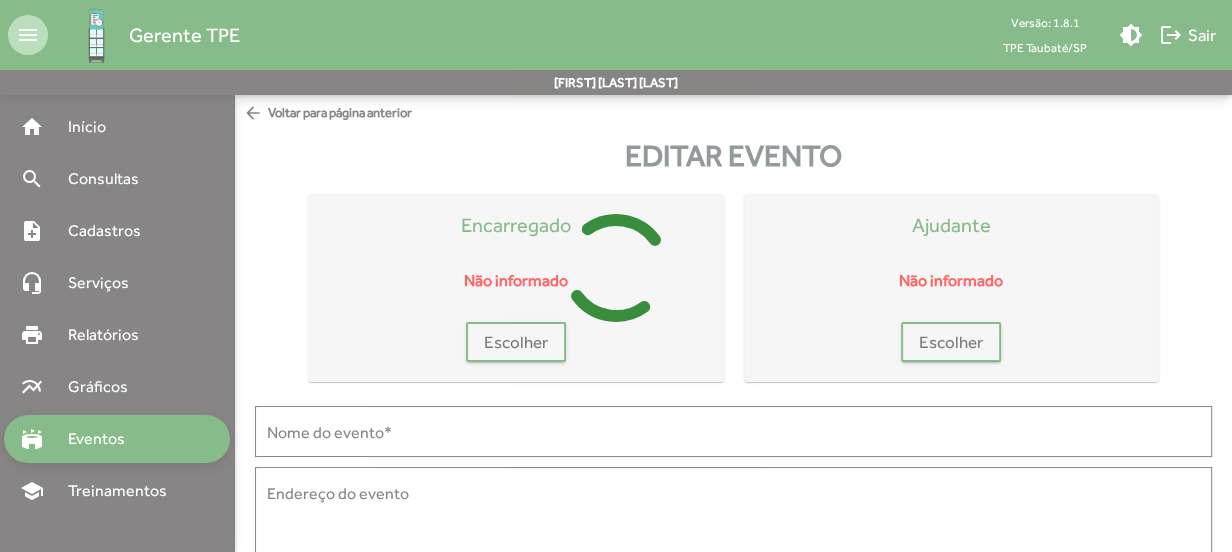 type on "**********" 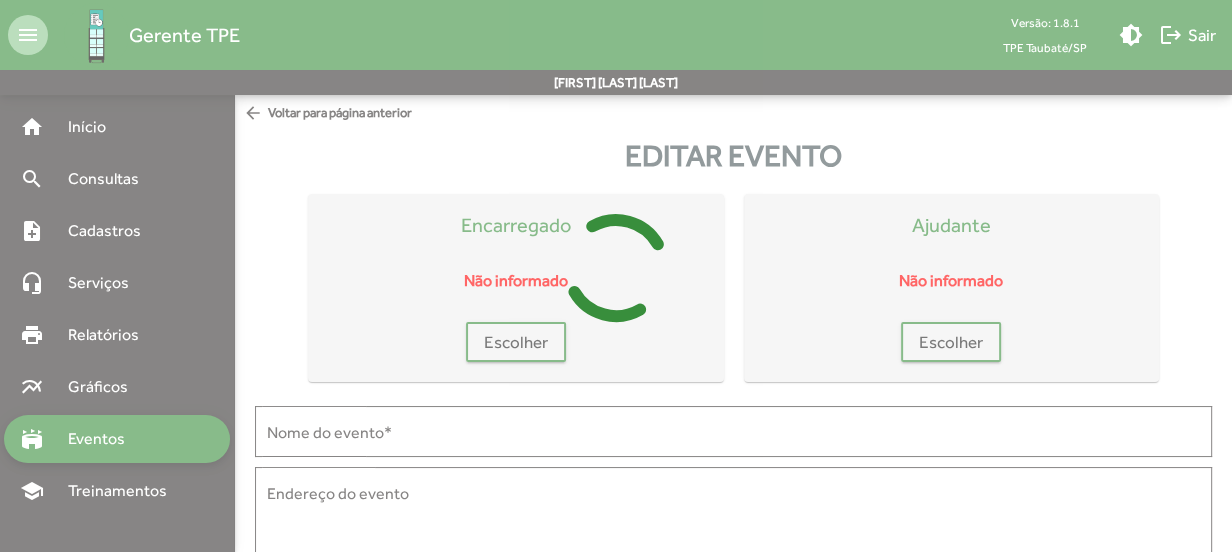type on "**********" 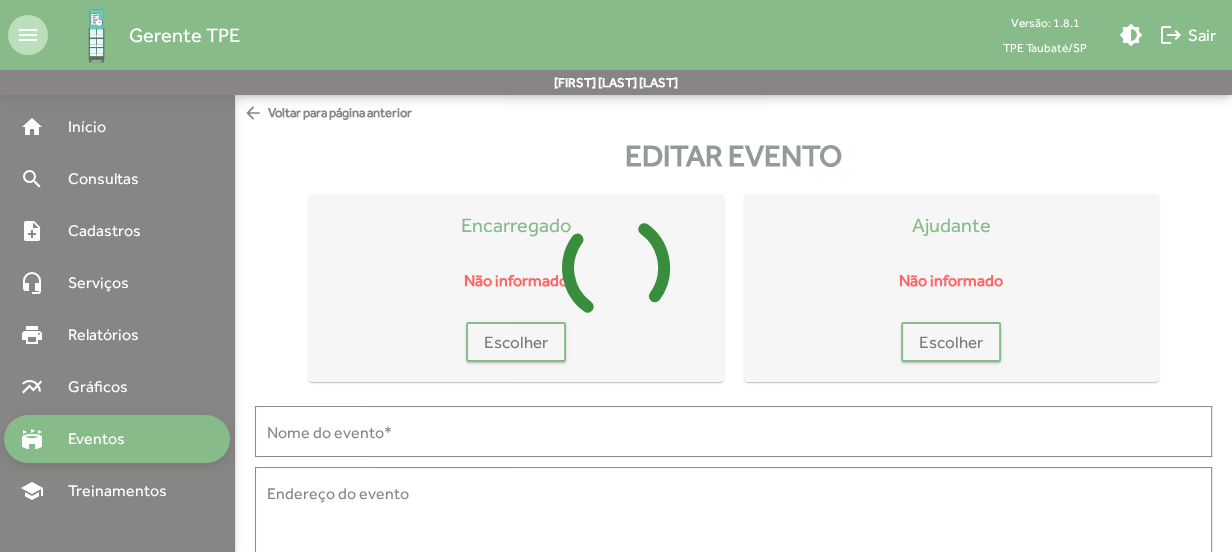 type on "**********" 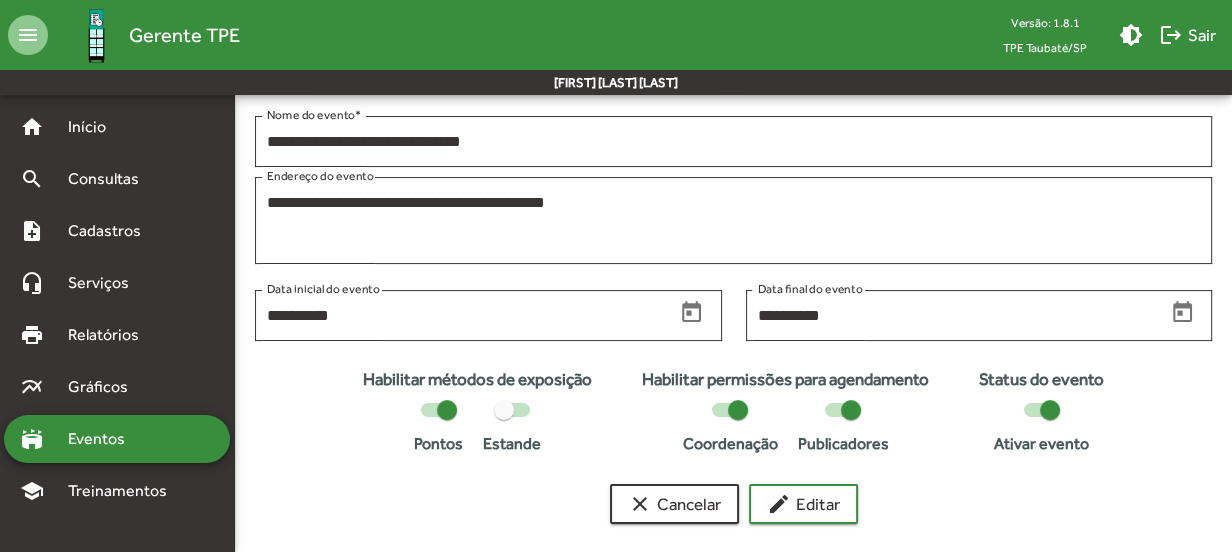 scroll, scrollTop: 308, scrollLeft: 0, axis: vertical 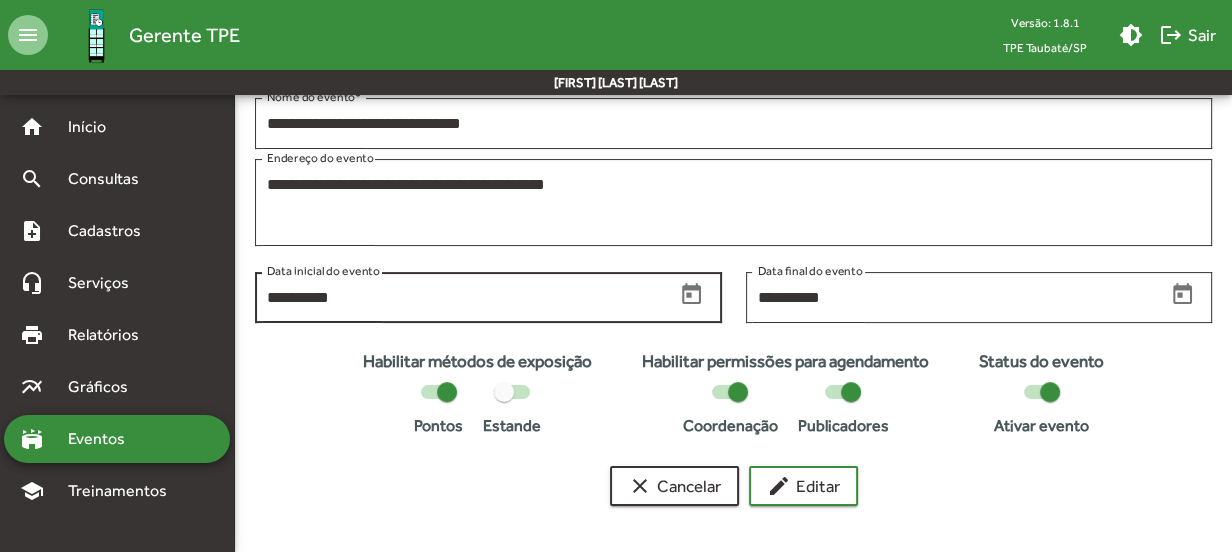 click 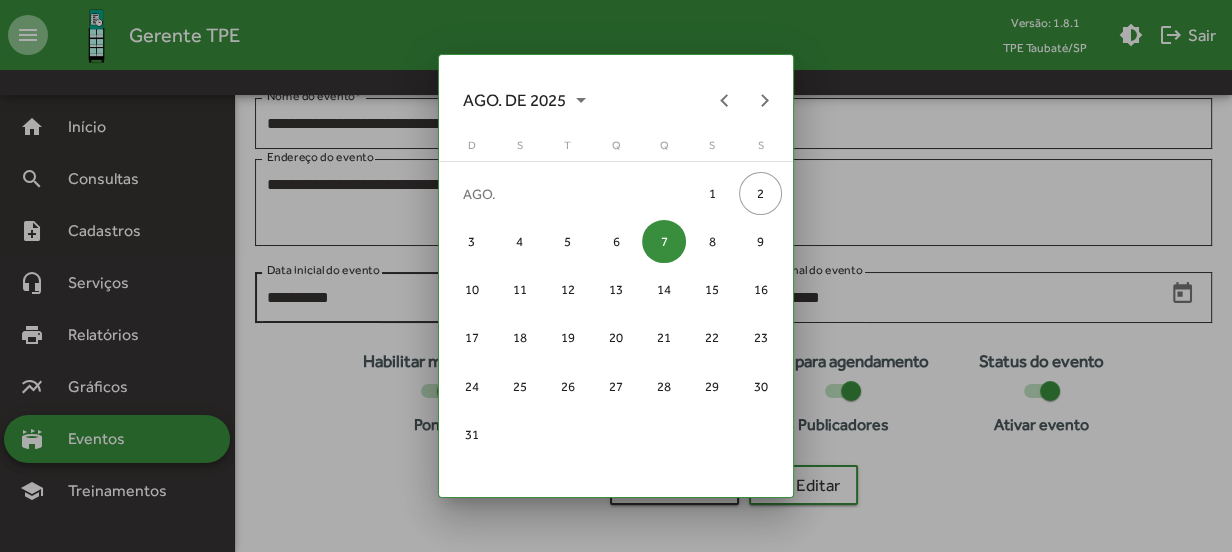 scroll, scrollTop: 0, scrollLeft: 0, axis: both 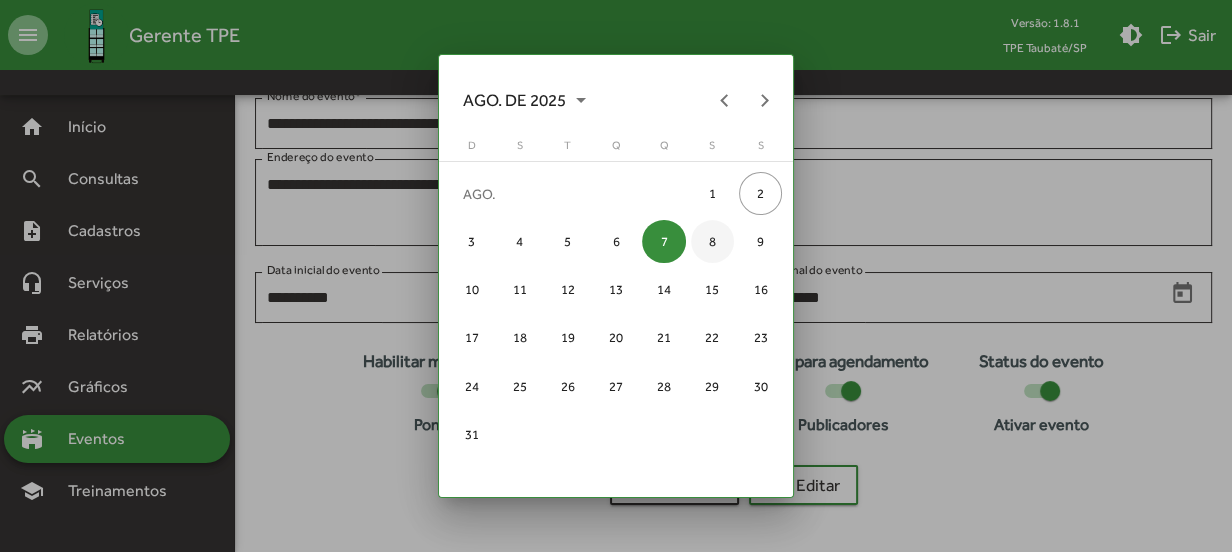 click on "8" at bounding box center (712, 241) 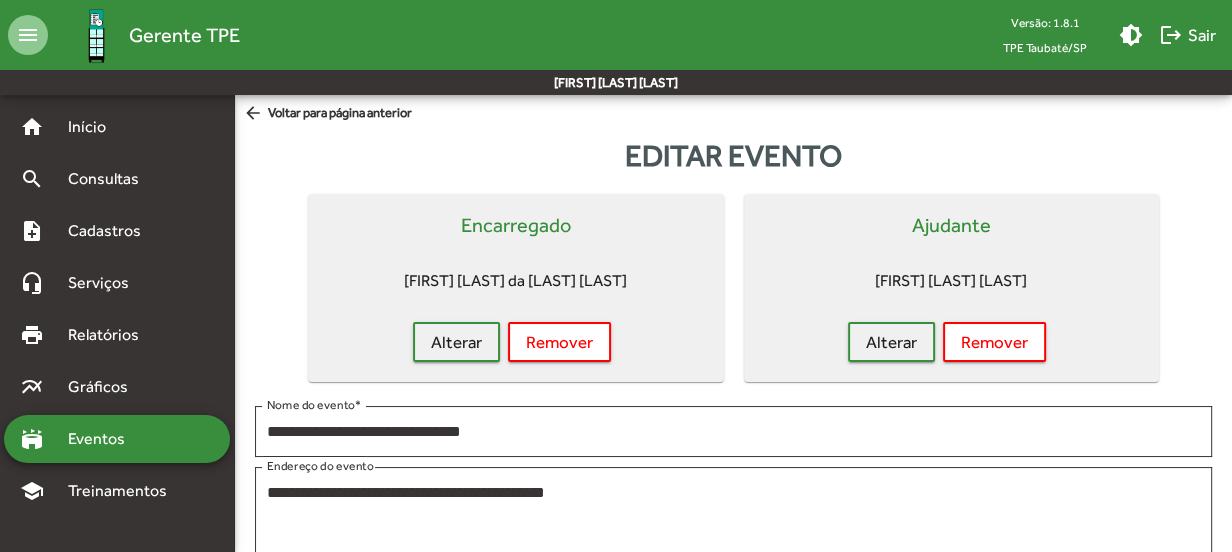 scroll, scrollTop: 308, scrollLeft: 0, axis: vertical 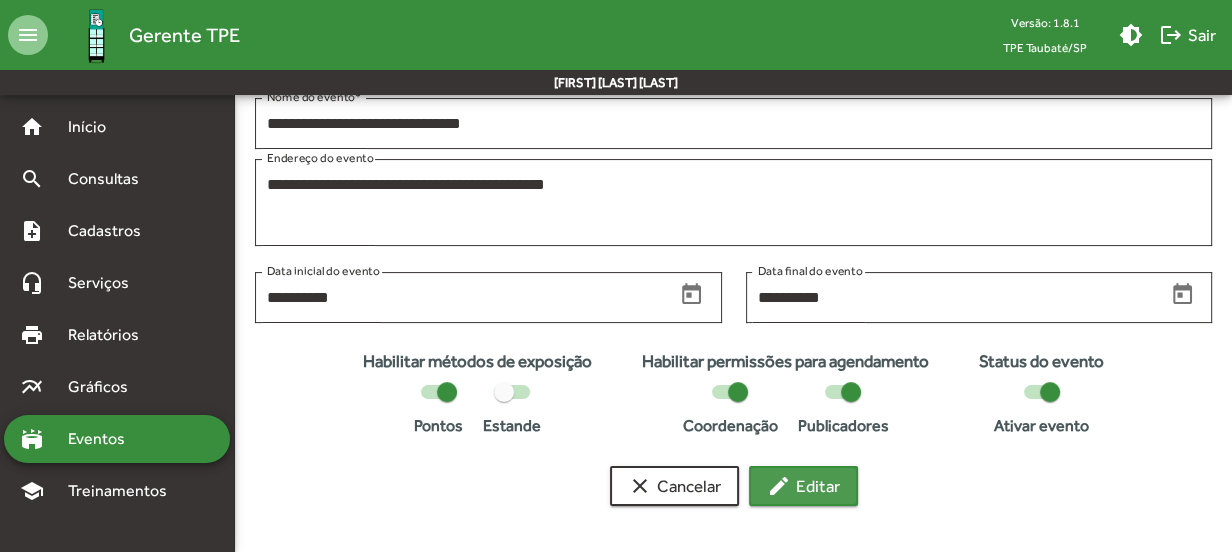 click on "edit  Editar" at bounding box center (803, 486) 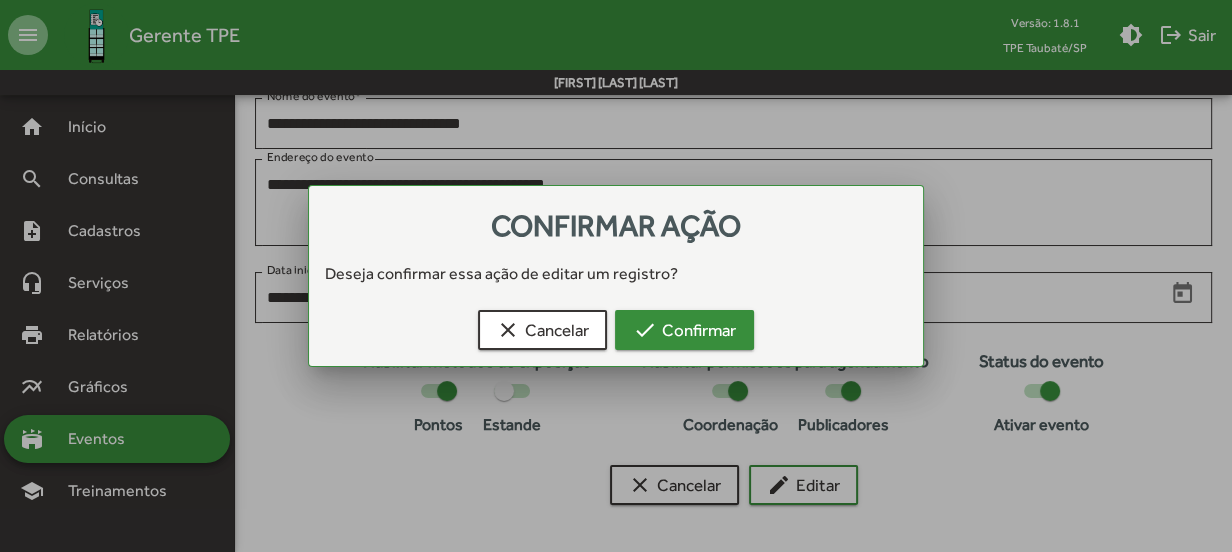 click on "check  Confirmar" at bounding box center (684, 330) 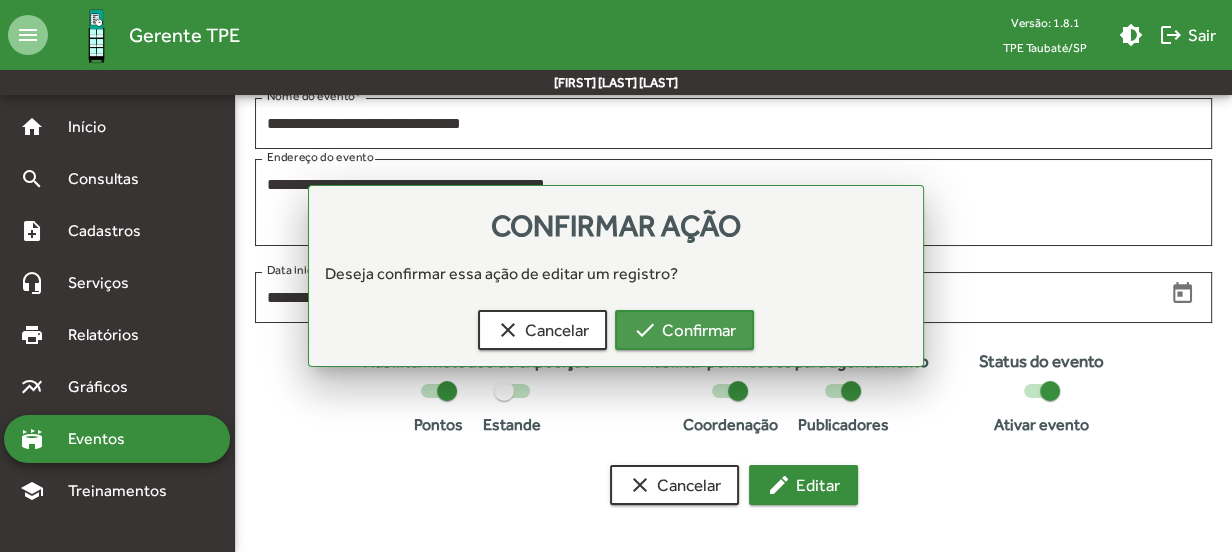scroll, scrollTop: 308, scrollLeft: 0, axis: vertical 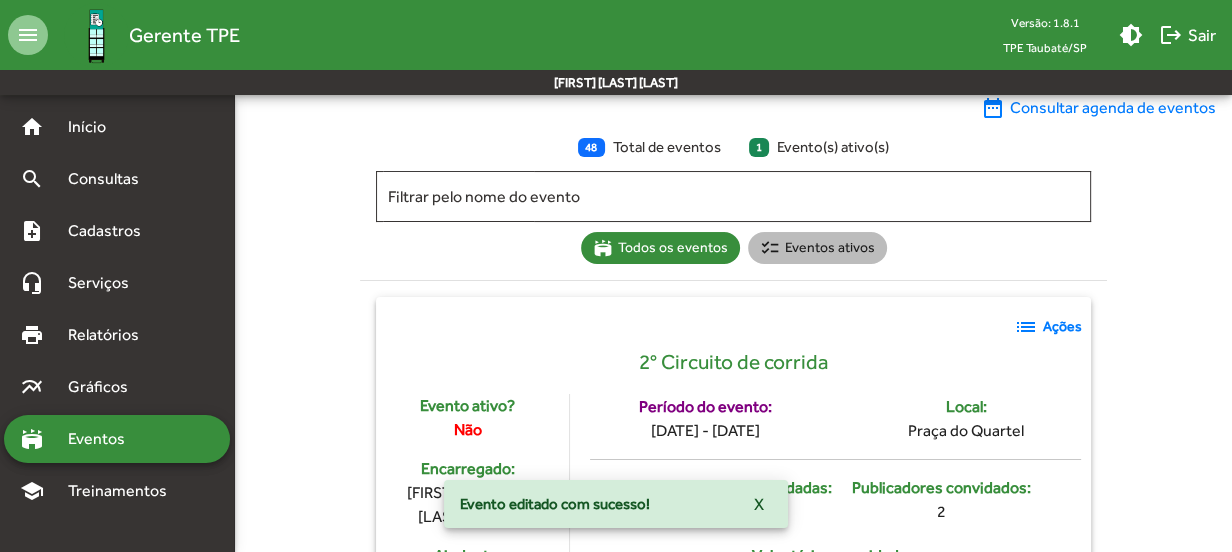click on "checklist Eventos ativos" at bounding box center [817, 248] 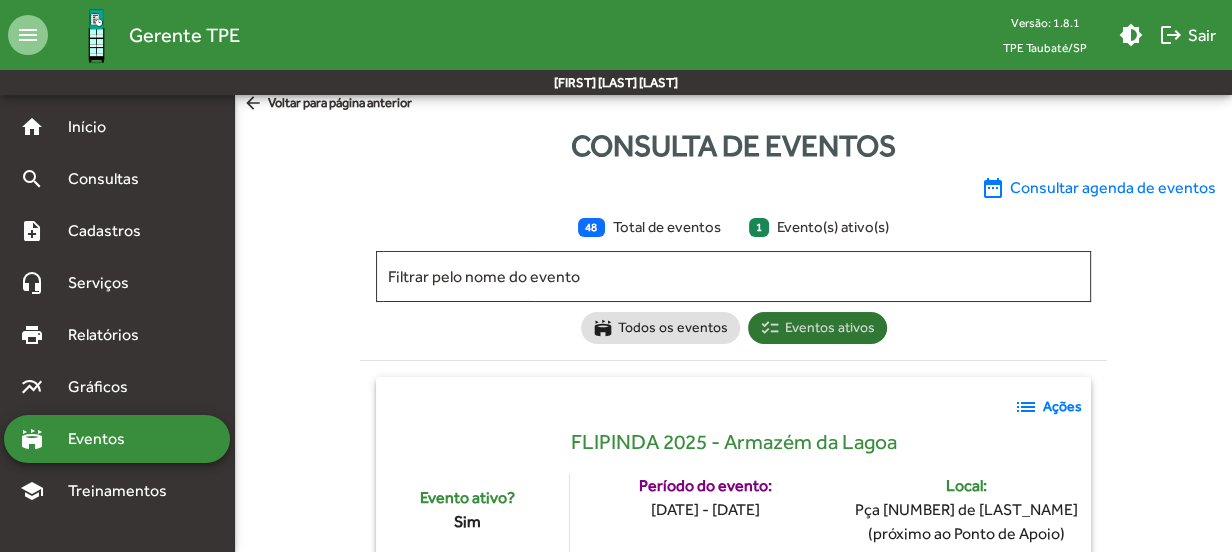 scroll, scrollTop: 0, scrollLeft: 0, axis: both 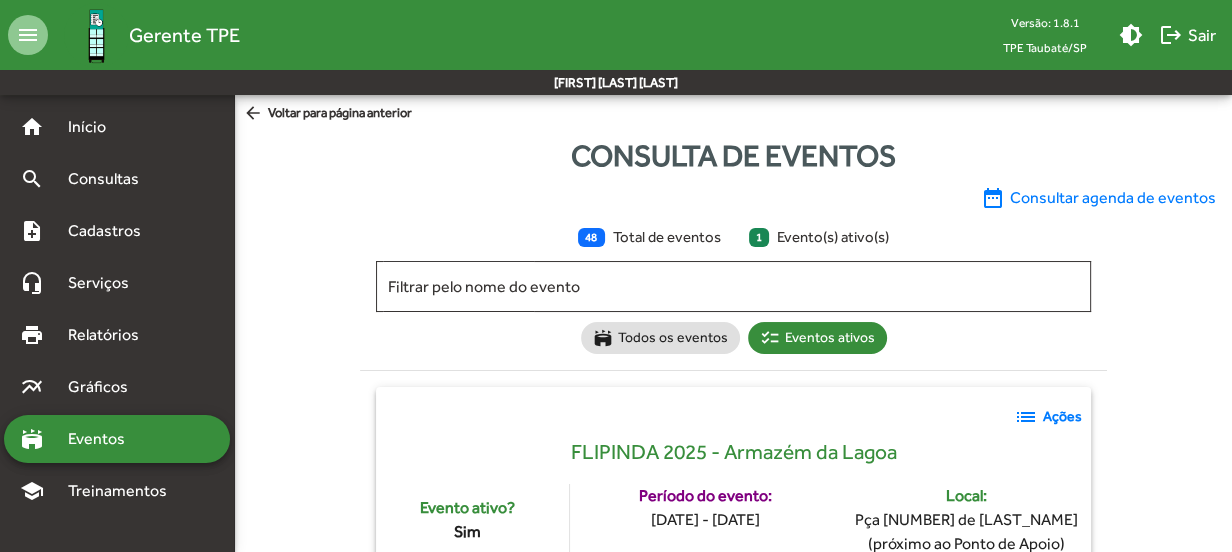click on "arrow_back  Voltar para página anterior" 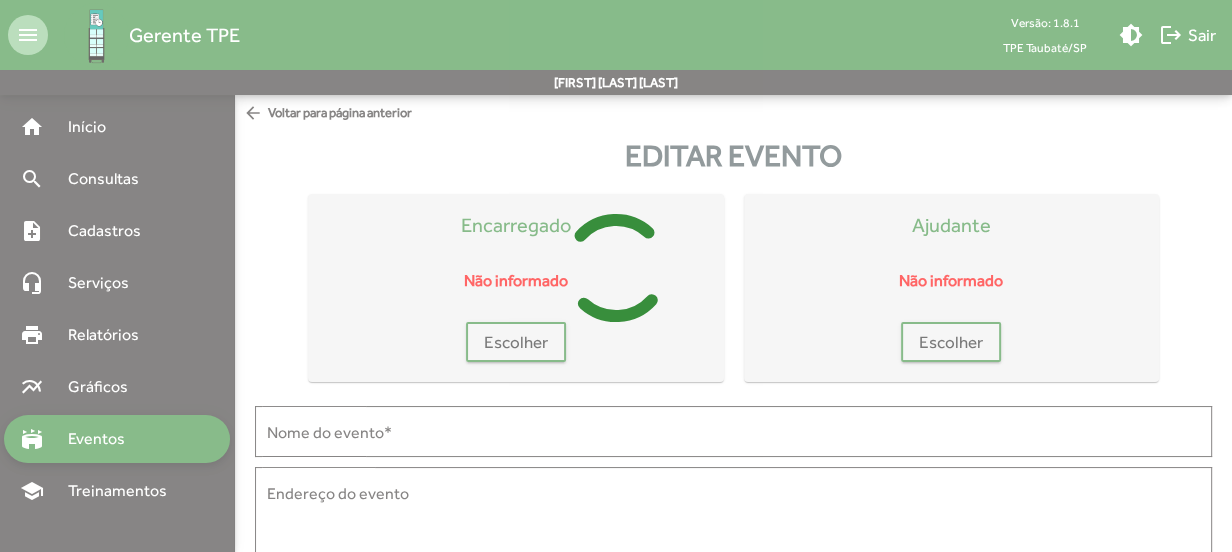 type on "**********" 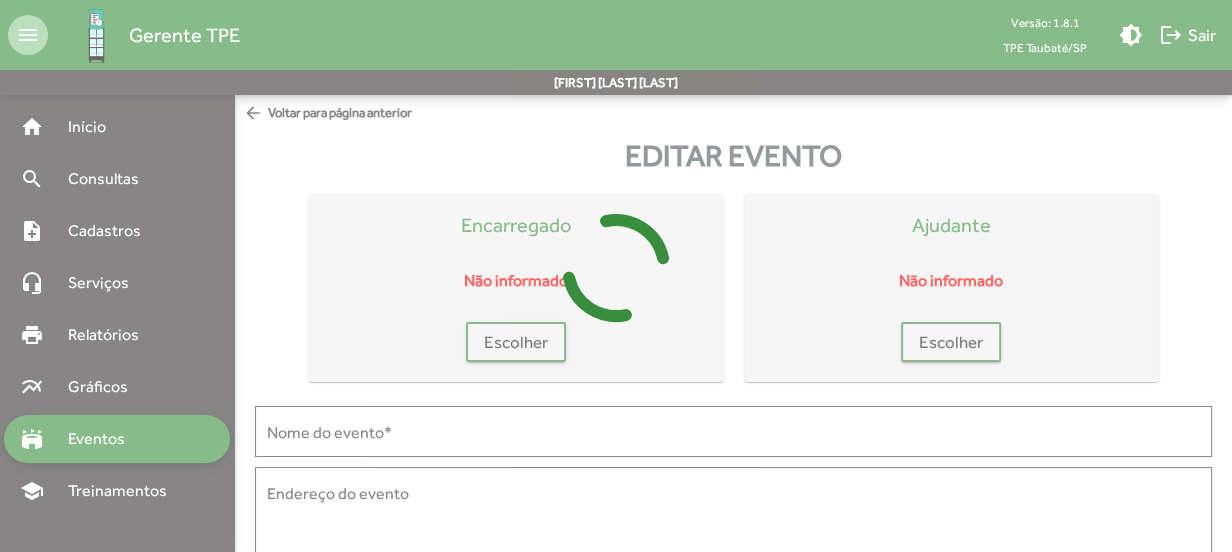 type on "**********" 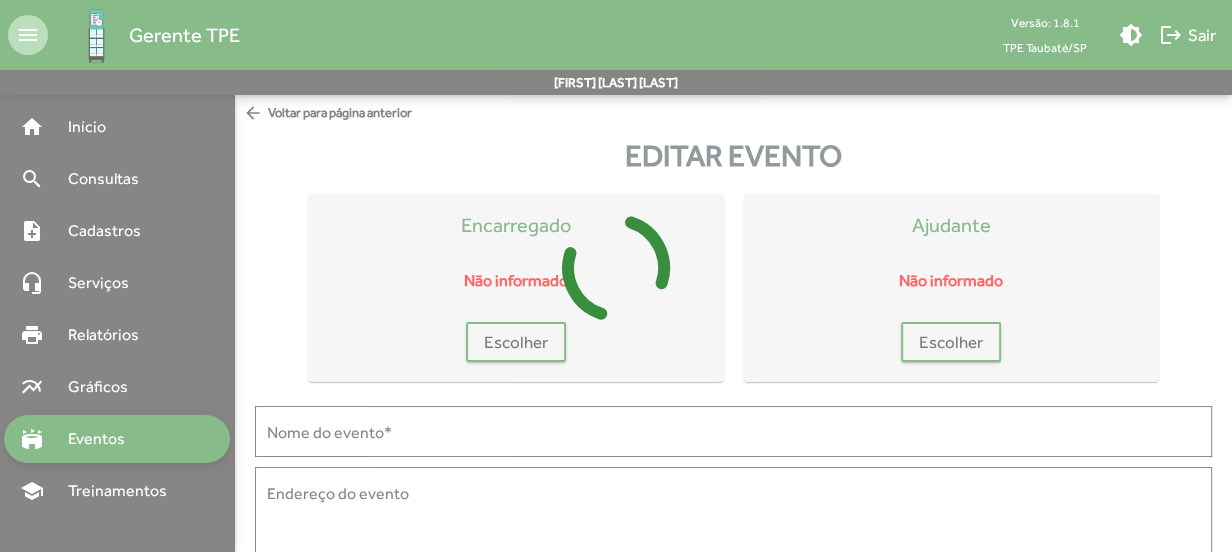 type on "**********" 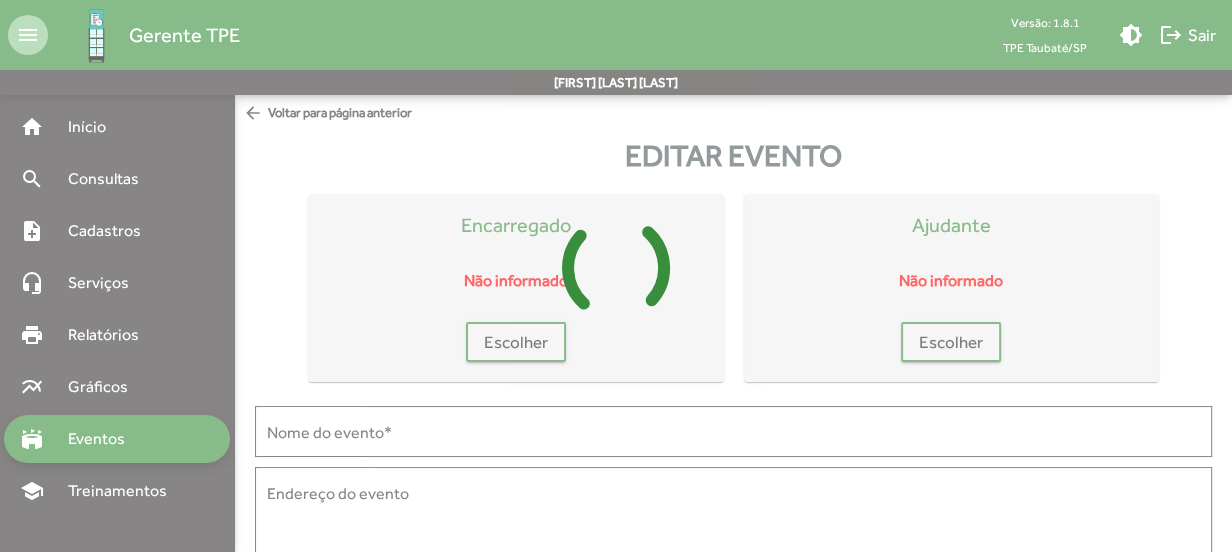 type on "**********" 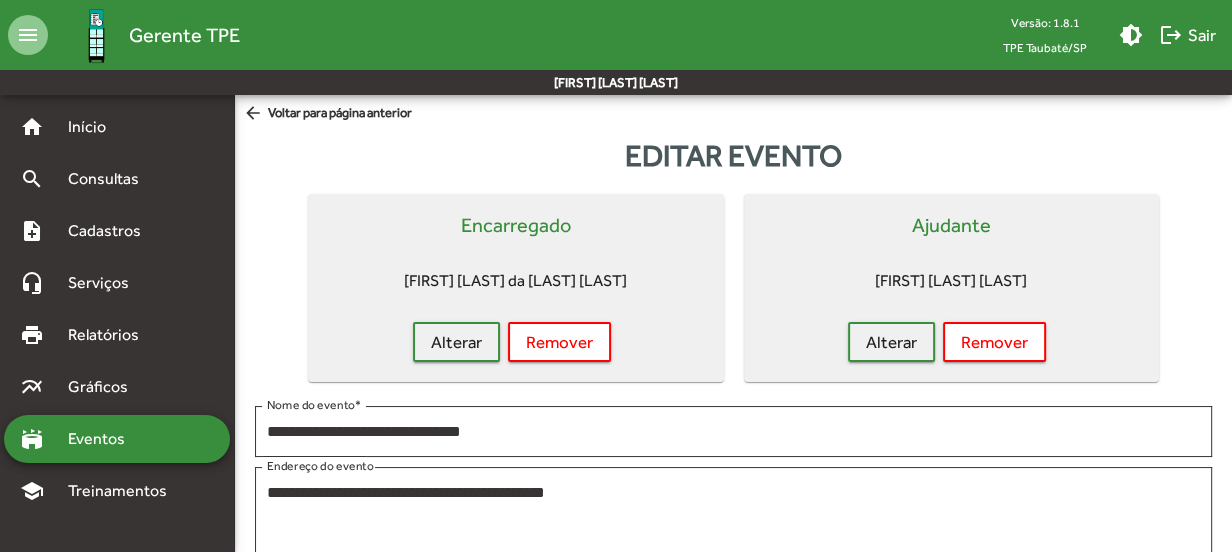 click on "arrow_back" 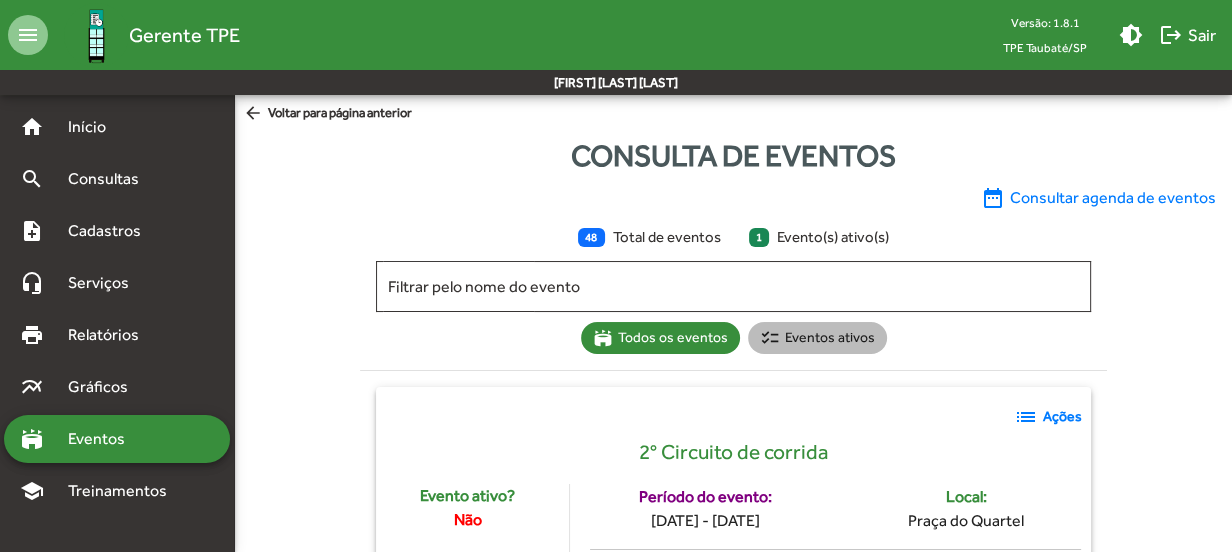 click on "checklist Eventos ativos" at bounding box center (817, 338) 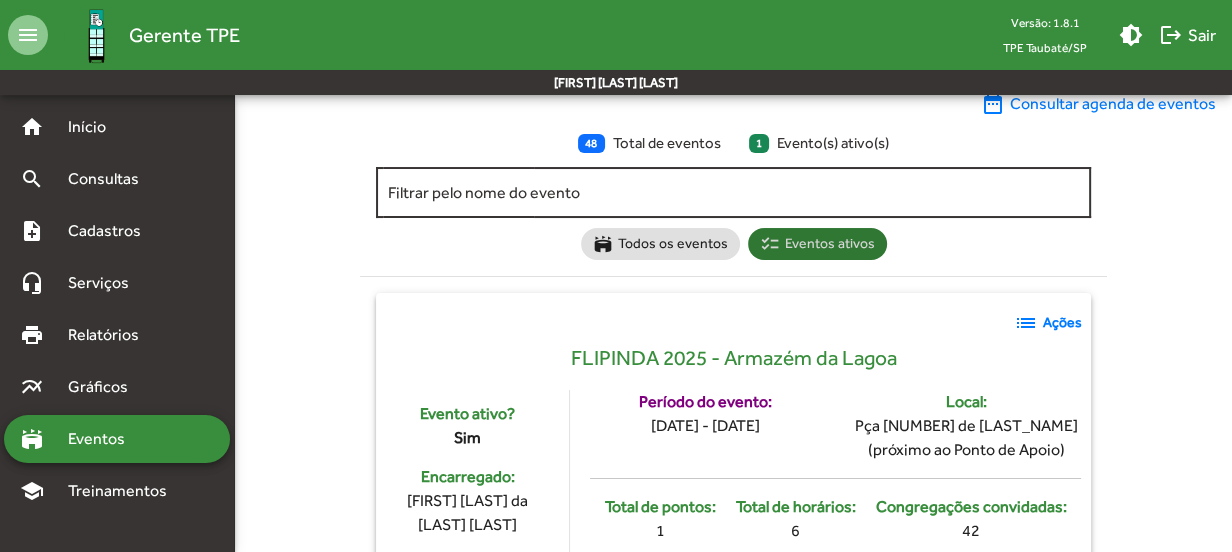 scroll, scrollTop: 0, scrollLeft: 0, axis: both 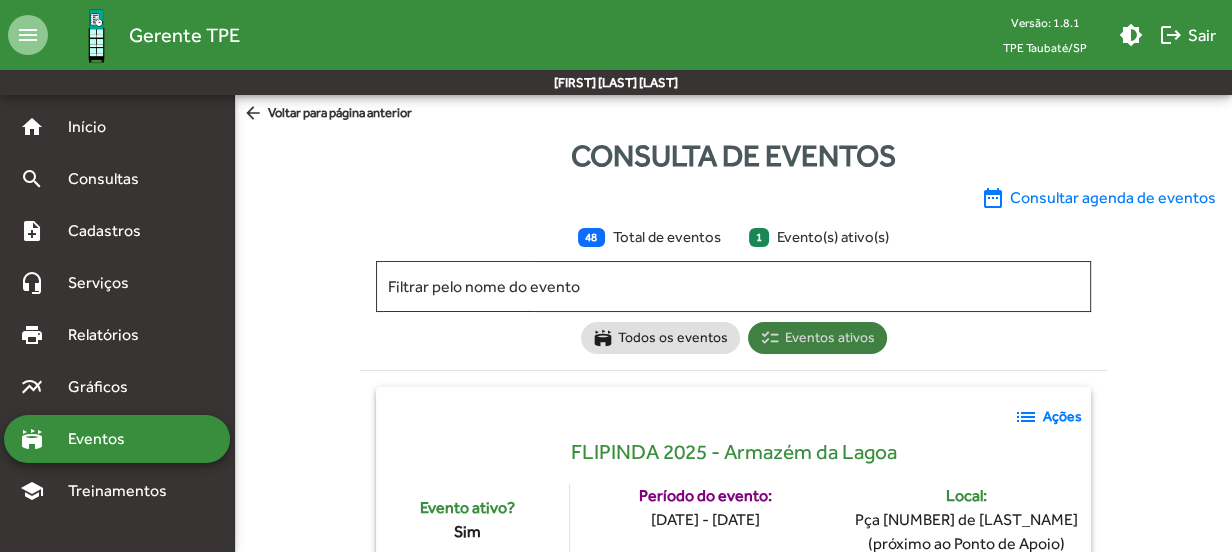 click on "checklist Eventos ativos" at bounding box center [817, 338] 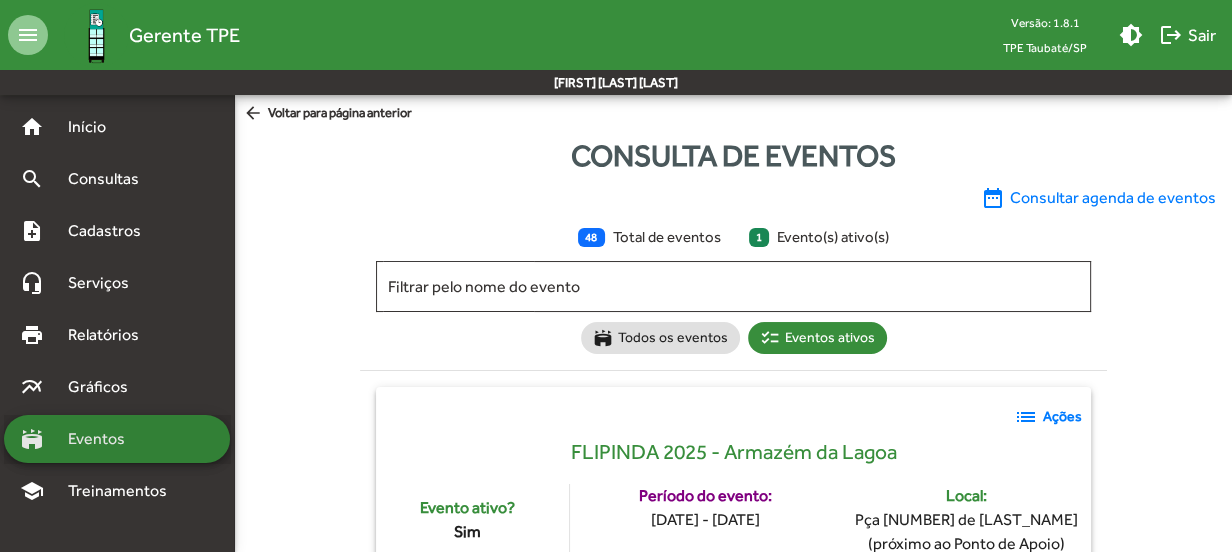 click on "Eventos" at bounding box center [104, 439] 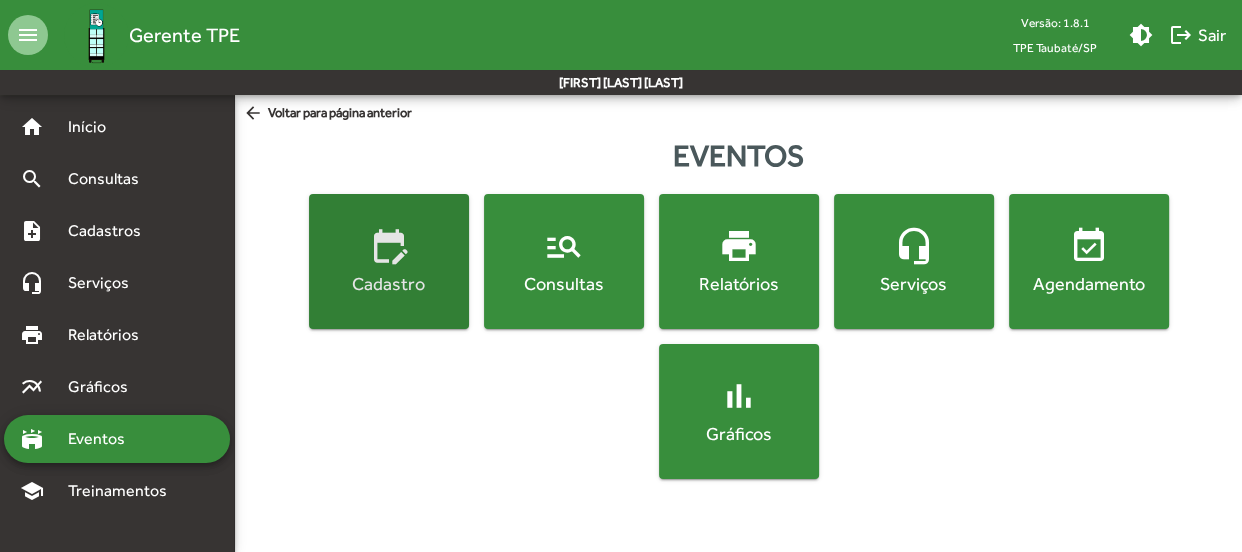 click on "edit_calendar  Cadastro" 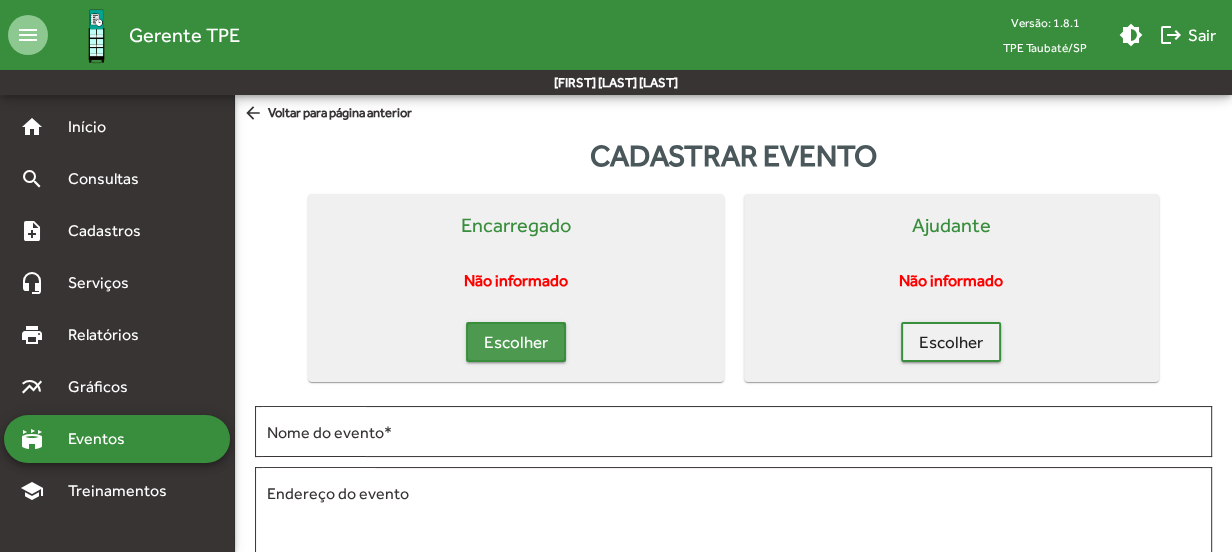 click on "Escolher" 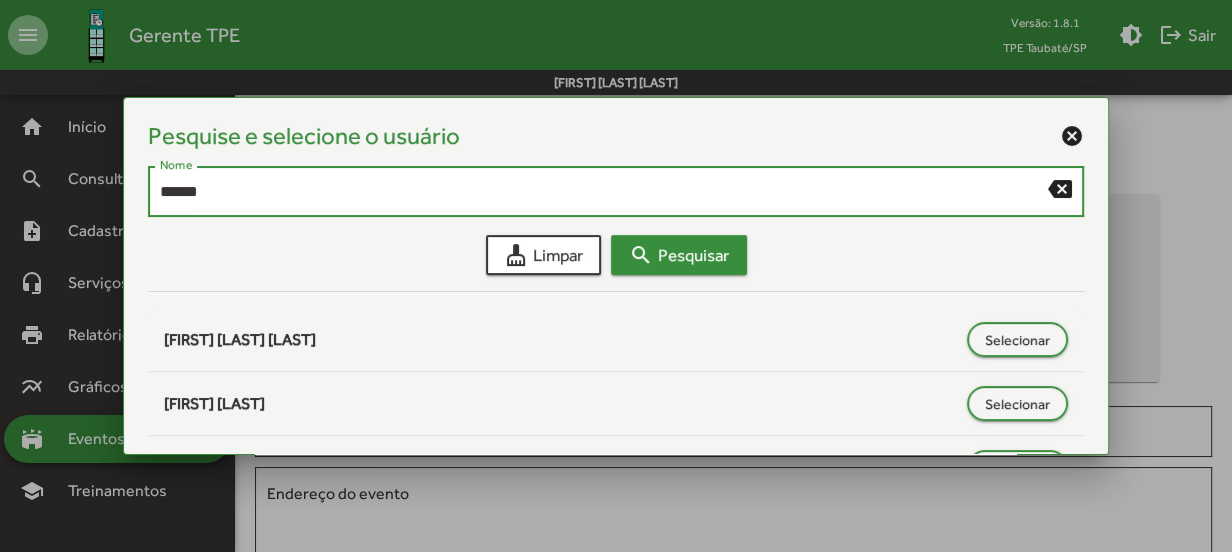 type on "******" 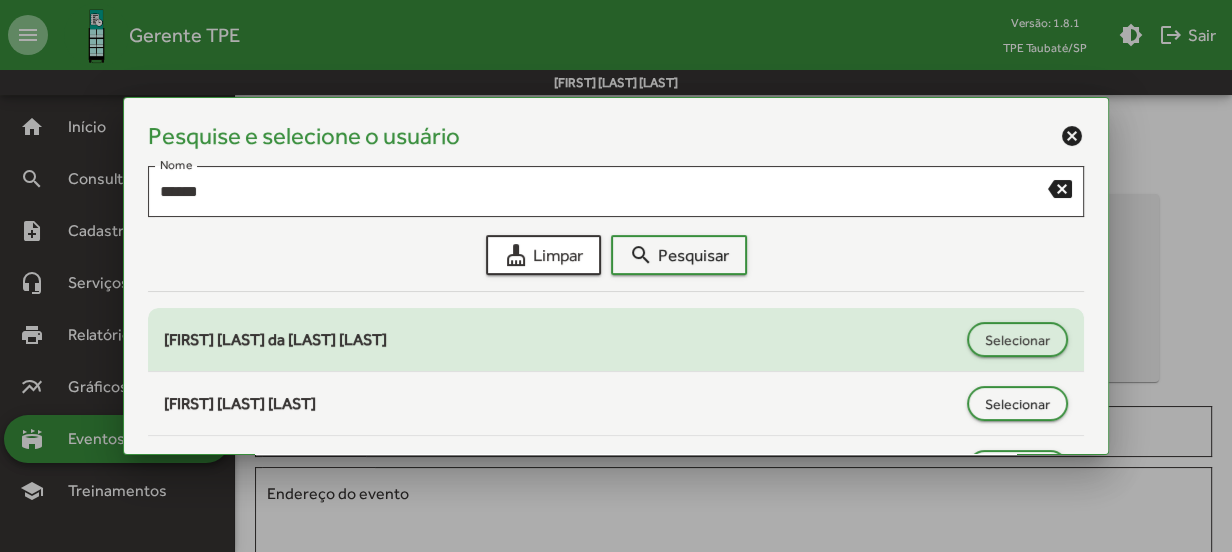 drag, startPoint x: 326, startPoint y: 336, endPoint x: 747, endPoint y: 366, distance: 422.06754 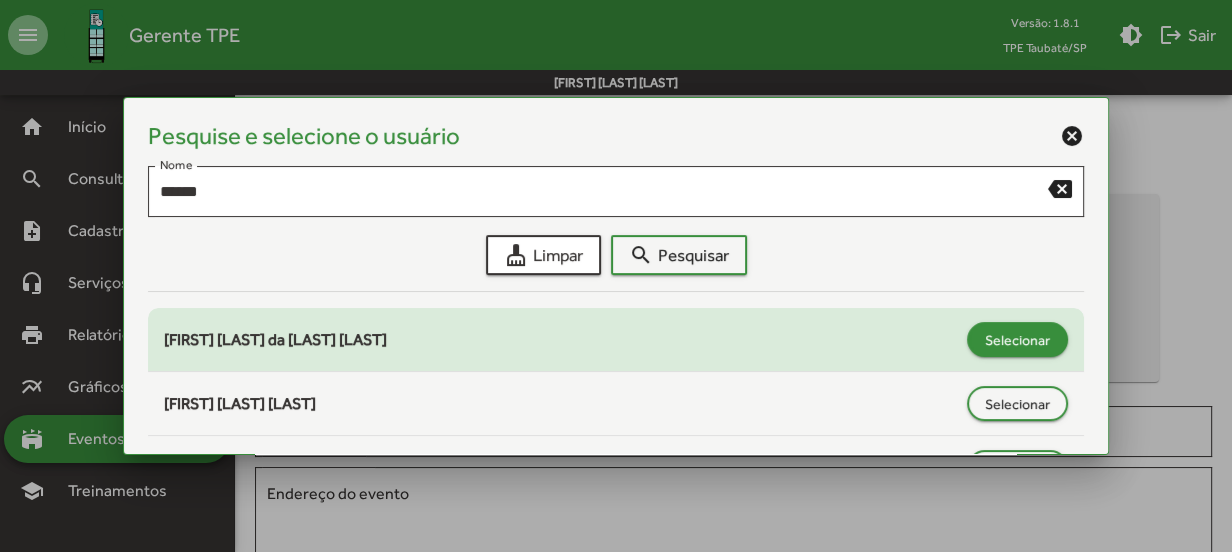 click on "Selecionar" 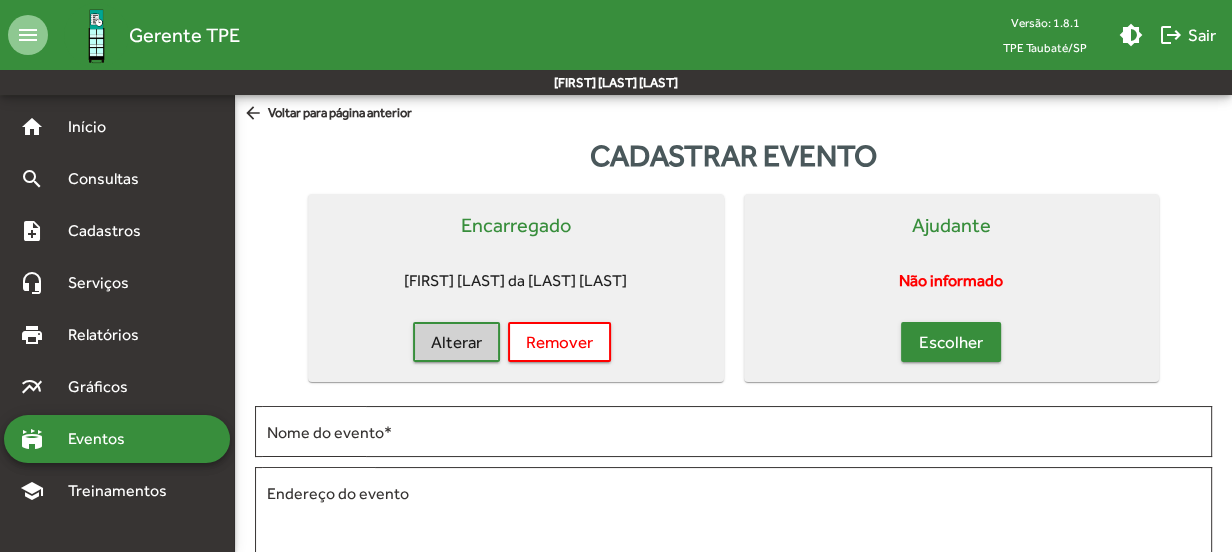 click on "Escolher" 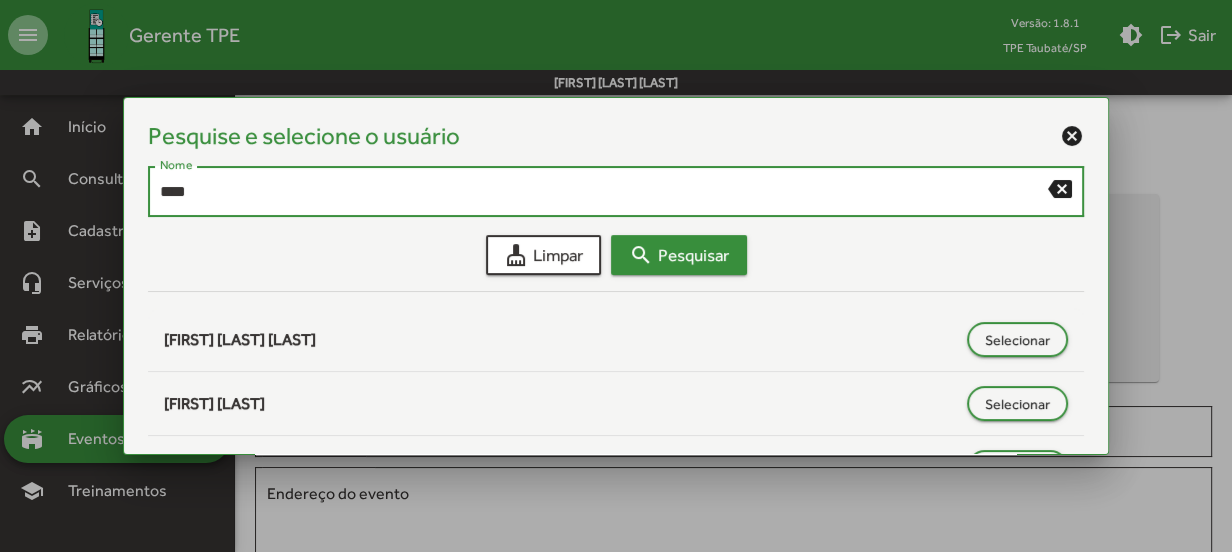 type on "****" 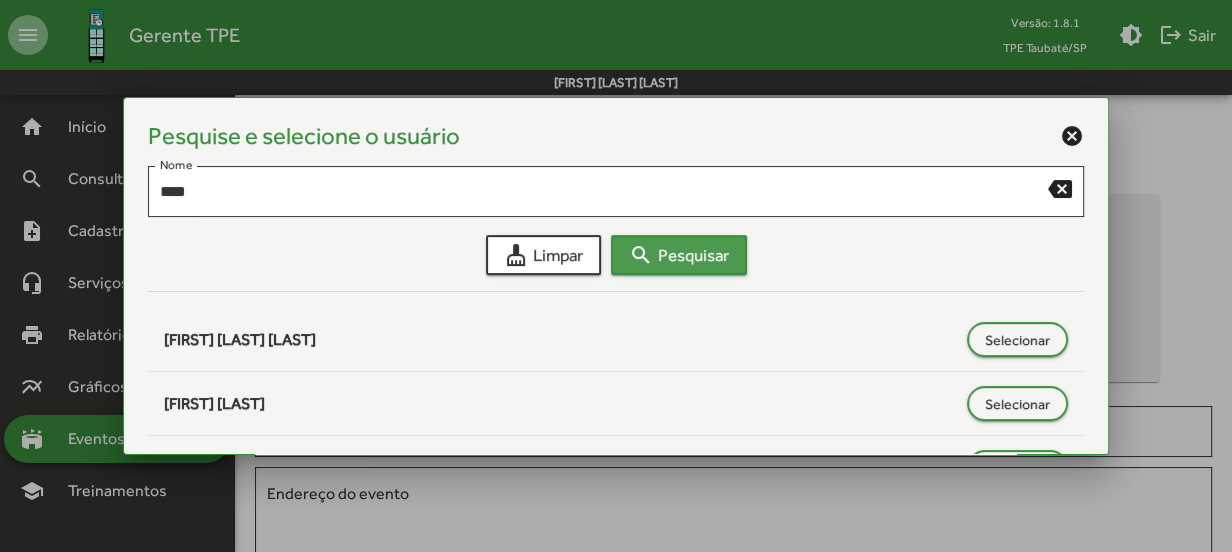 click on "search  Pesquisar" at bounding box center (679, 255) 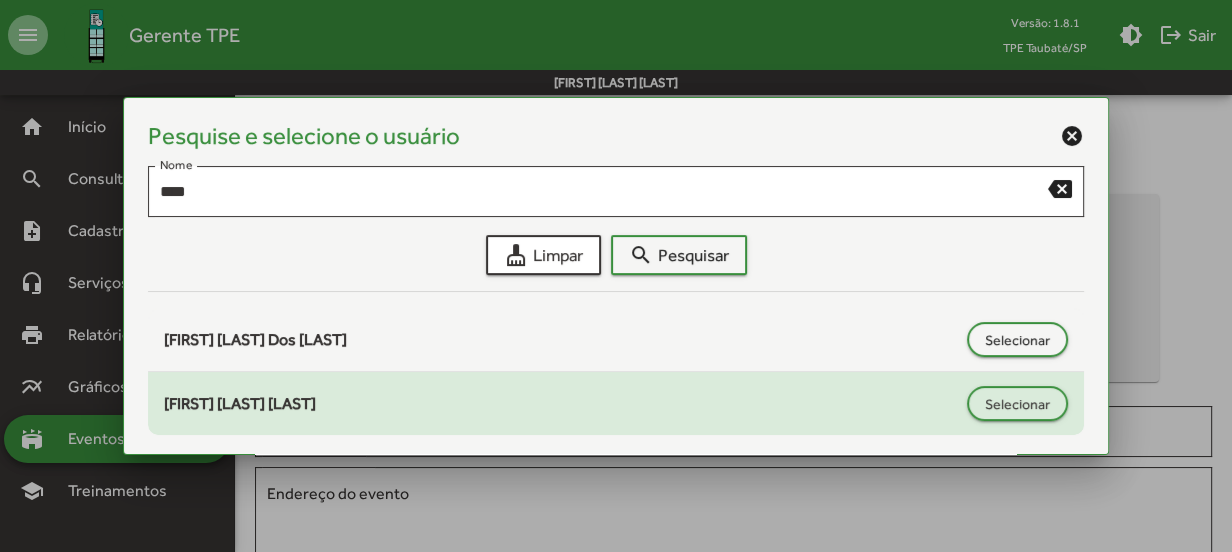 drag, startPoint x: 448, startPoint y: 400, endPoint x: 793, endPoint y: 400, distance: 345 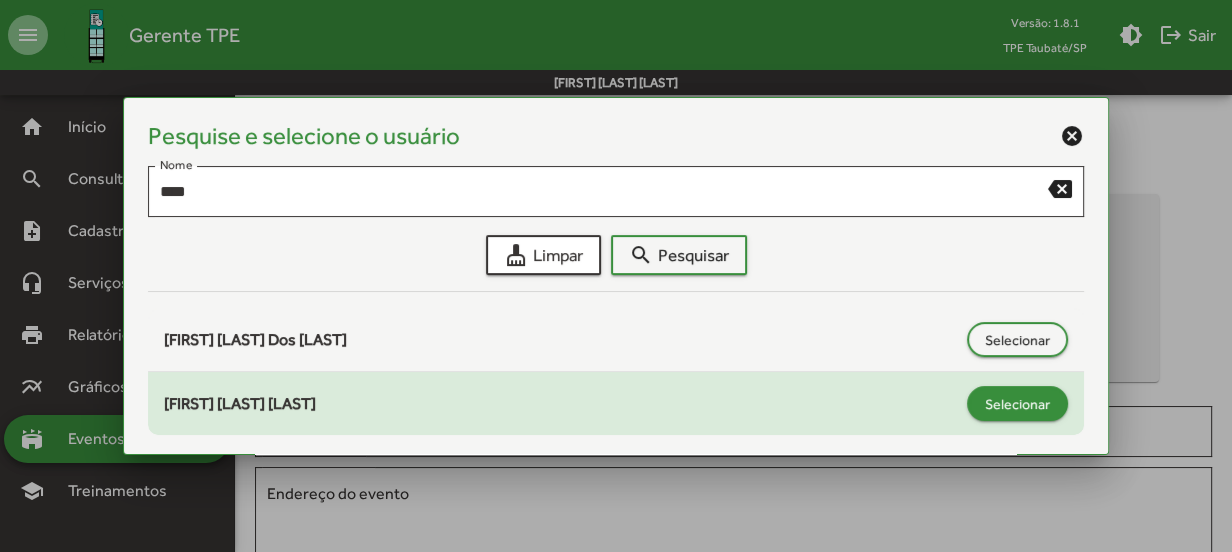 drag, startPoint x: 1019, startPoint y: 397, endPoint x: 979, endPoint y: 399, distance: 40.04997 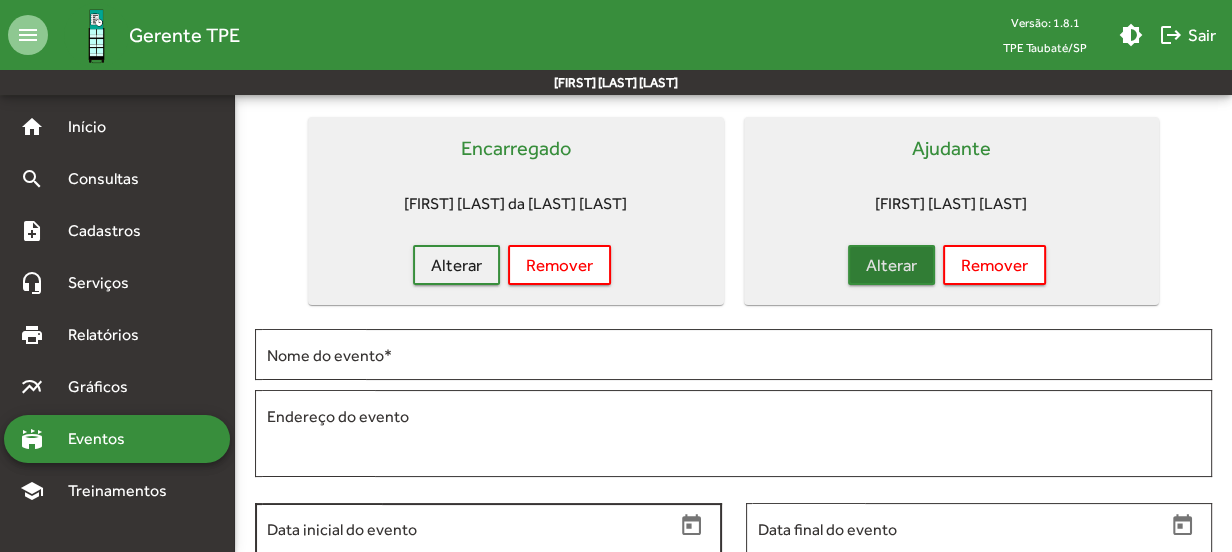 scroll, scrollTop: 181, scrollLeft: 0, axis: vertical 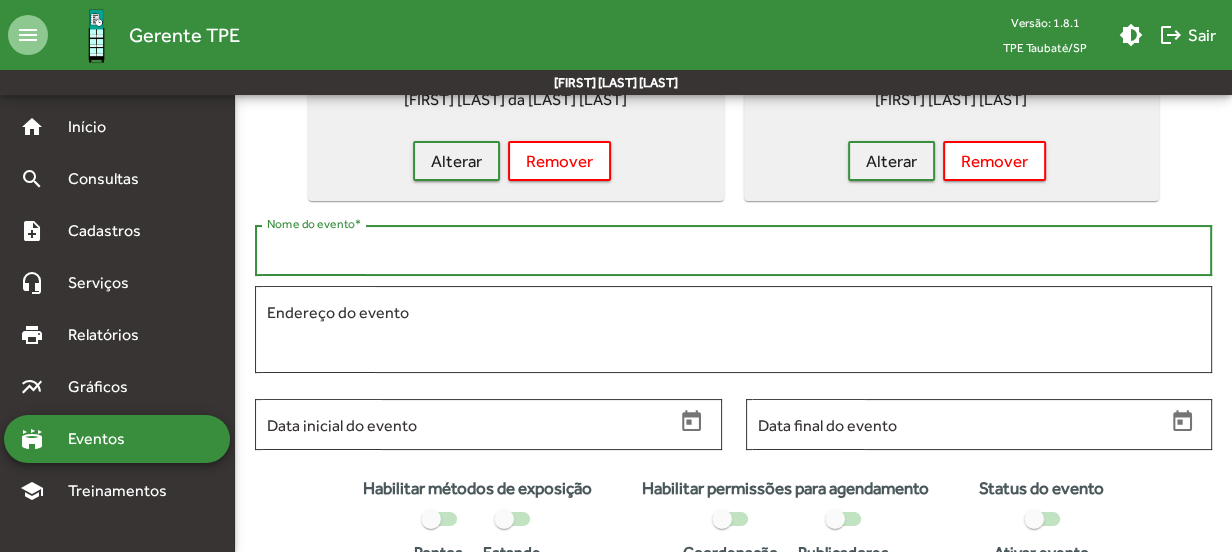 click on "Nome do evento *" at bounding box center (733, 251) 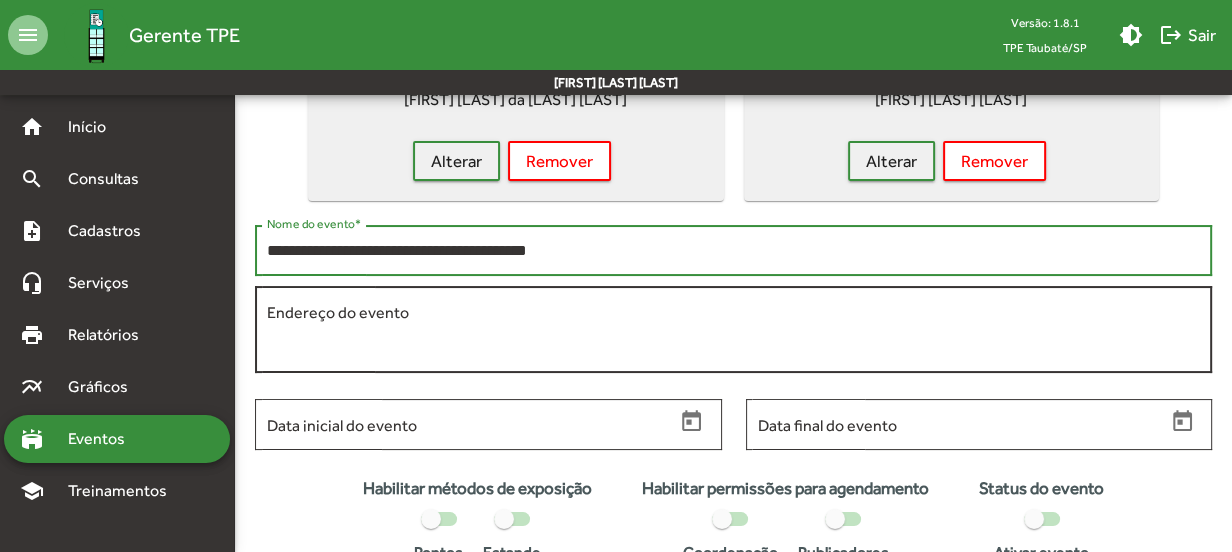 type on "**********" 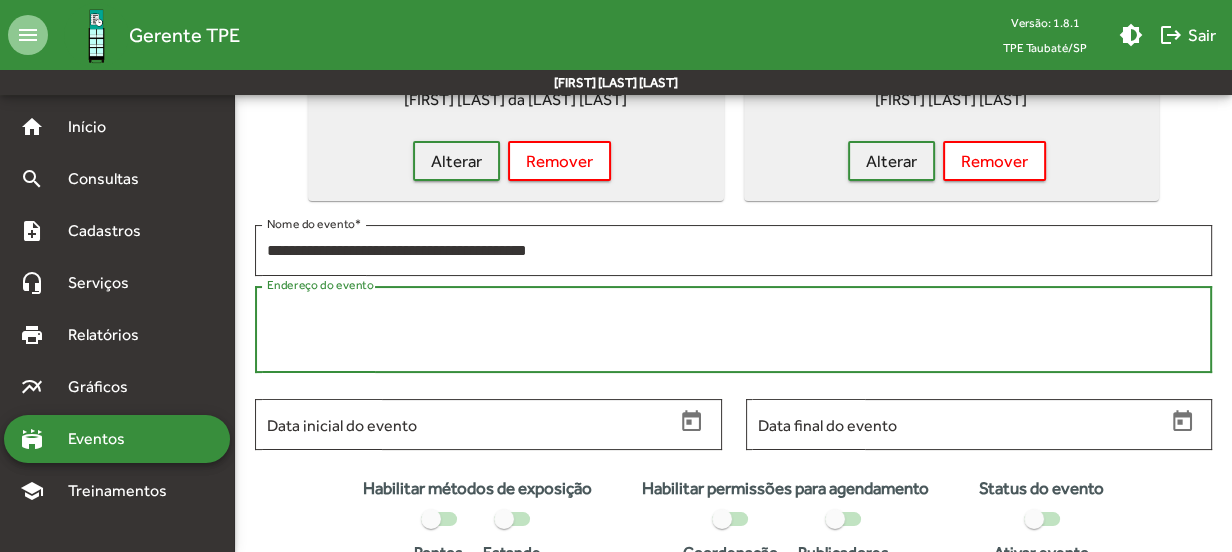 click on "Endereço do evento" at bounding box center [733, 330] 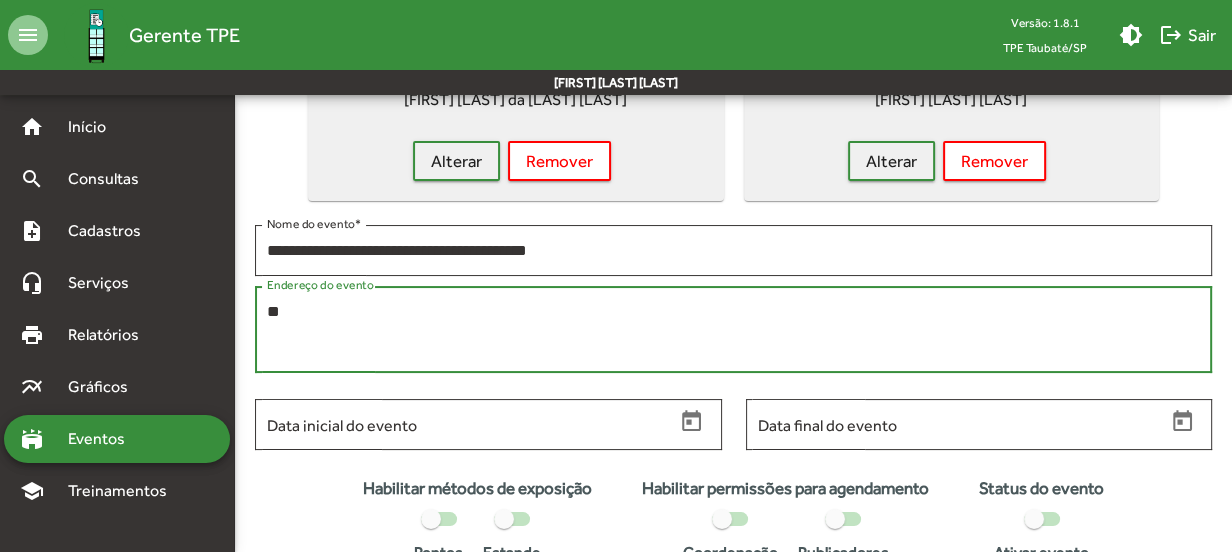 type on "*" 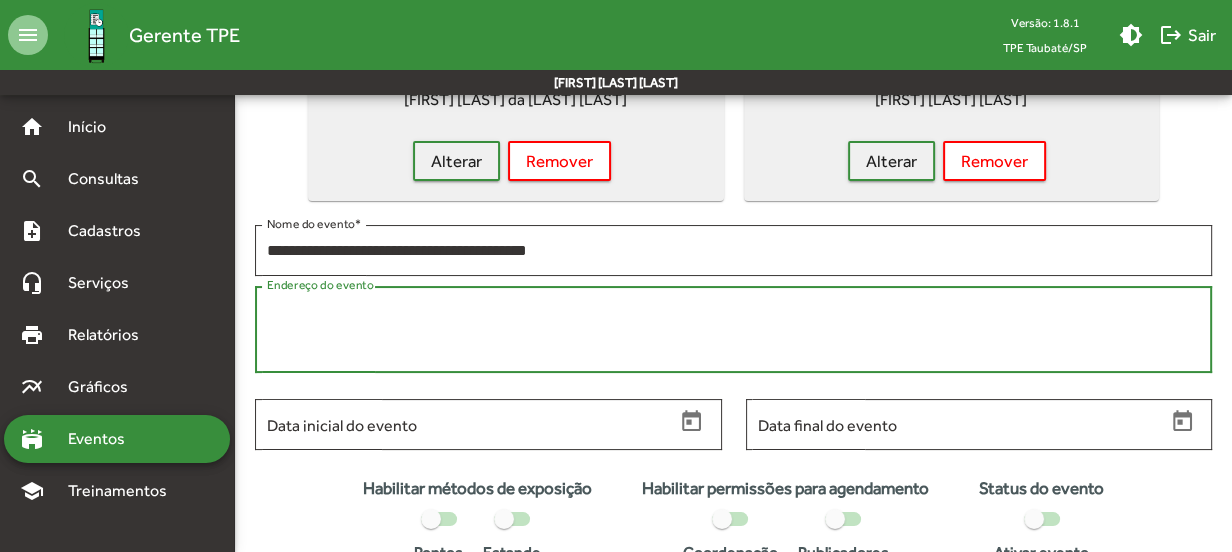 type on "*" 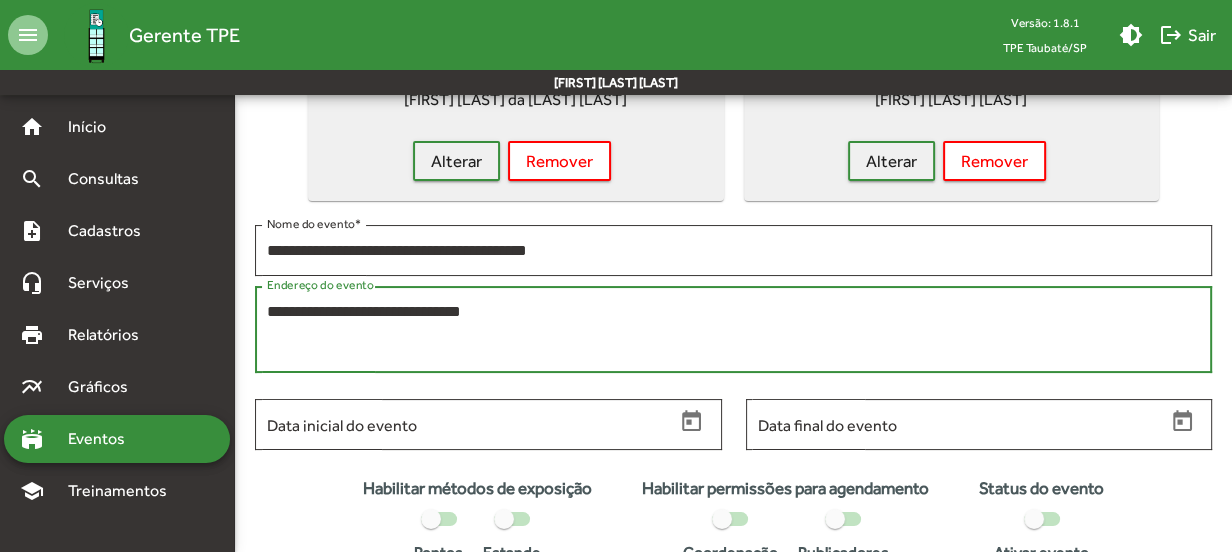 drag, startPoint x: 382, startPoint y: 308, endPoint x: 98, endPoint y: 309, distance: 284.00177 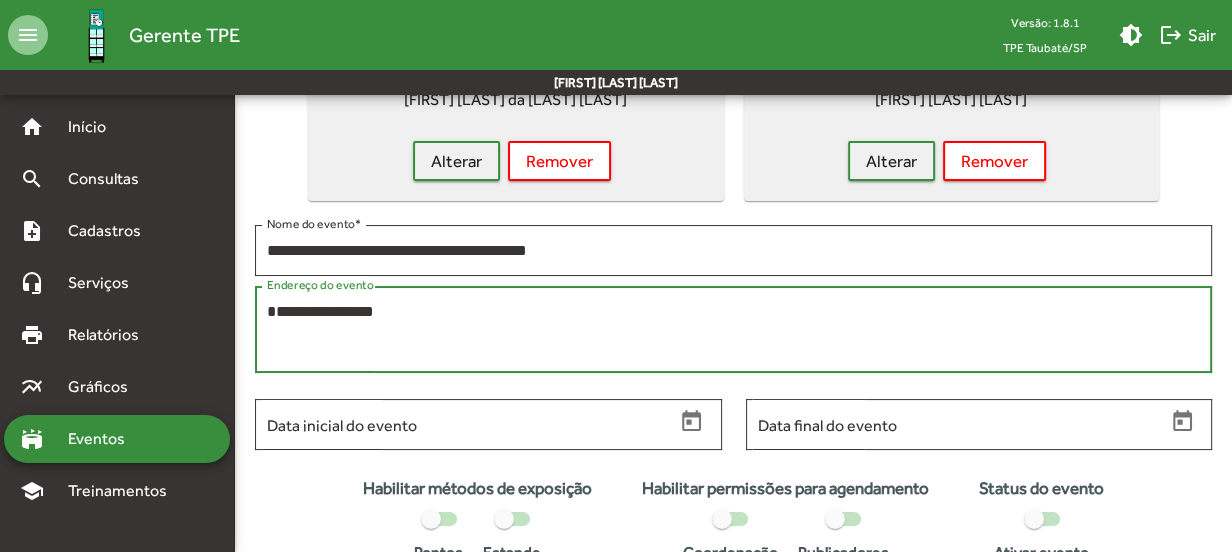 click on "**********" at bounding box center [733, 330] 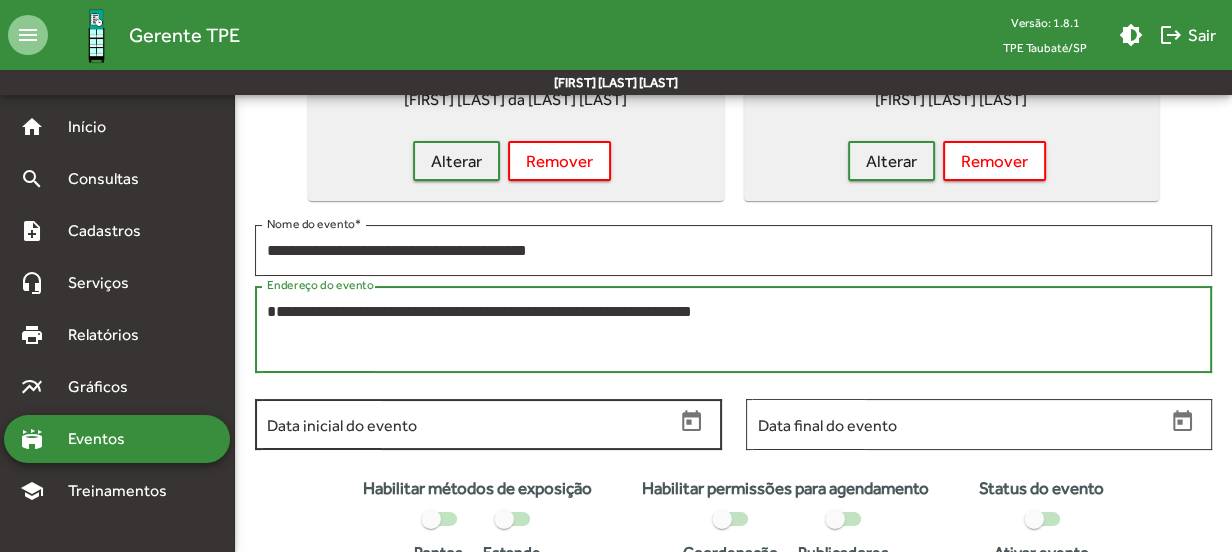 type on "**********" 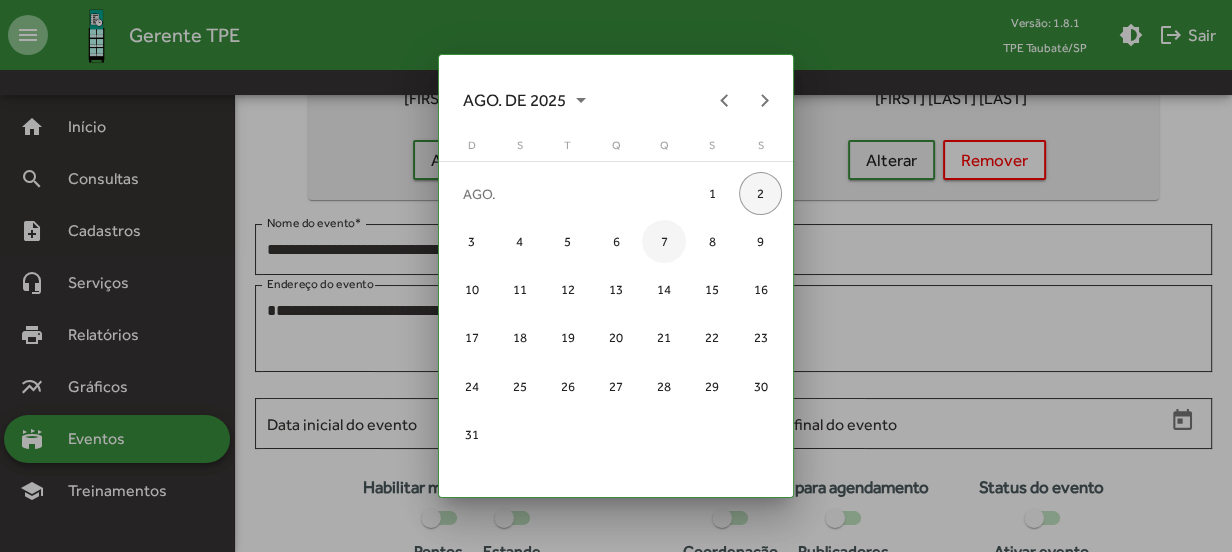 click on "7" at bounding box center (663, 241) 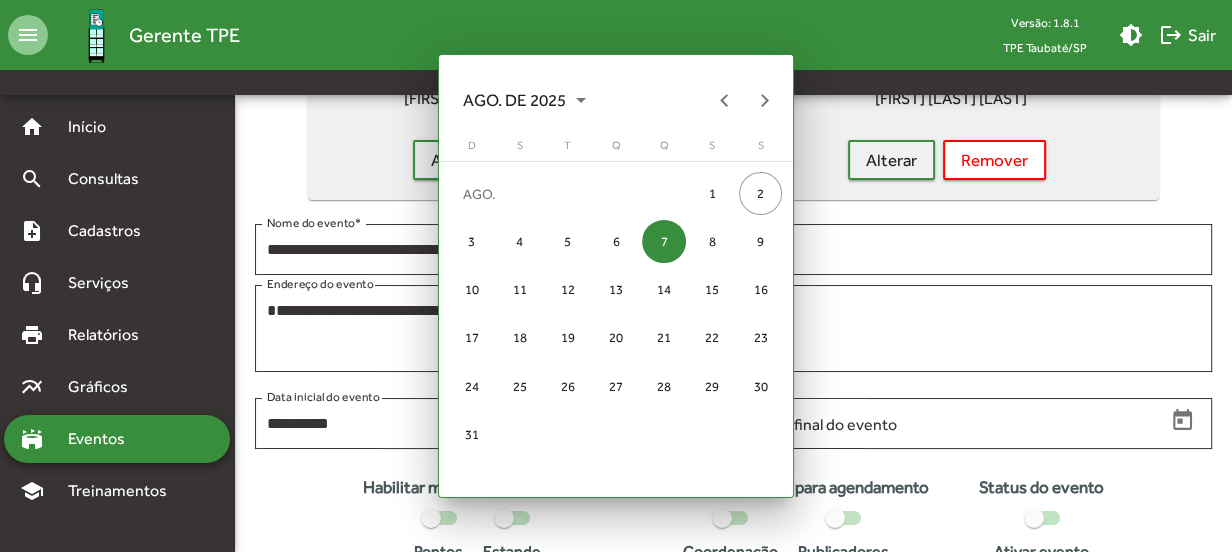 scroll, scrollTop: 181, scrollLeft: 0, axis: vertical 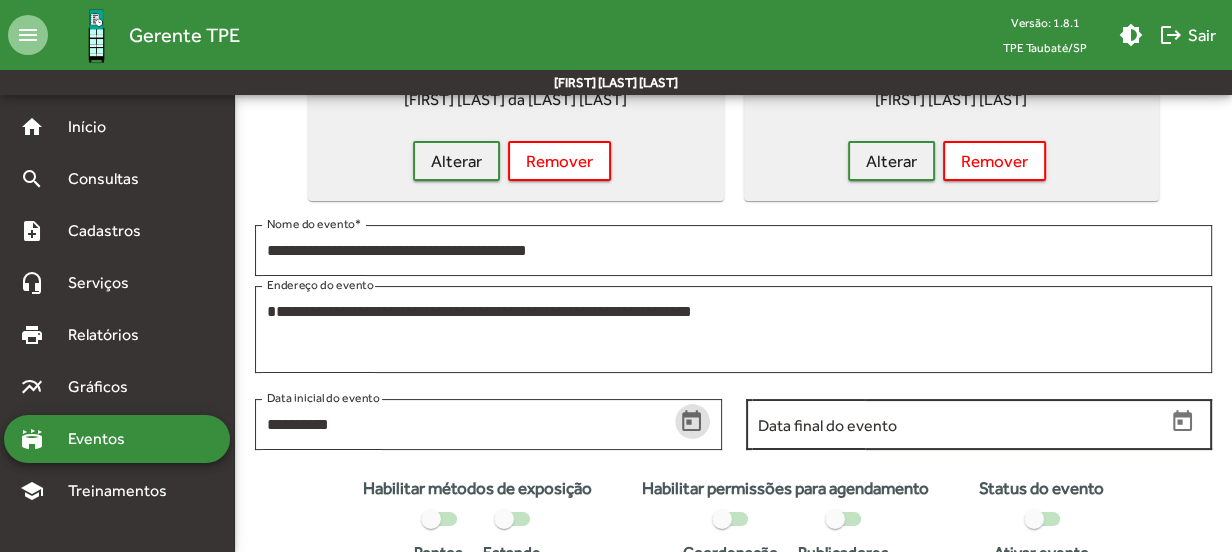 click 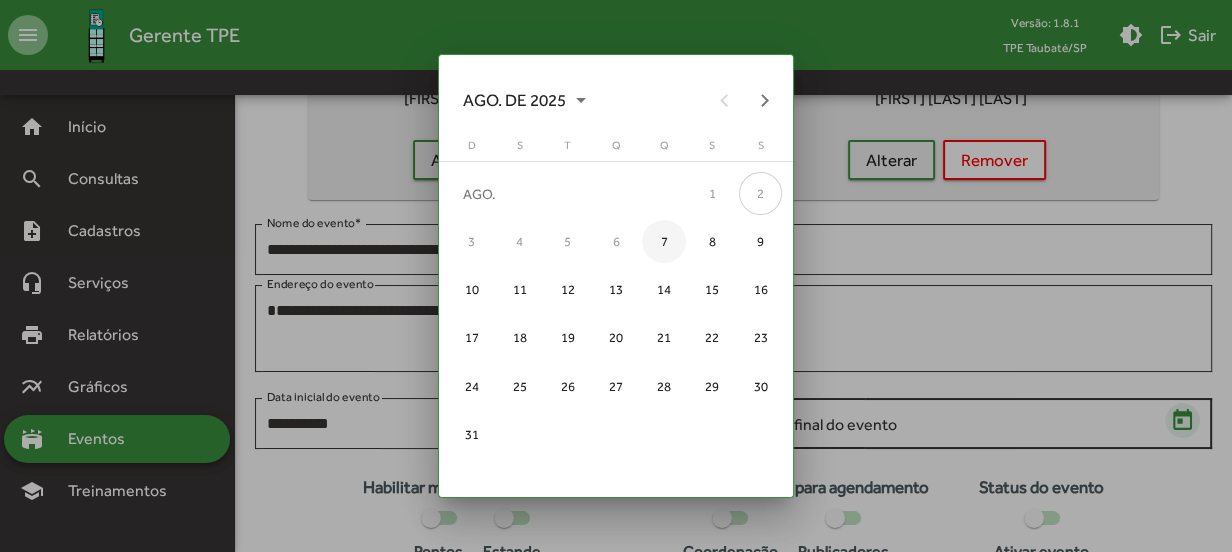 scroll, scrollTop: 0, scrollLeft: 0, axis: both 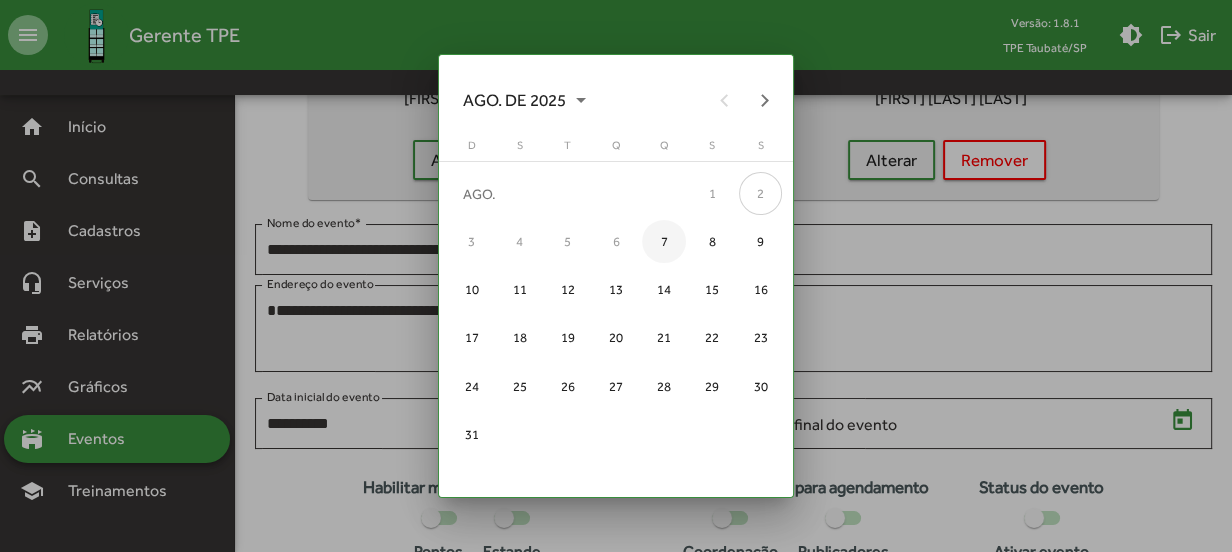 click on "7" at bounding box center (663, 241) 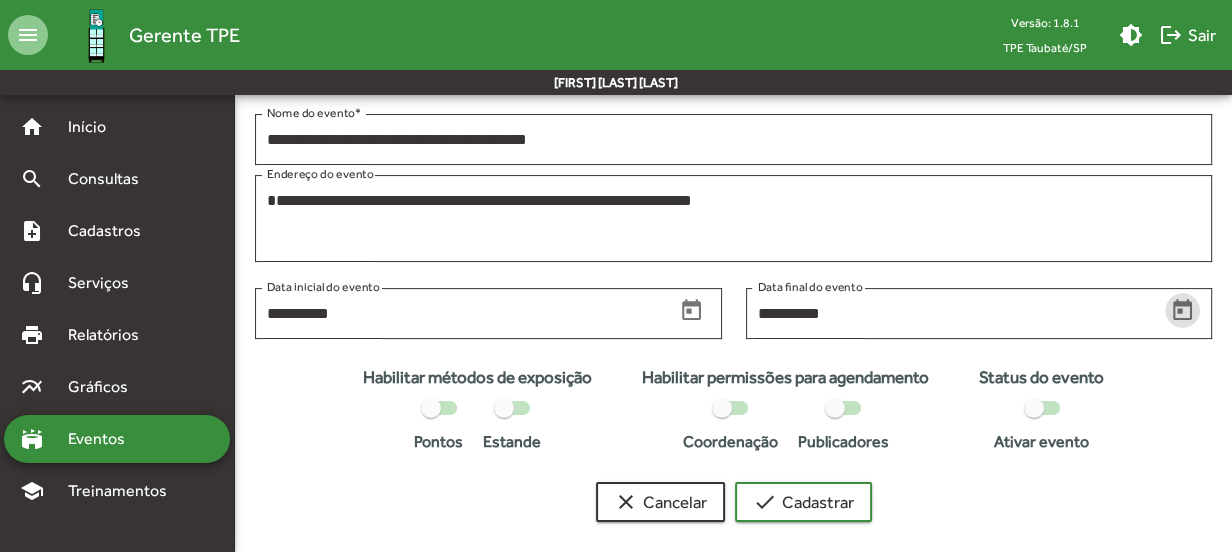 scroll, scrollTop: 308, scrollLeft: 0, axis: vertical 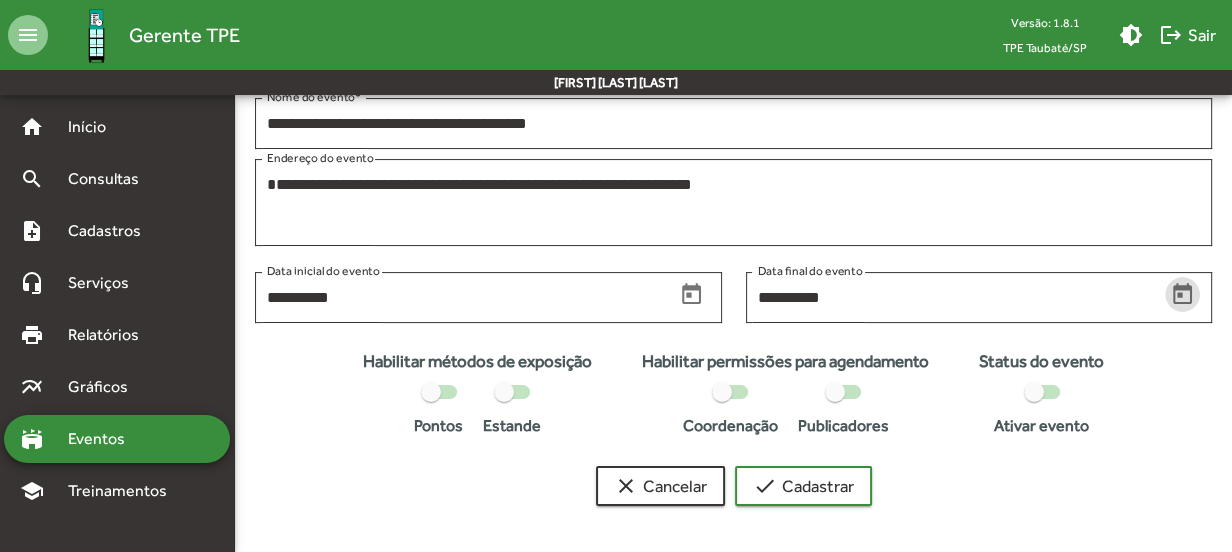 click on "Pontos" at bounding box center [438, 409] 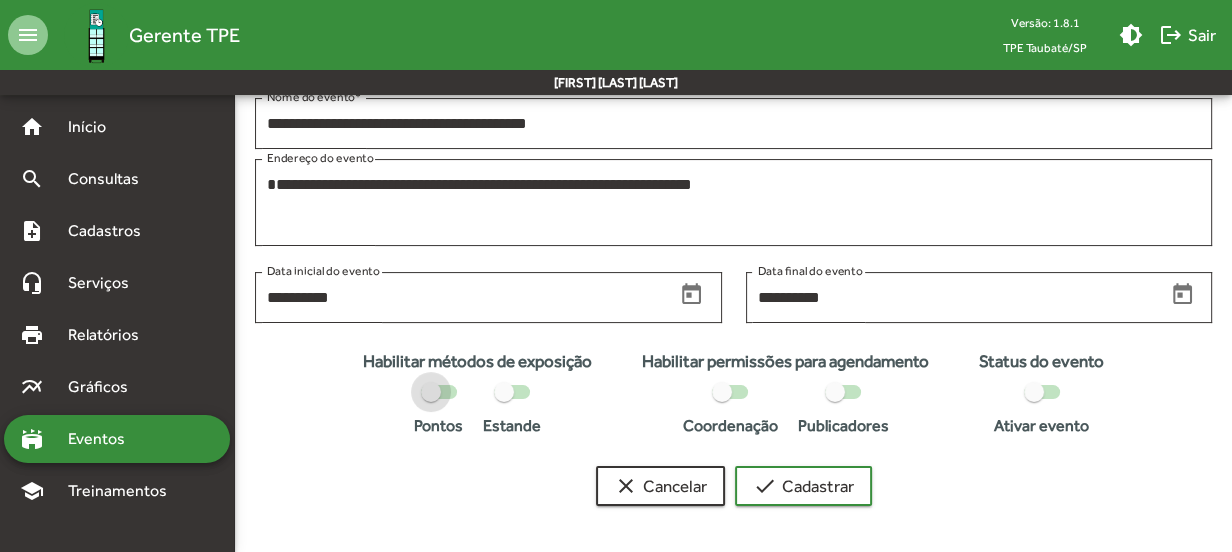 click at bounding box center (439, 392) 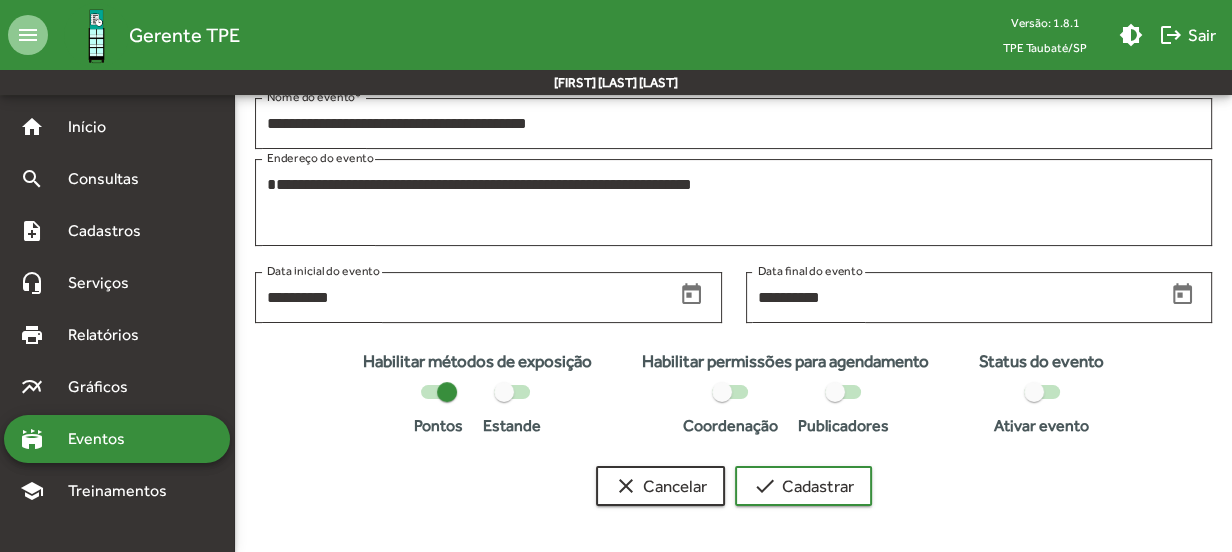drag, startPoint x: 740, startPoint y: 389, endPoint x: 806, endPoint y: 399, distance: 66.75328 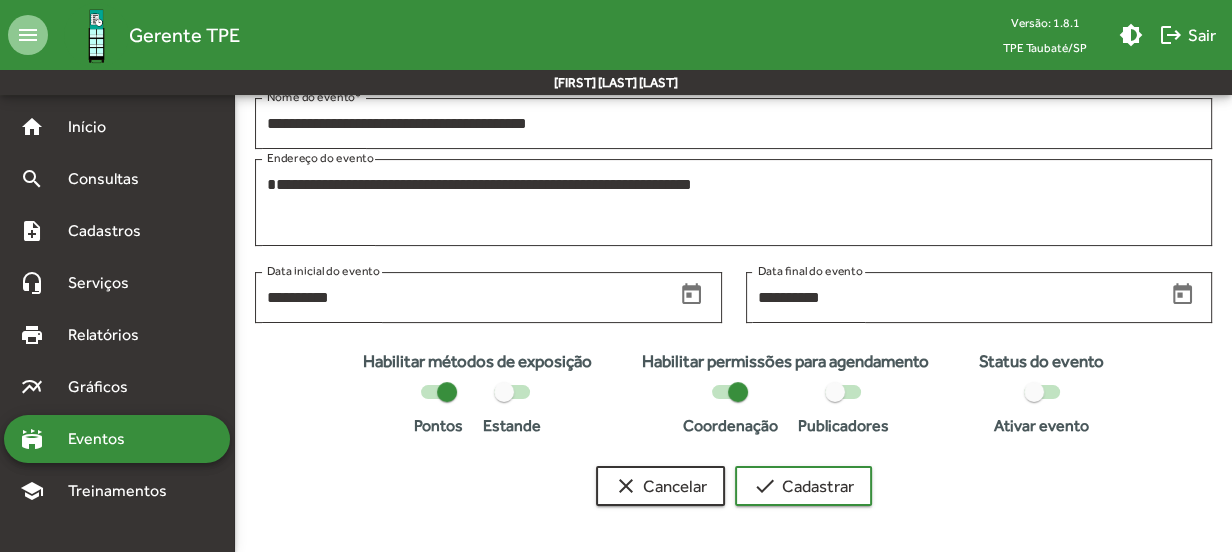 click at bounding box center (843, 392) 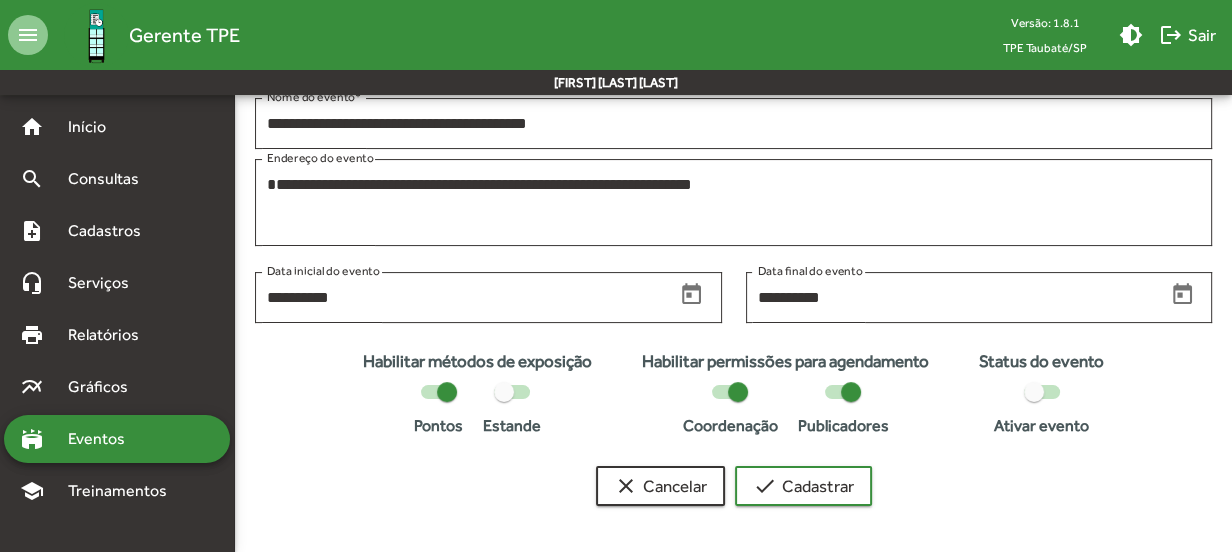 click at bounding box center [1042, 392] 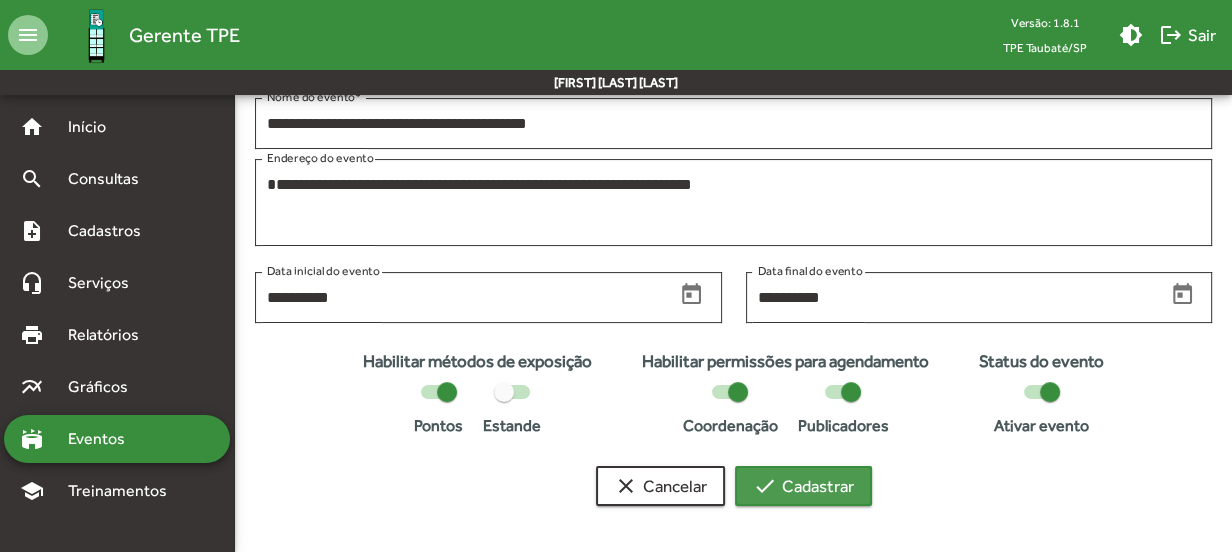 click on "check  Cadastrar" at bounding box center [803, 486] 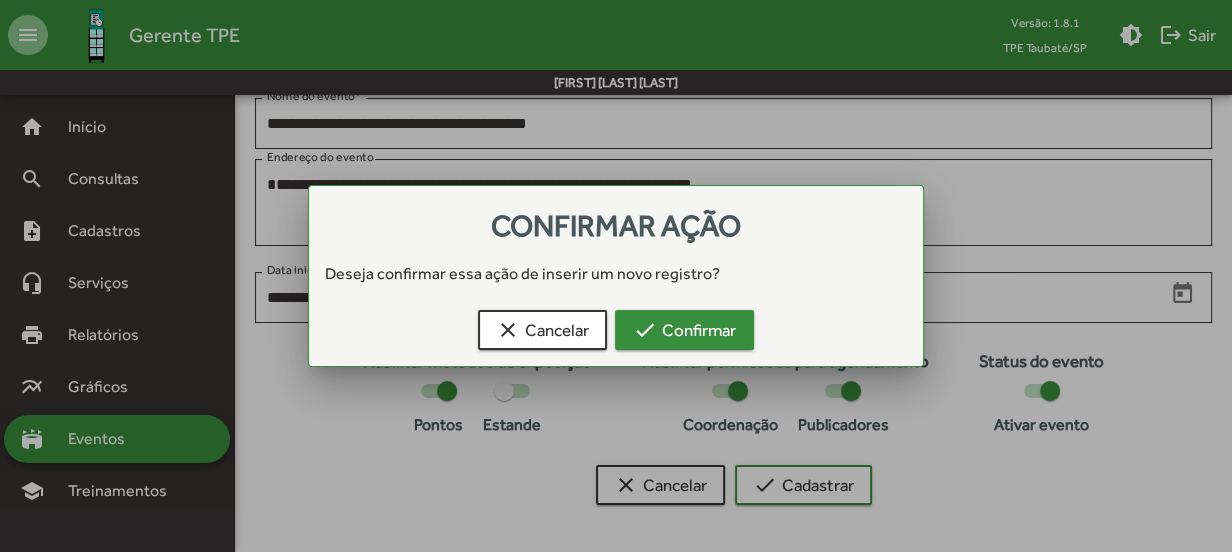 click on "check  Confirmar" at bounding box center (684, 330) 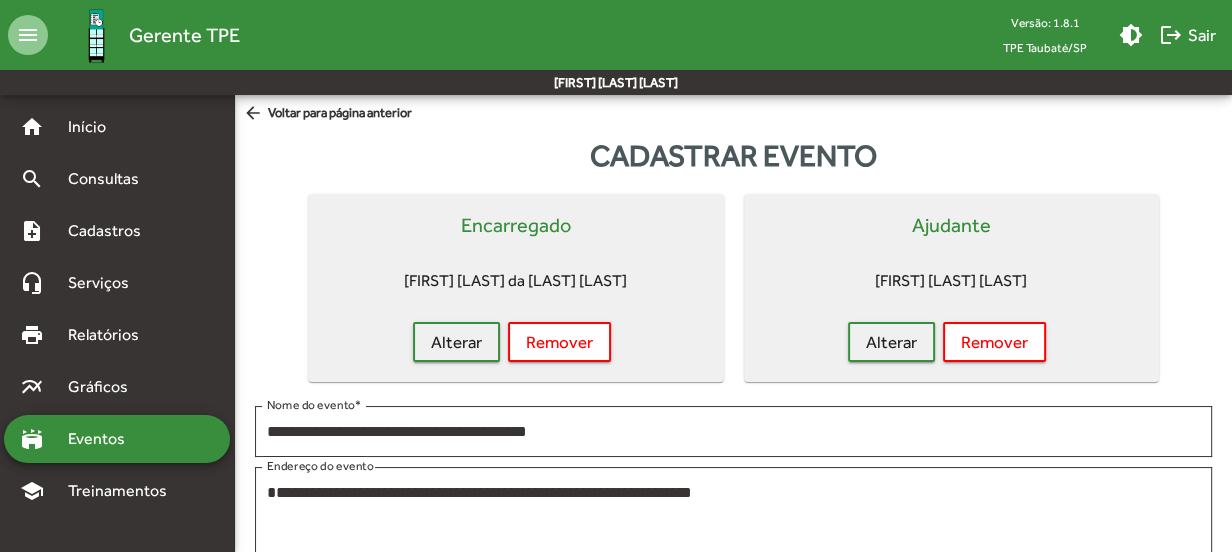 scroll, scrollTop: 308, scrollLeft: 0, axis: vertical 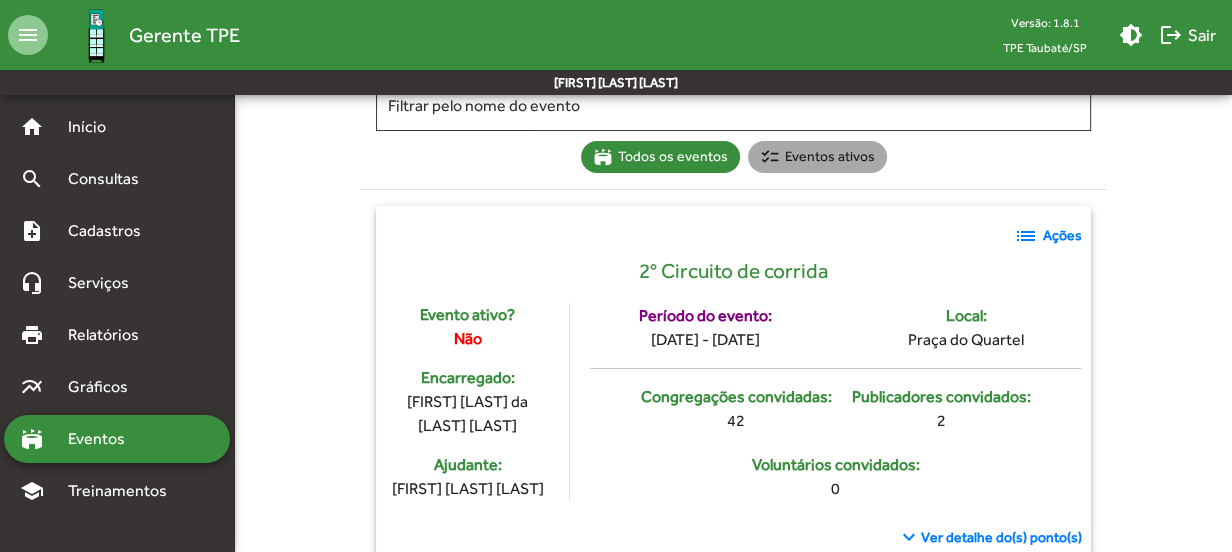 click on "checklist Eventos ativos" at bounding box center (817, 157) 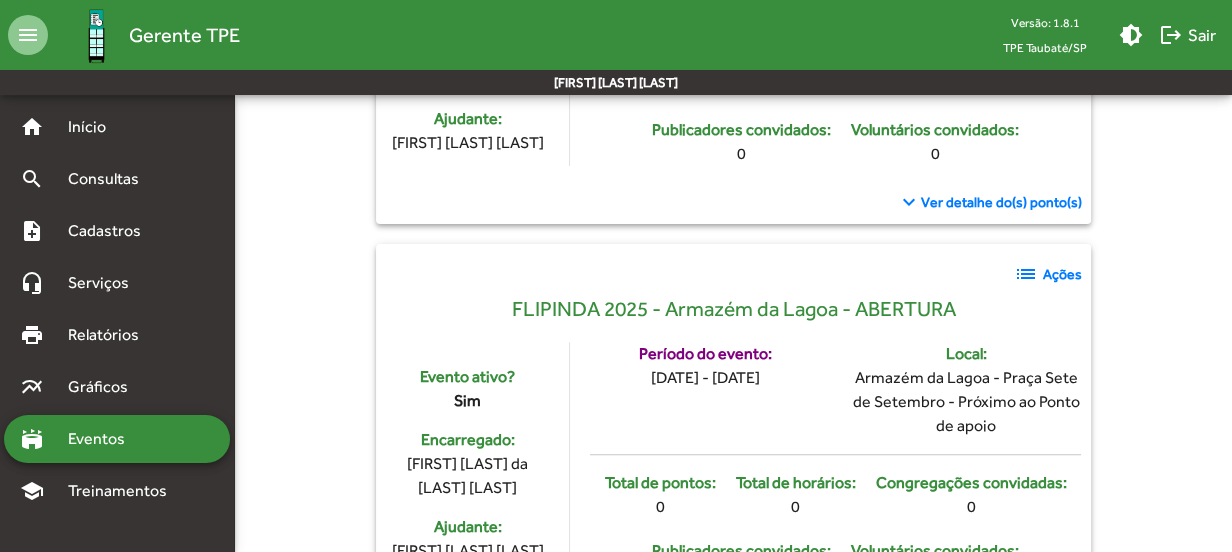 scroll, scrollTop: 545, scrollLeft: 0, axis: vertical 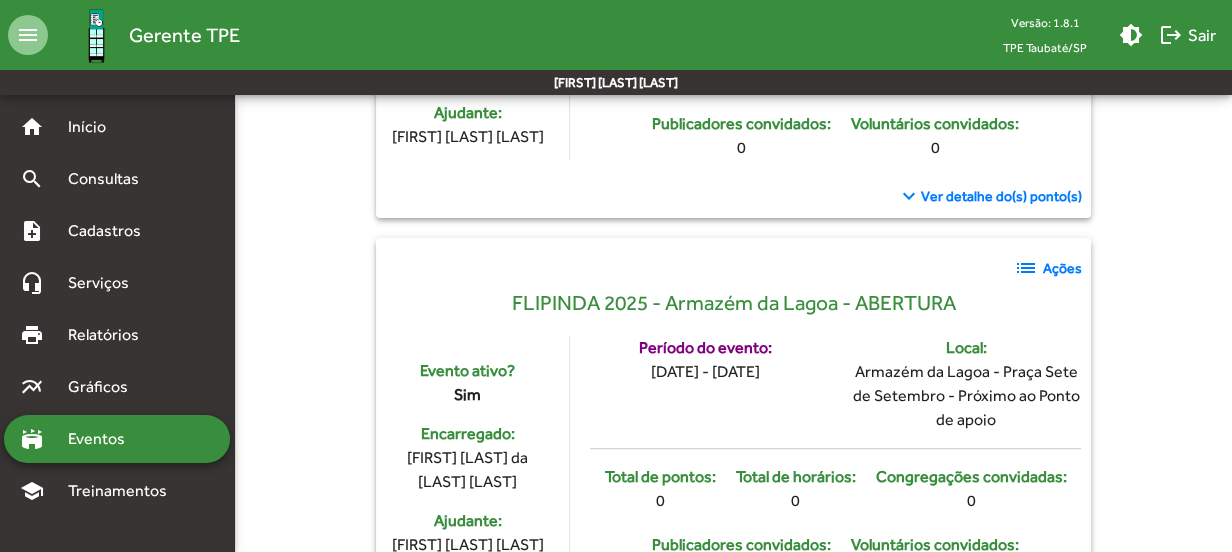 click on "Ações" 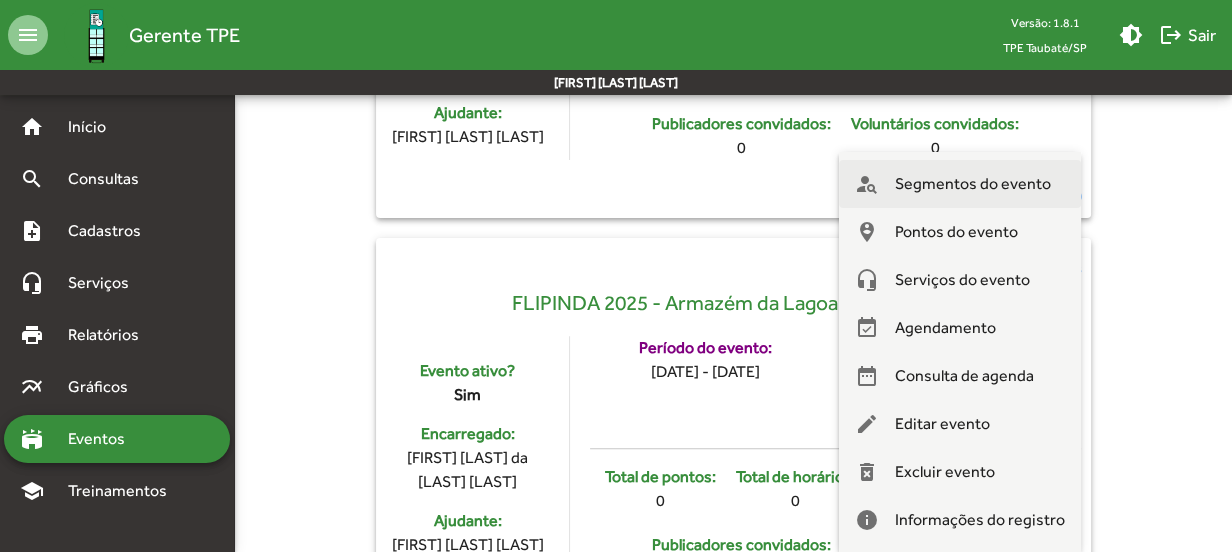 click on "Segmentos do evento" at bounding box center (973, 184) 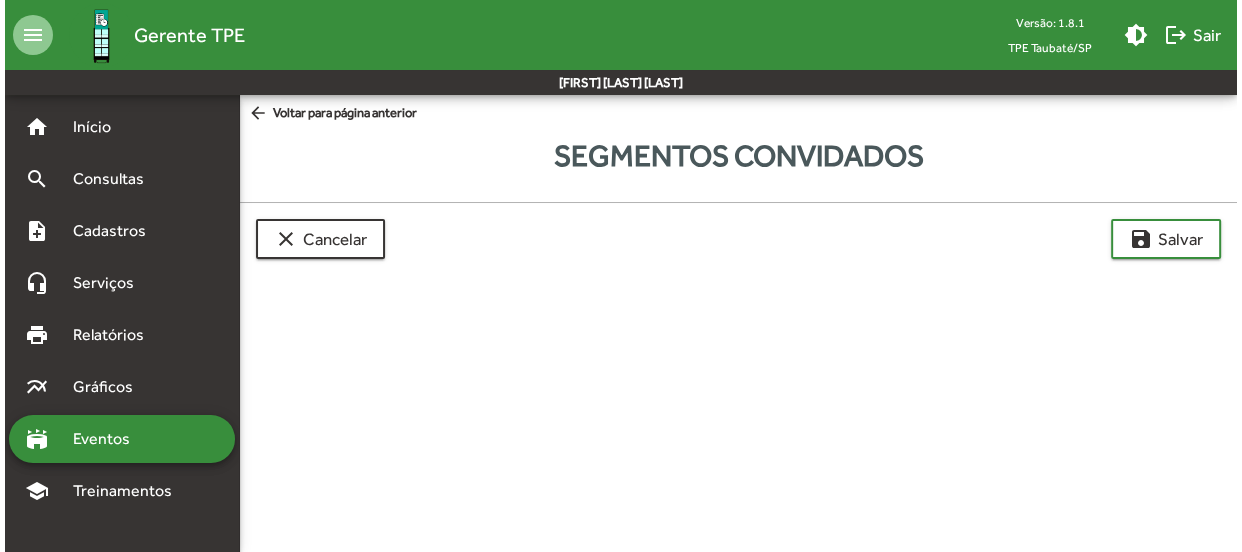 scroll, scrollTop: 0, scrollLeft: 0, axis: both 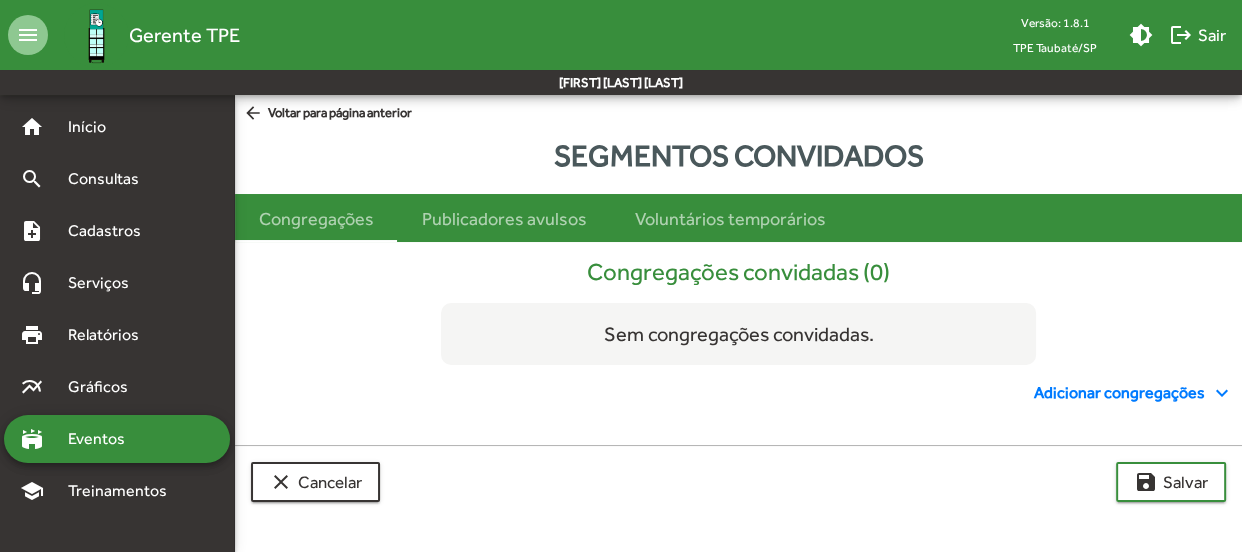 click on "Adicionar congregações  expand_more" at bounding box center [1134, 393] 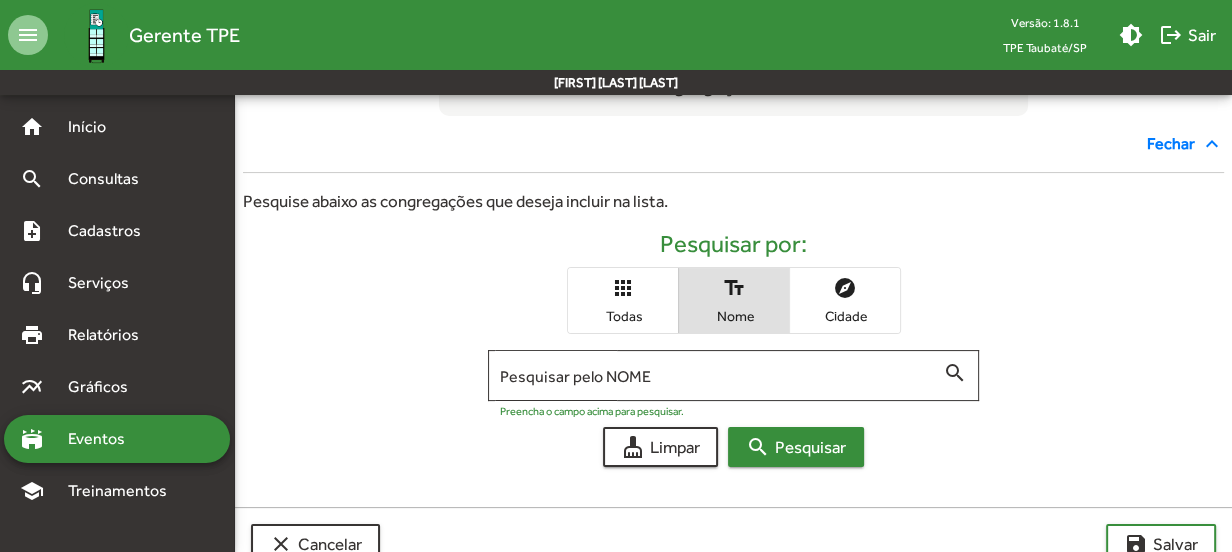scroll, scrollTop: 300, scrollLeft: 0, axis: vertical 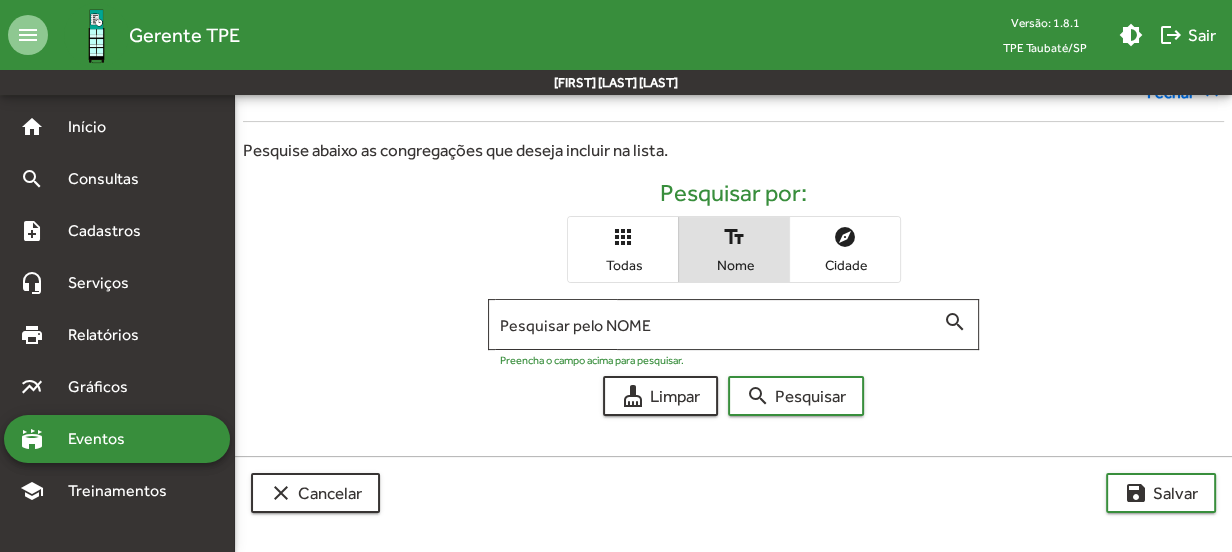 click on "apps Todas" at bounding box center (623, 249) 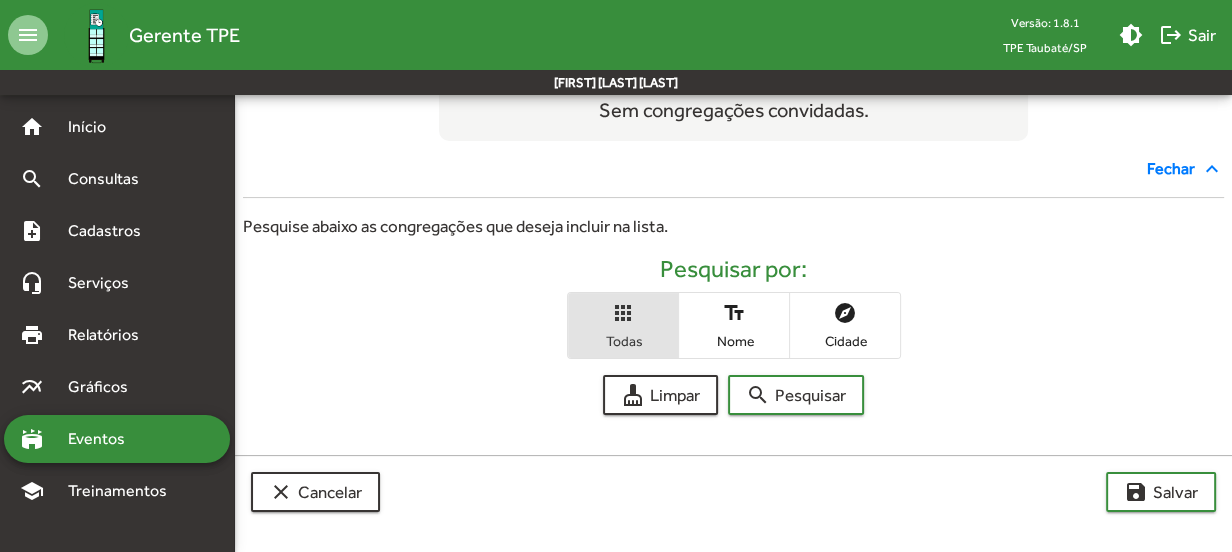 scroll, scrollTop: 223, scrollLeft: 0, axis: vertical 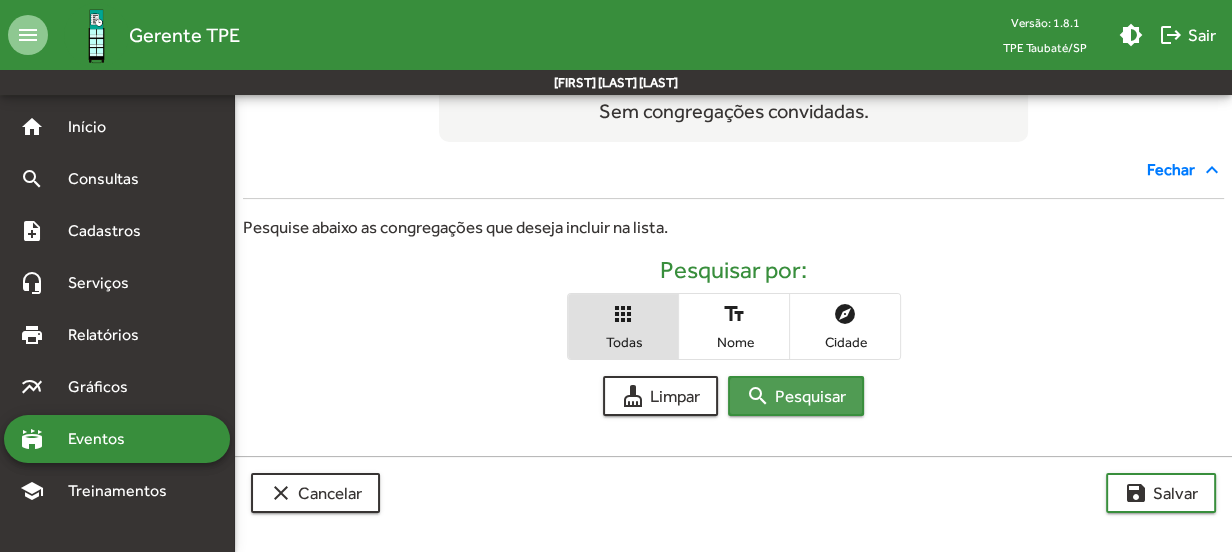 click on "search  Pesquisar" at bounding box center [796, 396] 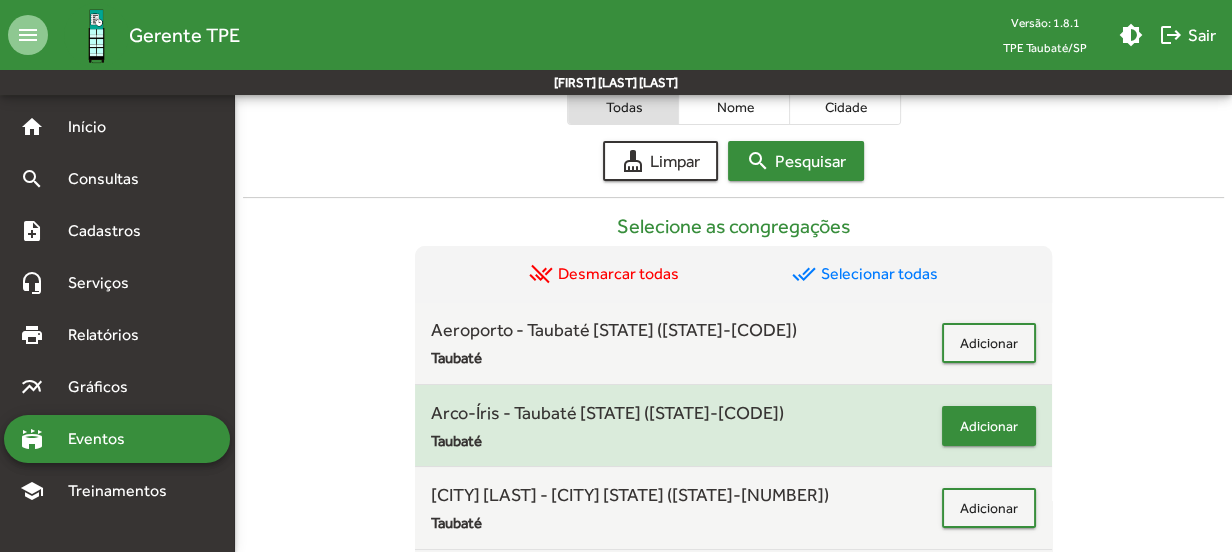 scroll, scrollTop: 456, scrollLeft: 0, axis: vertical 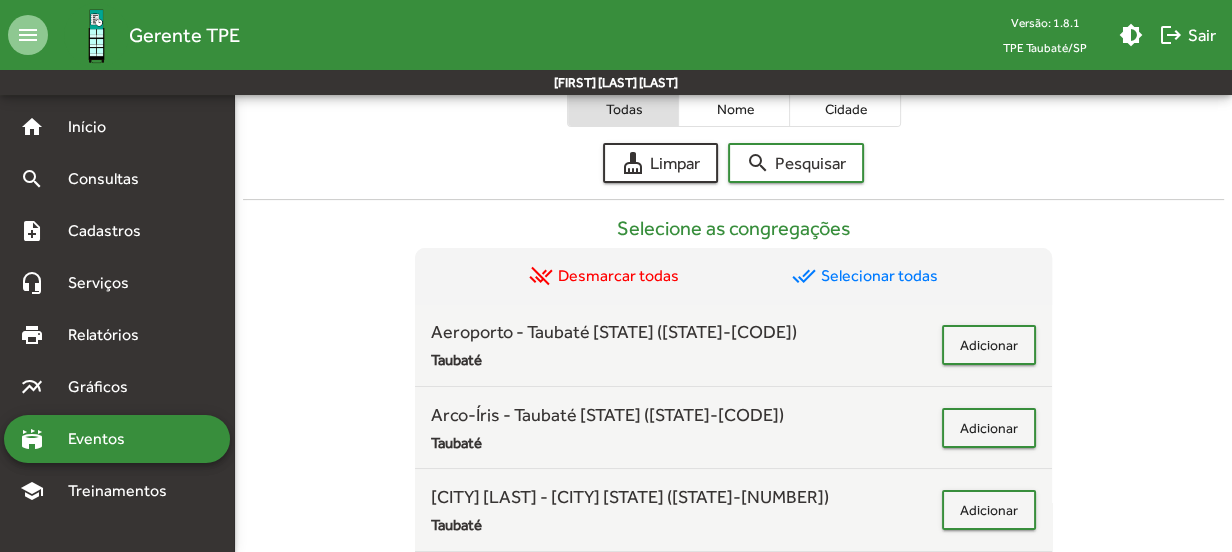 click on "done_all  Selecionar todas" at bounding box center (865, 276) 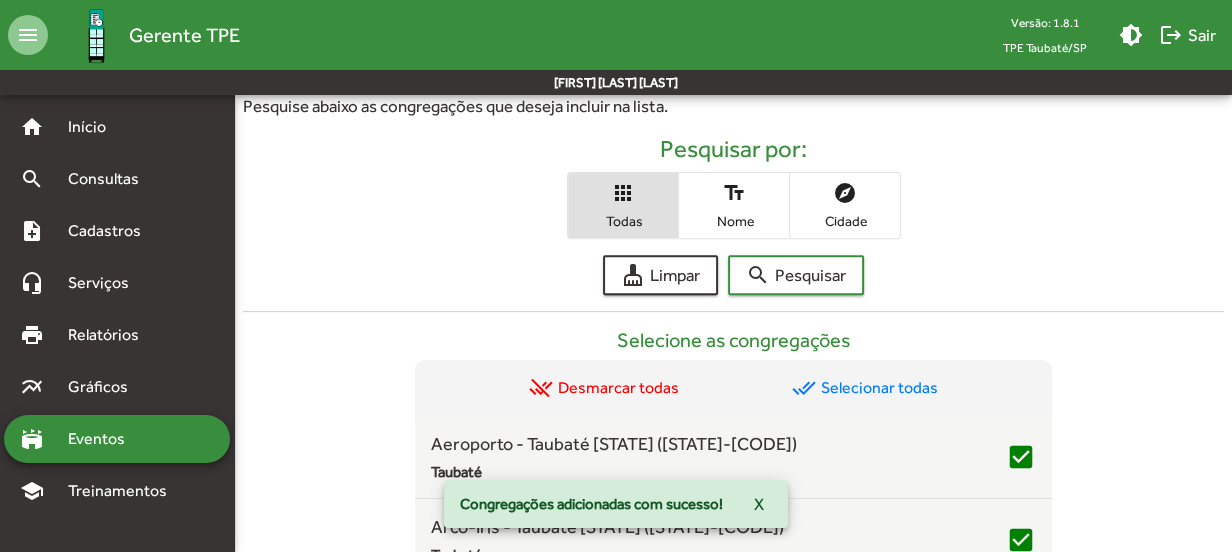 scroll, scrollTop: 638, scrollLeft: 0, axis: vertical 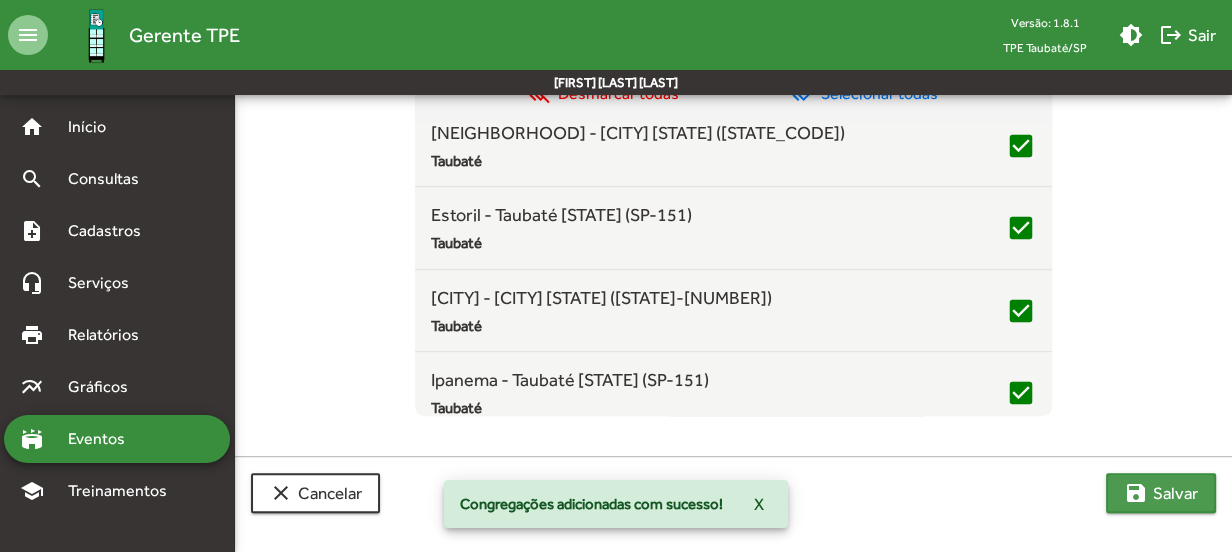 click on "save  Salvar" 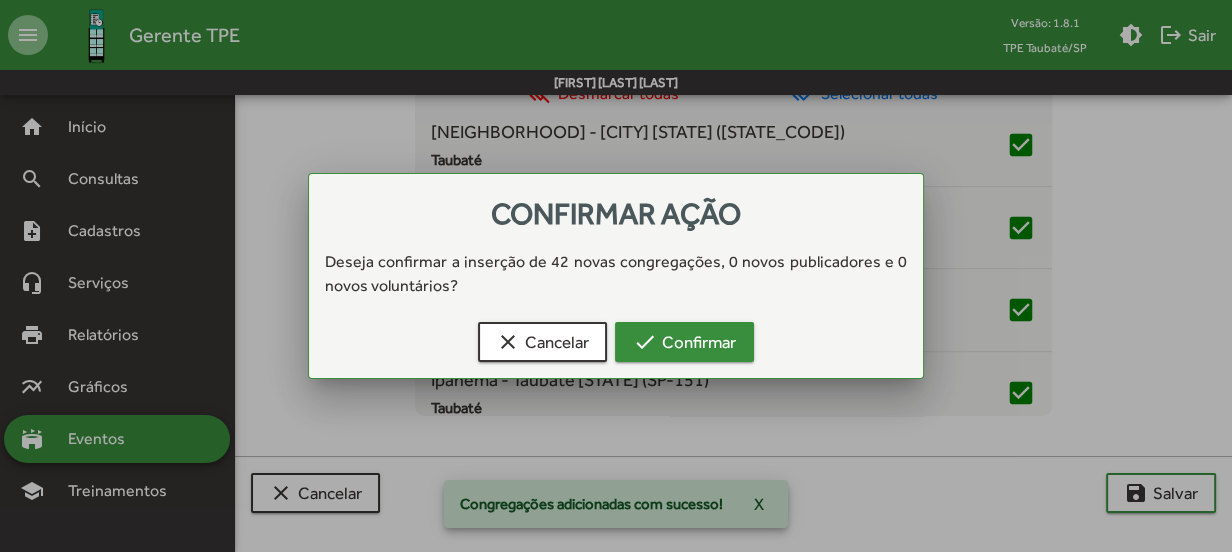 click on "check  Confirmar" at bounding box center (684, 342) 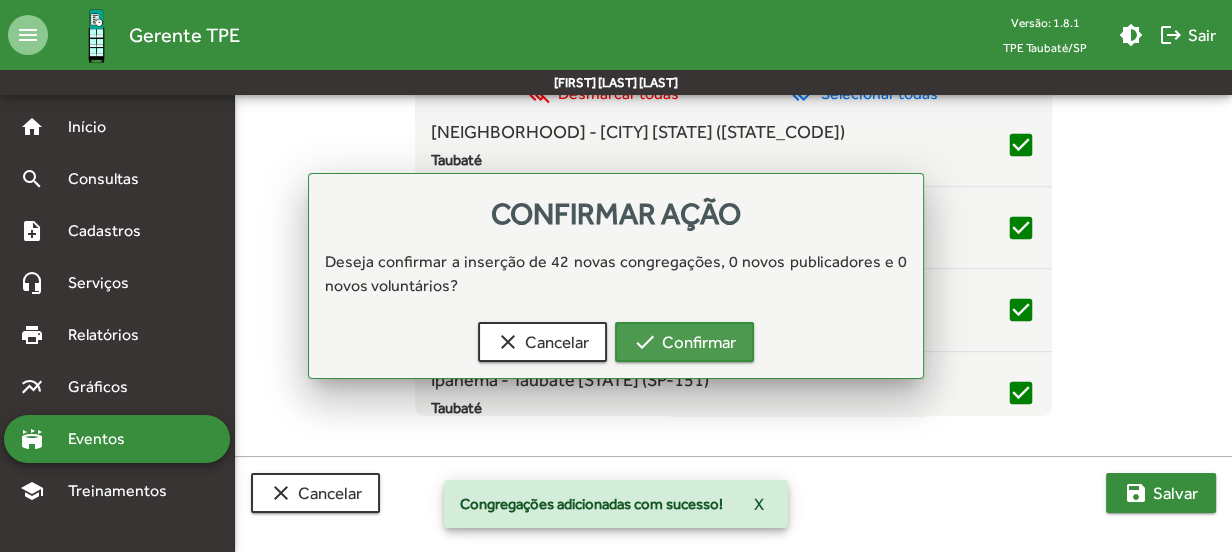 scroll, scrollTop: 926, scrollLeft: 0, axis: vertical 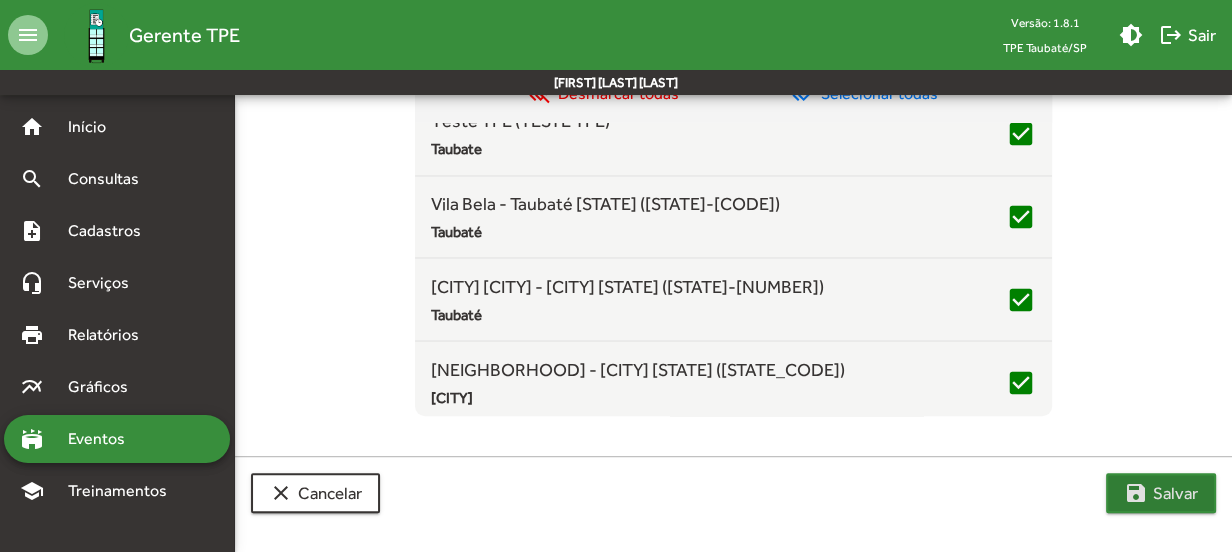 click on "save  Salvar" 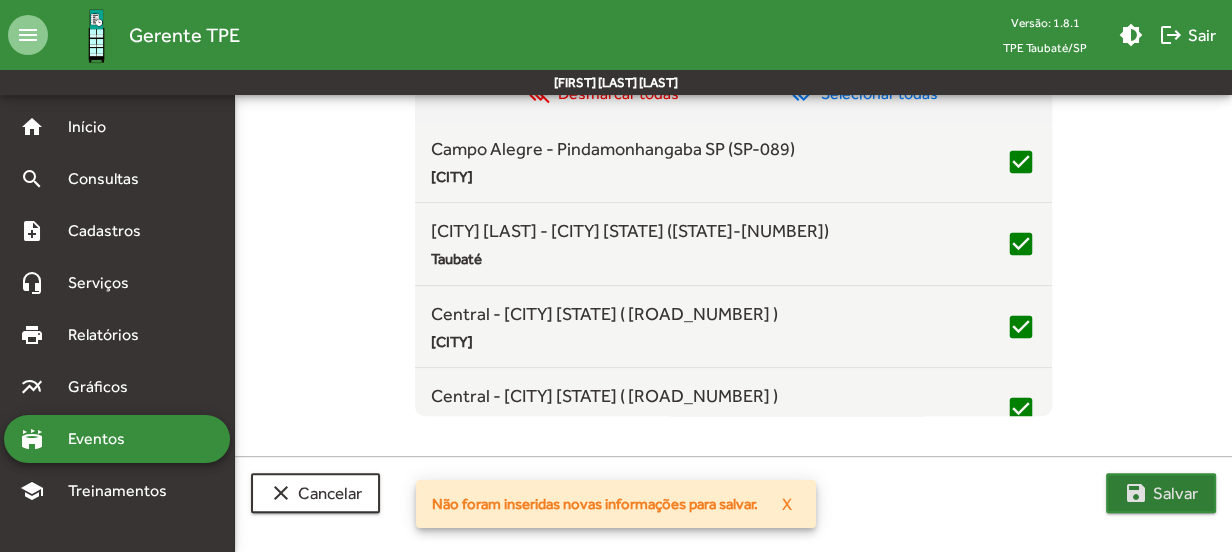 scroll, scrollTop: 0, scrollLeft: 0, axis: both 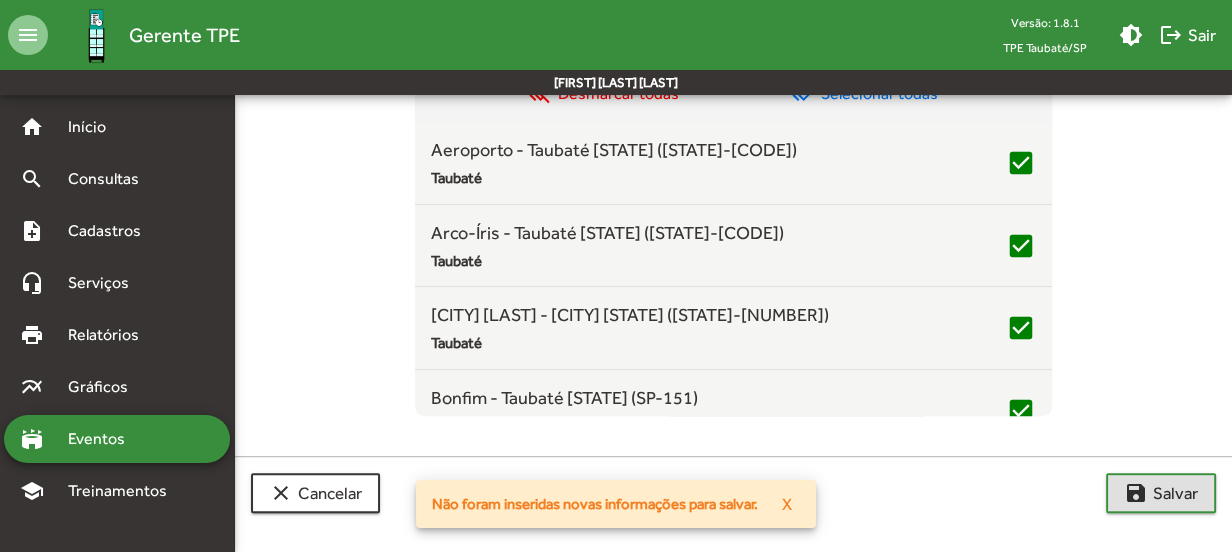 drag, startPoint x: 98, startPoint y: 437, endPoint x: 234, endPoint y: 413, distance: 138.10141 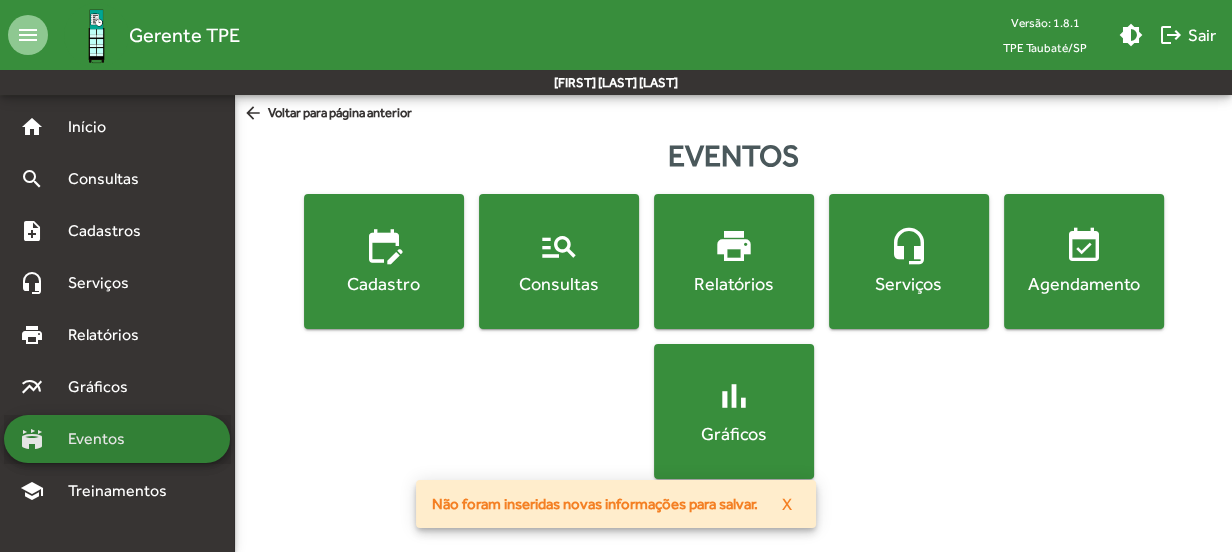 scroll, scrollTop: 0, scrollLeft: 0, axis: both 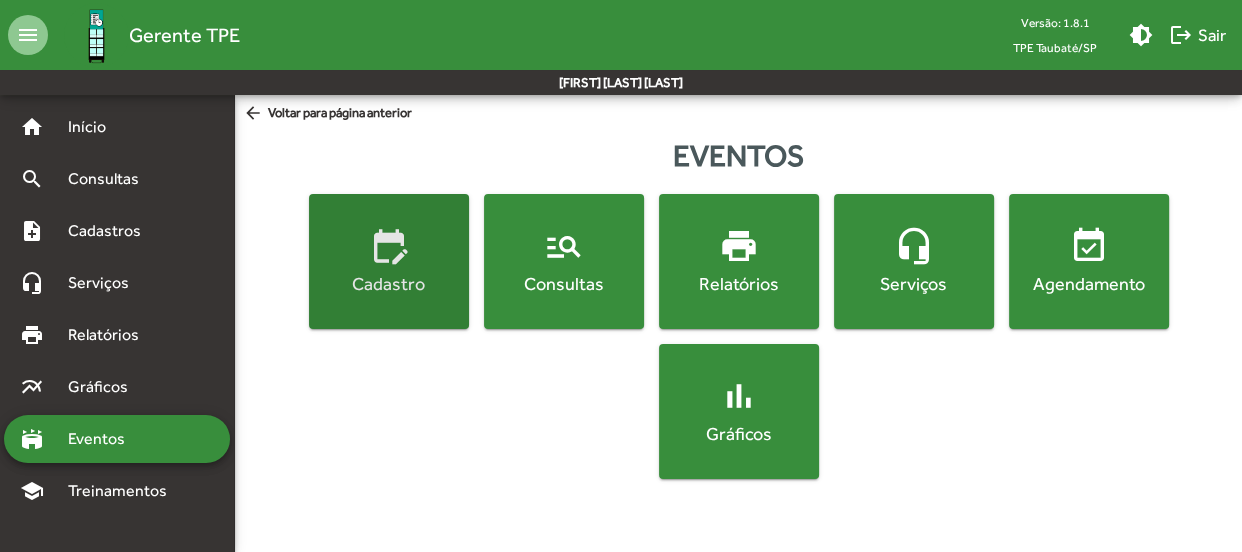 click on "edit_calendar" 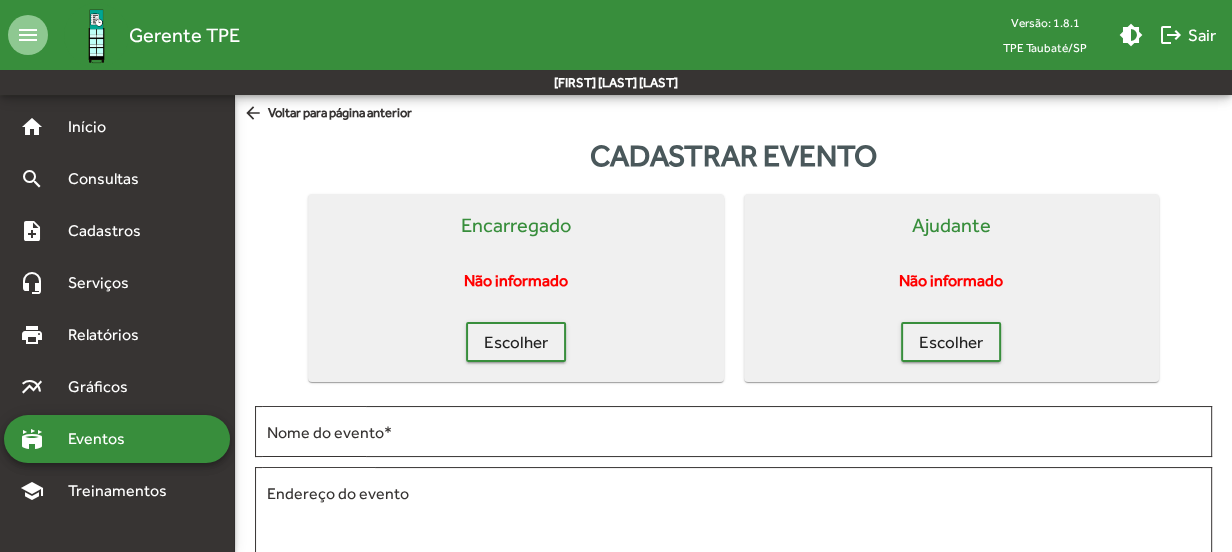 click on "arrow_back  Voltar para página anterior" 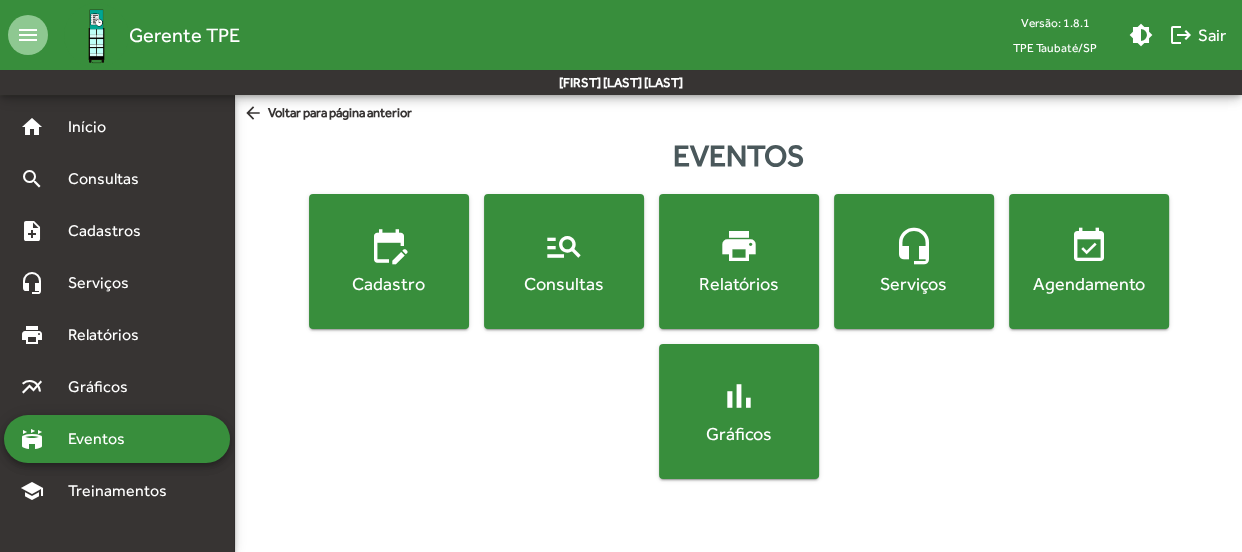 click on "manage_search  Consultas" 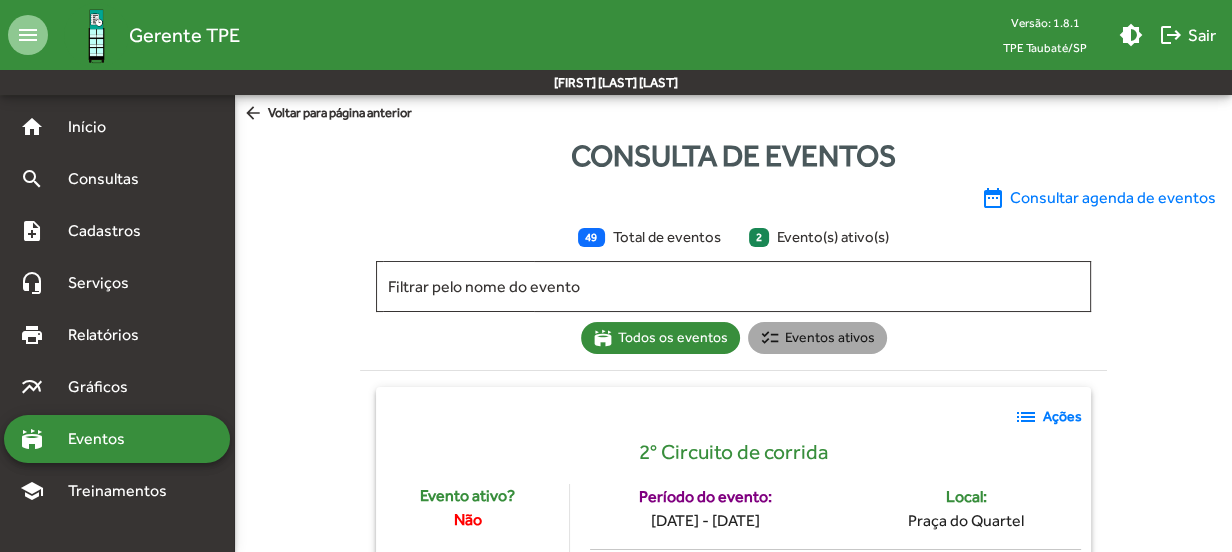 click on "checklist Eventos ativos" at bounding box center [817, 338] 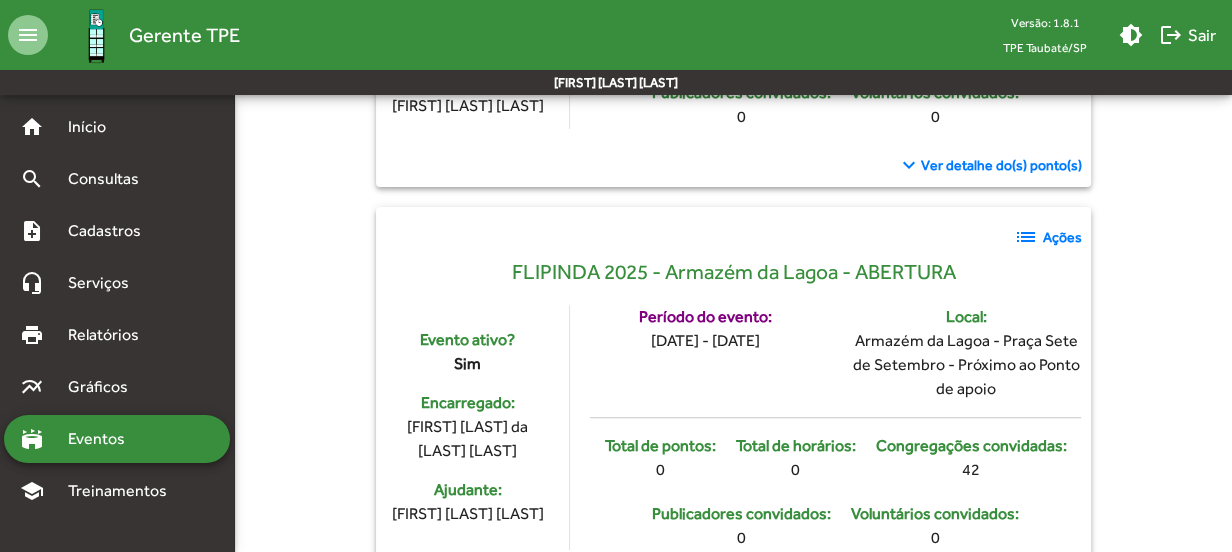 scroll, scrollTop: 616, scrollLeft: 0, axis: vertical 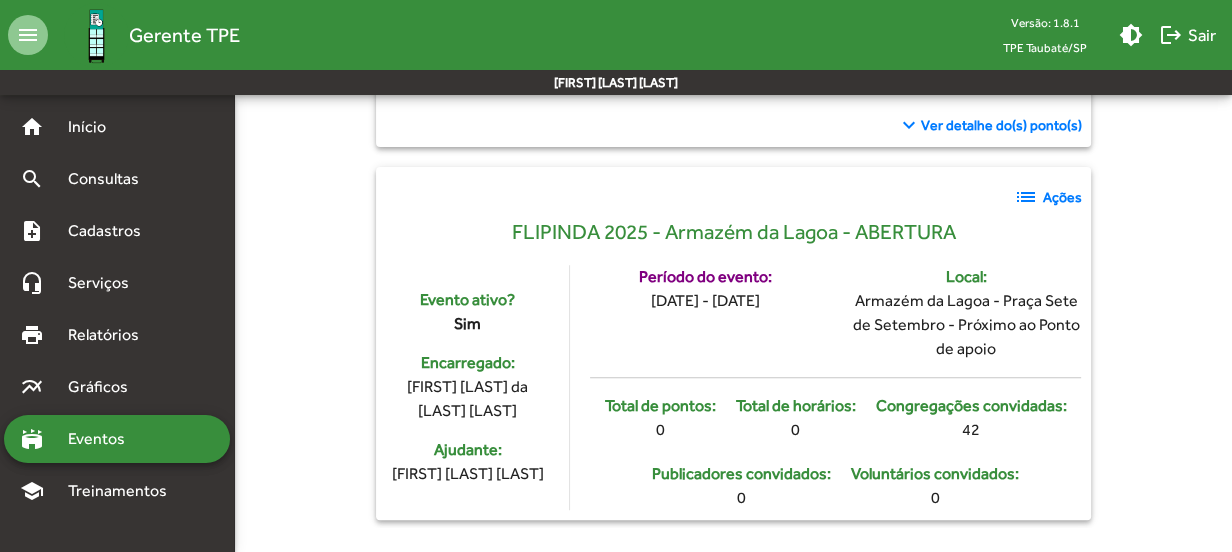 click on "Ações" 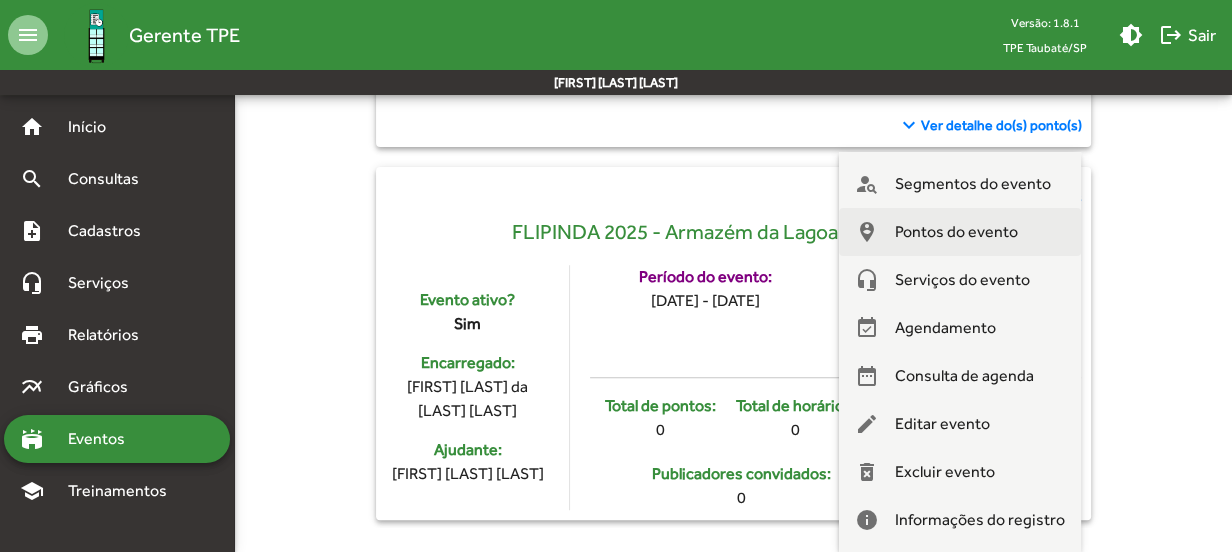 click on "Pontos do evento" at bounding box center (956, 232) 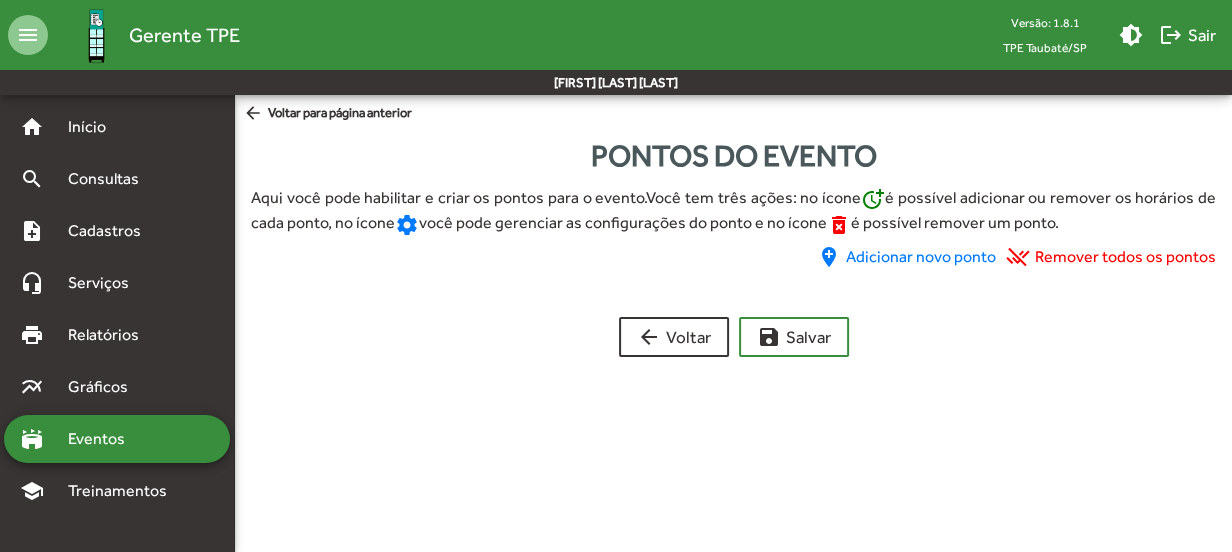scroll, scrollTop: 0, scrollLeft: 0, axis: both 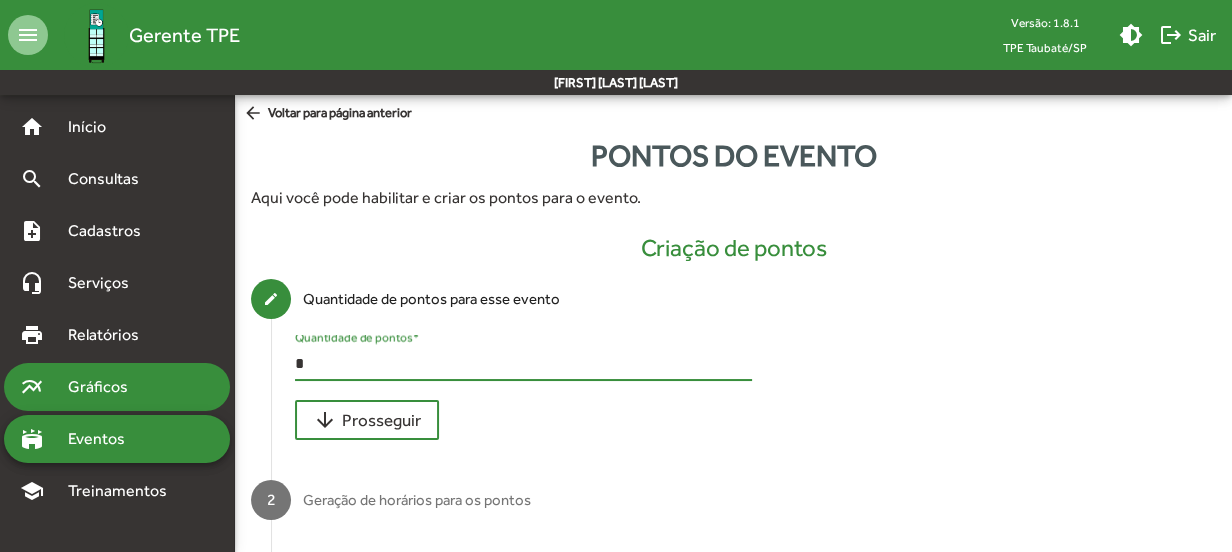 drag, startPoint x: 343, startPoint y: 361, endPoint x: 216, endPoint y: 370, distance: 127.3185 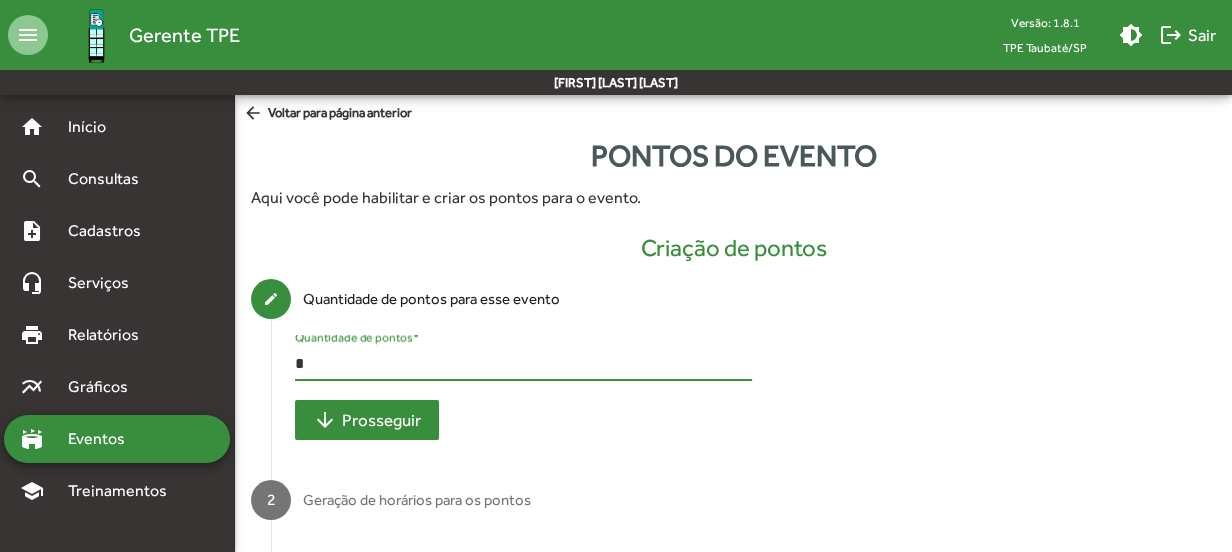 type on "*" 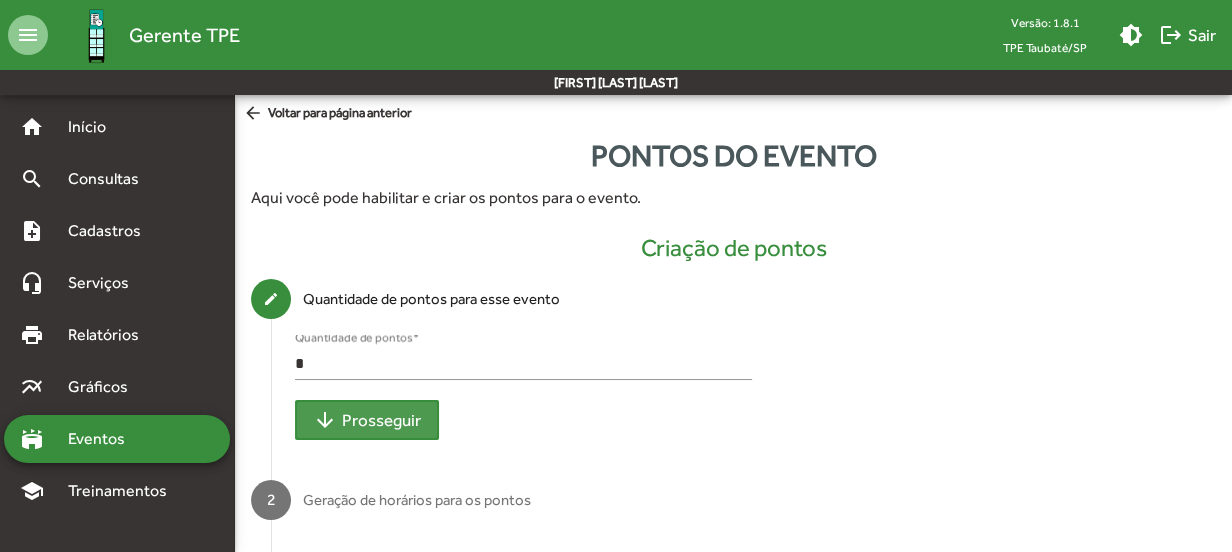 click on "arrow_downward  Prosseguir" at bounding box center (367, 420) 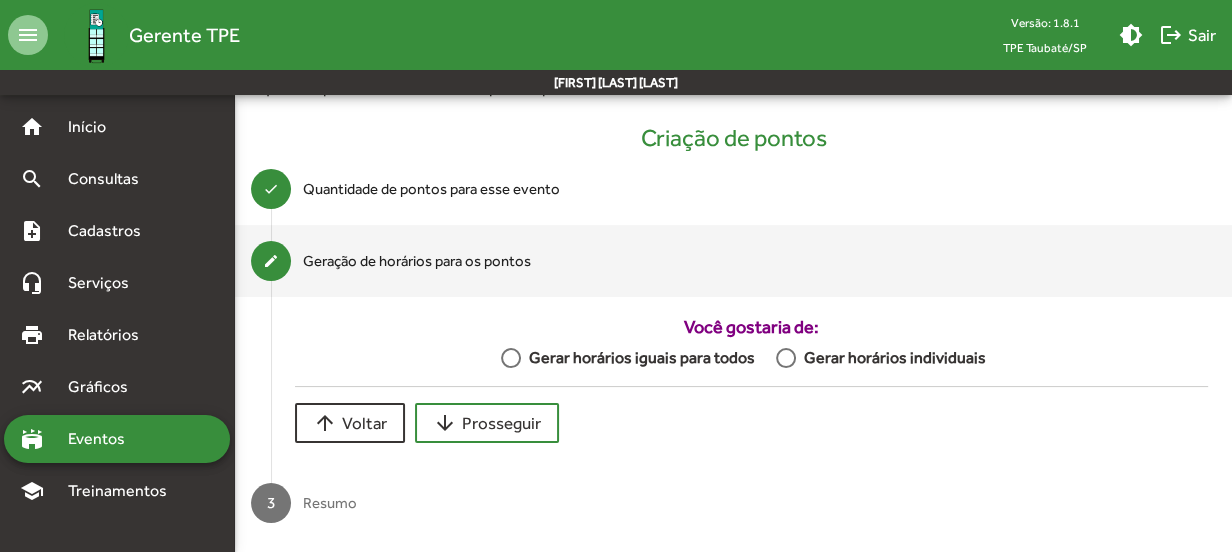 scroll, scrollTop: 120, scrollLeft: 0, axis: vertical 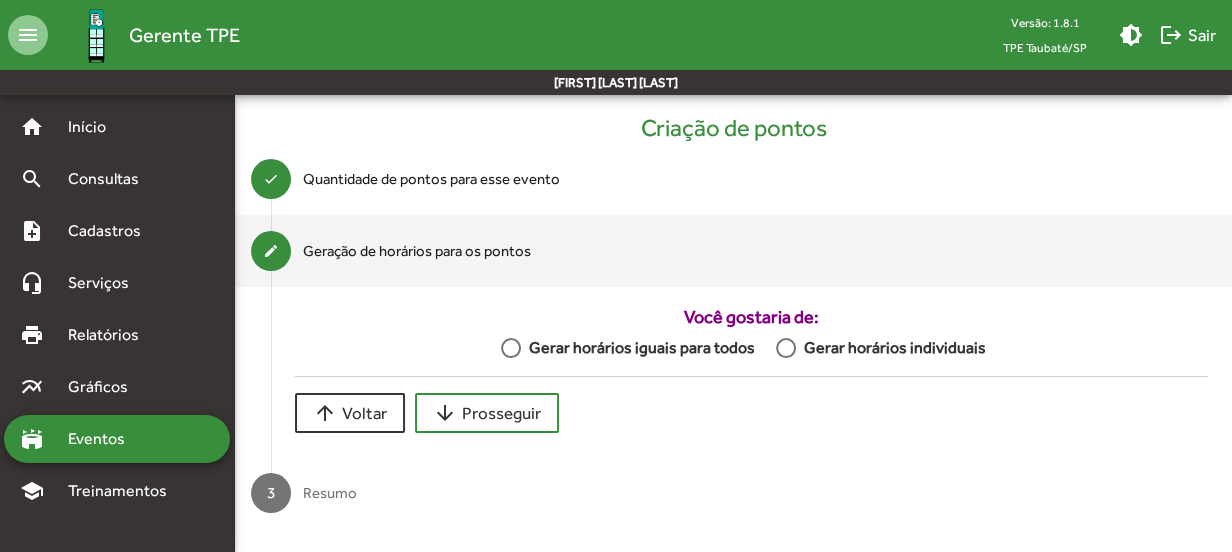 click at bounding box center [511, 348] 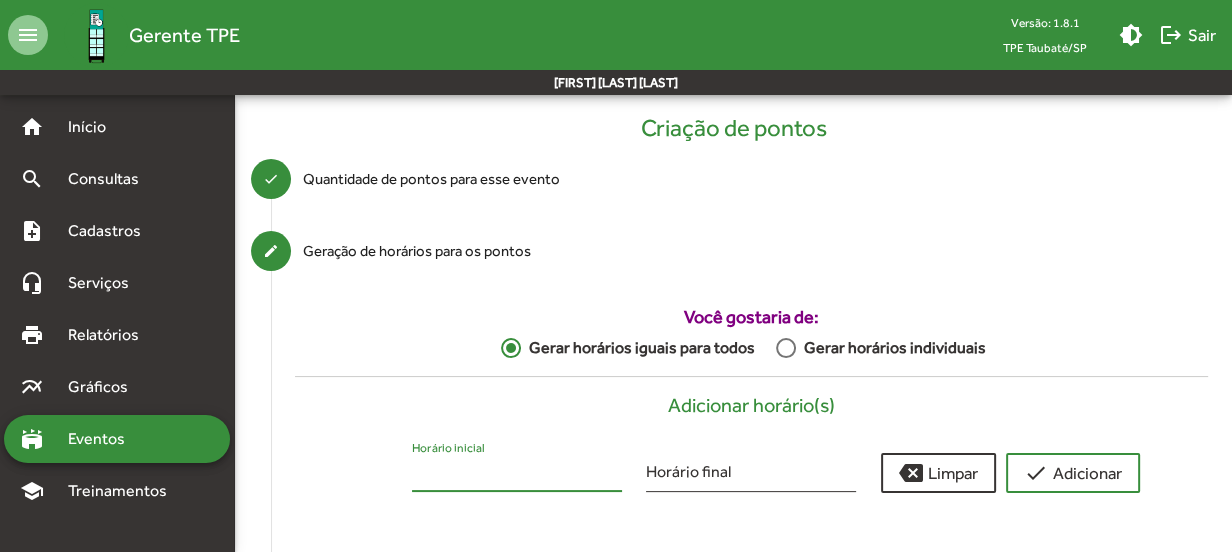 click on "Horário inicial" at bounding box center (517, 475) 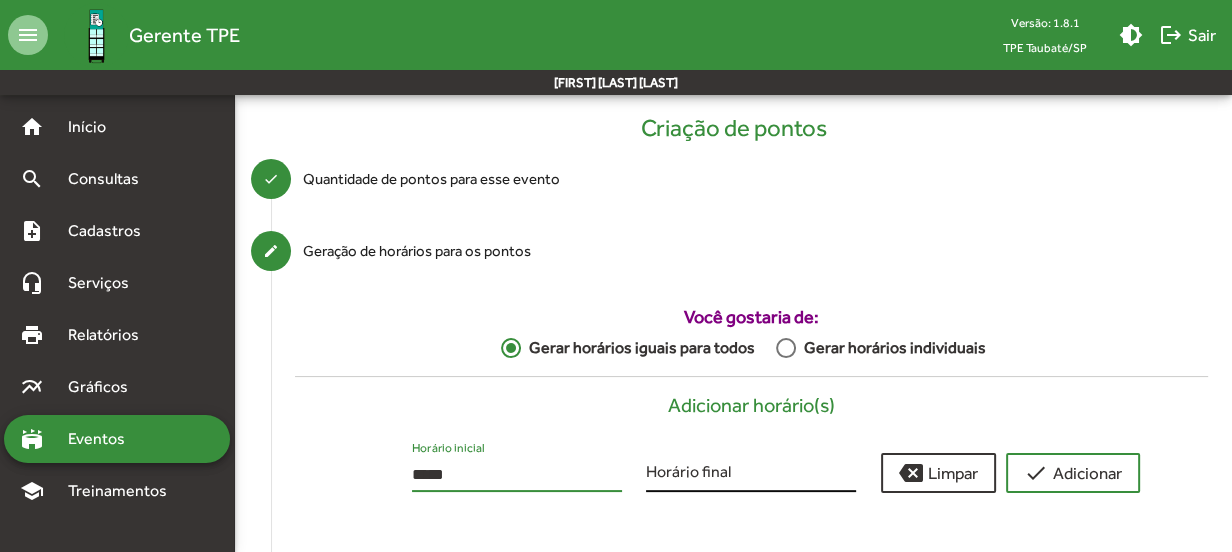 type on "*****" 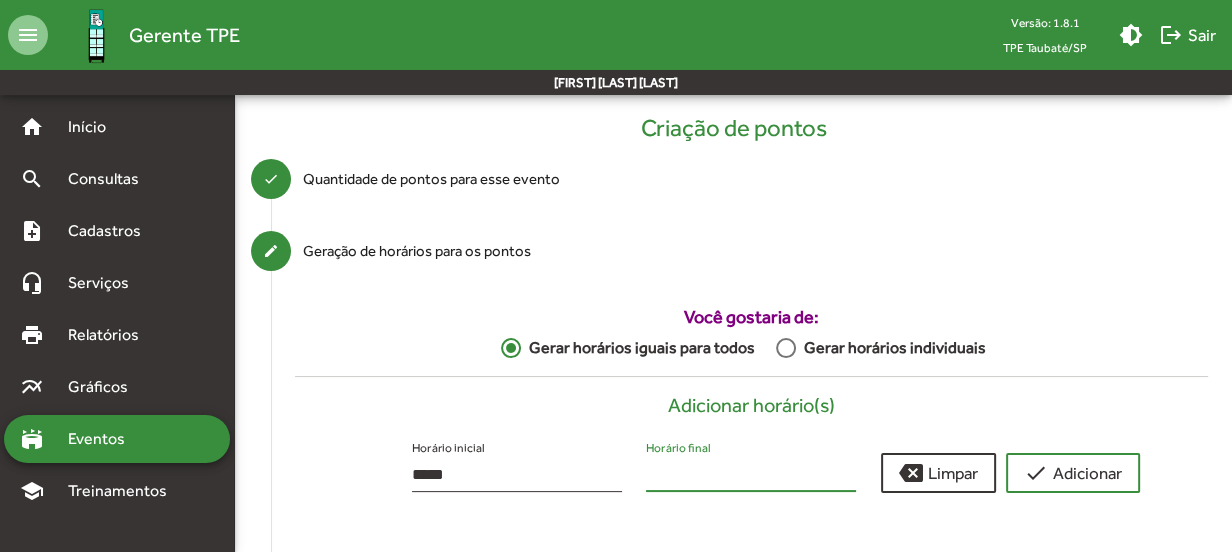 click on "Horário final" at bounding box center [751, 475] 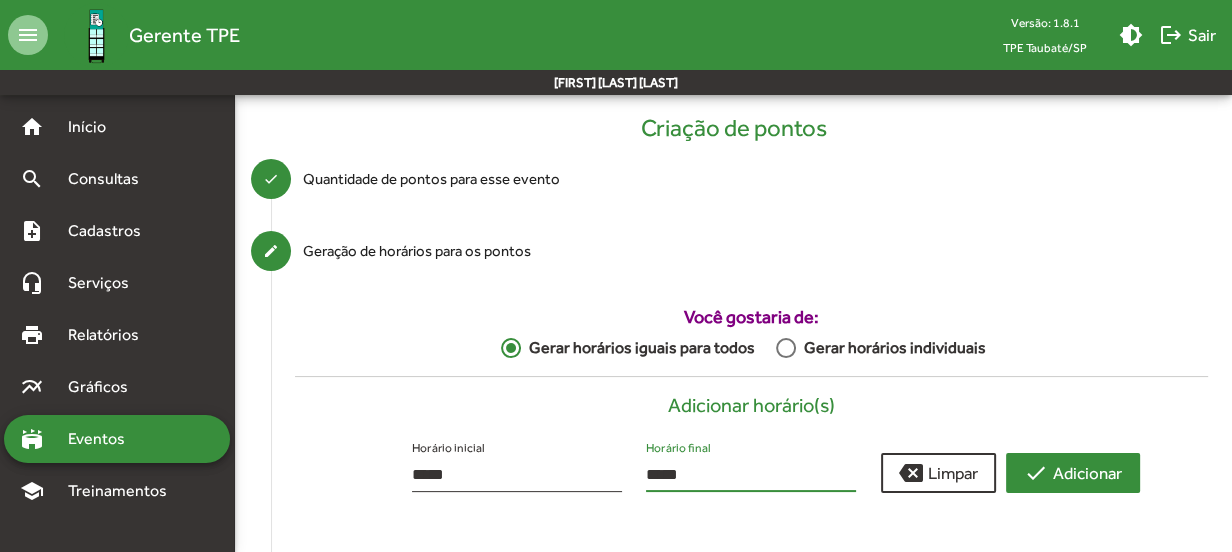 type on "*****" 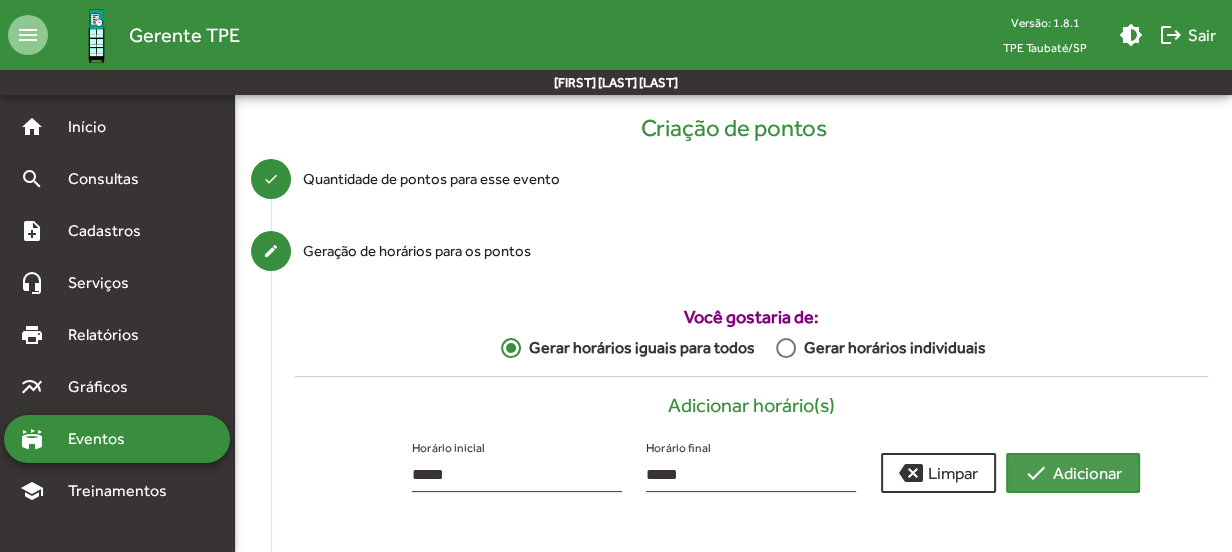 click on "check  Adicionar" at bounding box center (1073, 473) 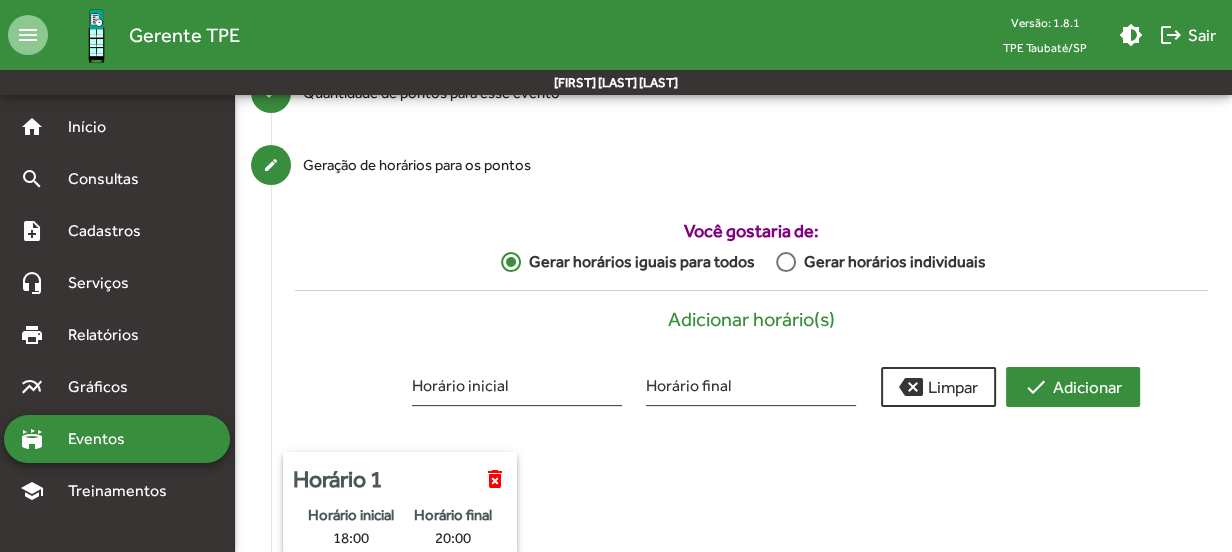 scroll, scrollTop: 413, scrollLeft: 0, axis: vertical 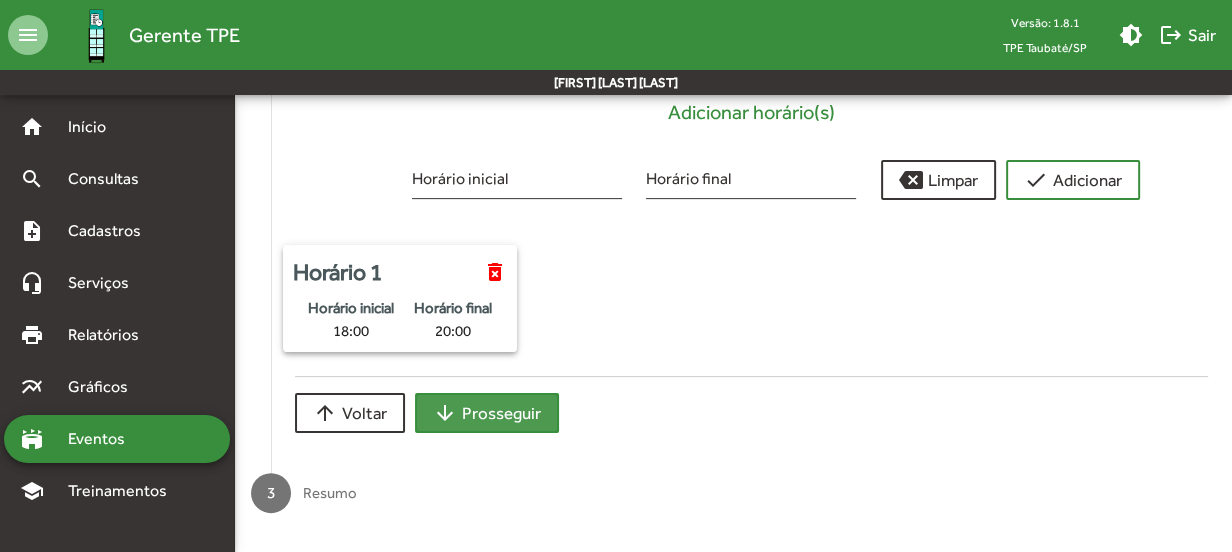 click on "arrow_downward  Prosseguir" at bounding box center [487, 413] 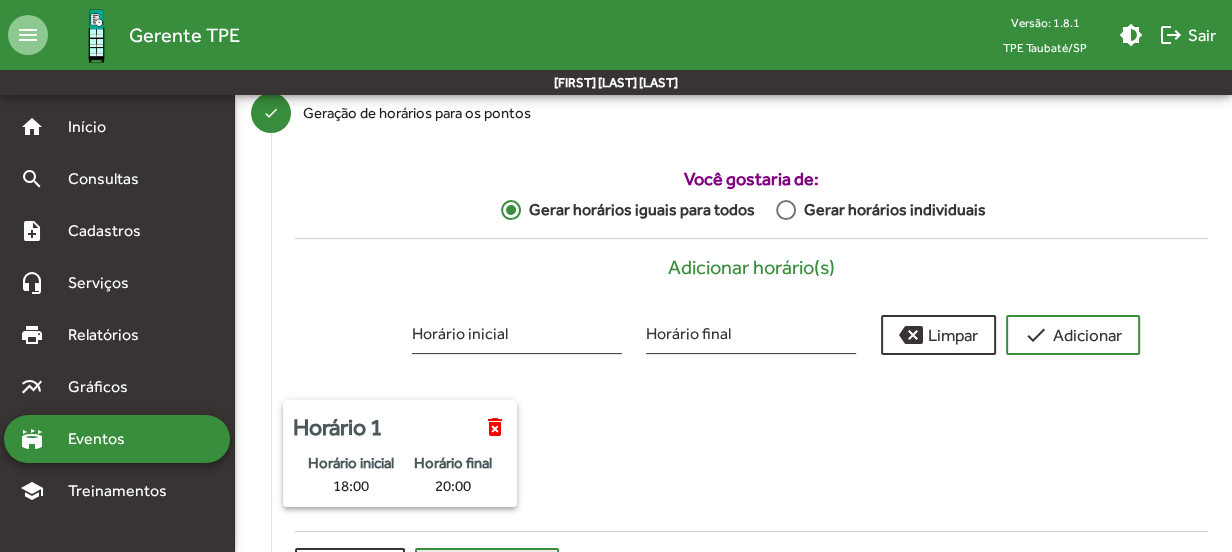 scroll, scrollTop: 178, scrollLeft: 0, axis: vertical 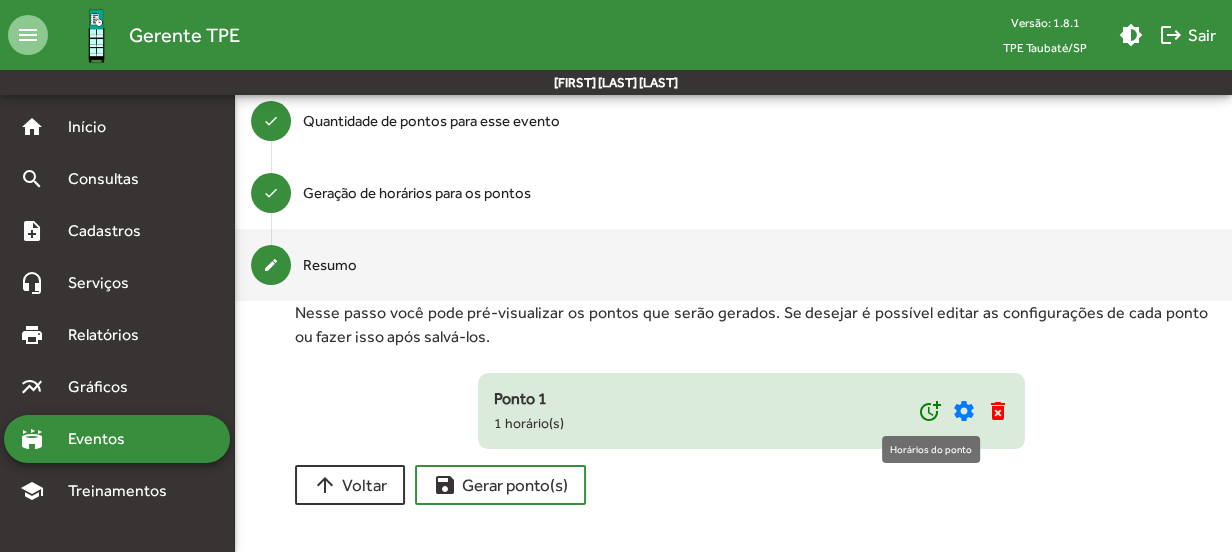 click on "more_time" at bounding box center (929, 411) 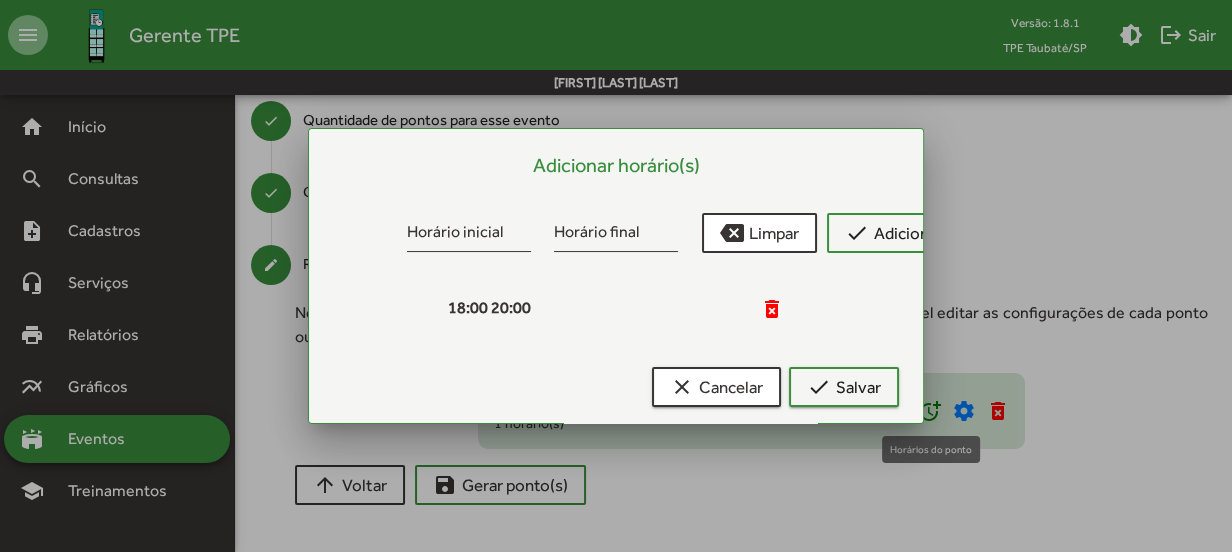 scroll, scrollTop: 0, scrollLeft: 0, axis: both 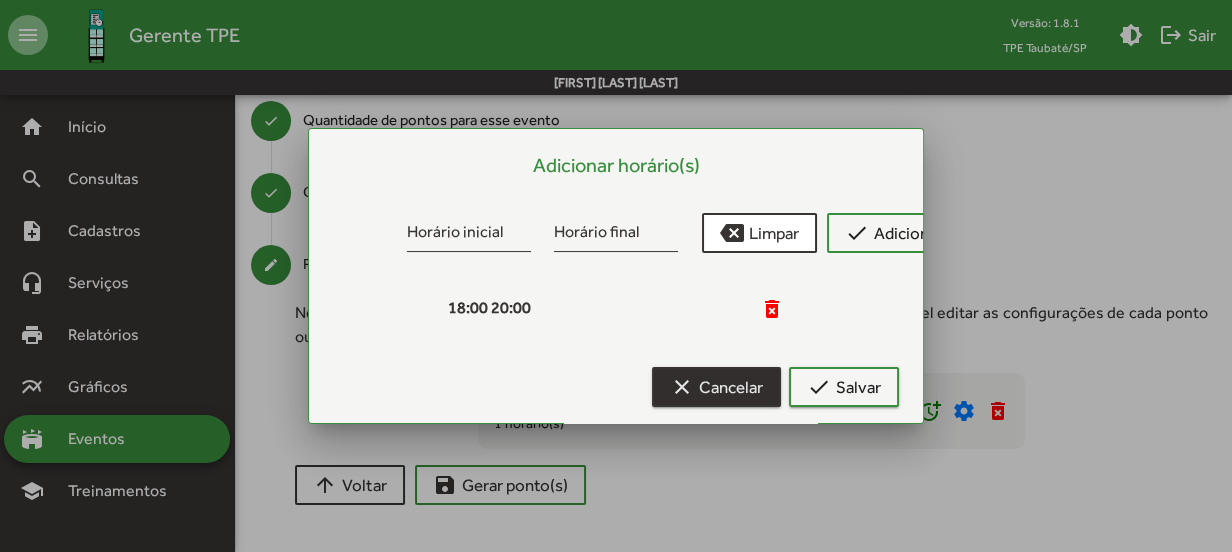 click on "clear  Cancelar" at bounding box center (716, 387) 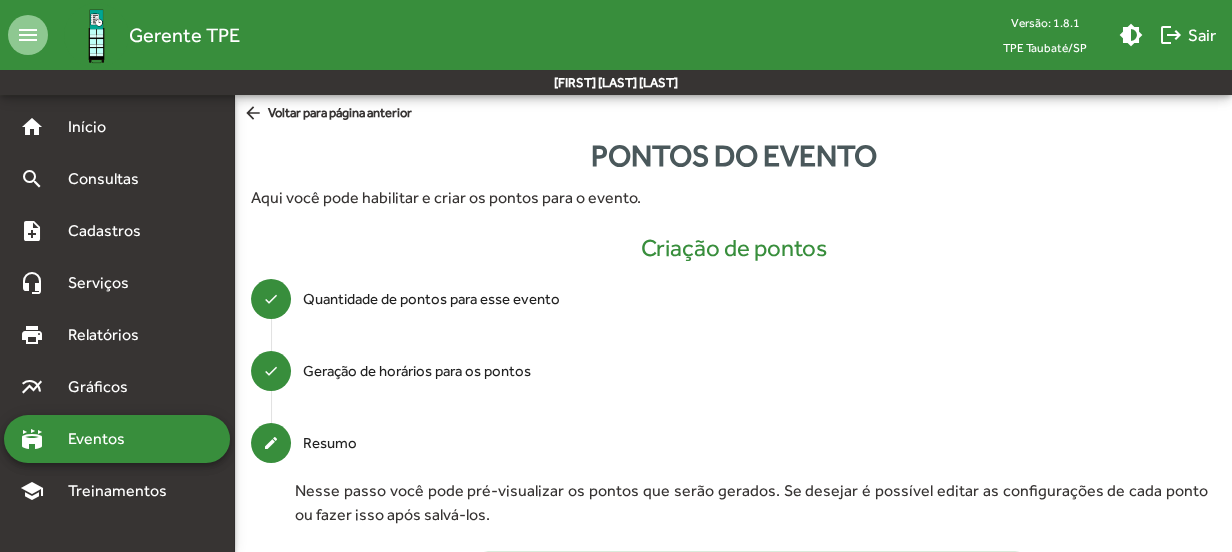 scroll, scrollTop: 178, scrollLeft: 0, axis: vertical 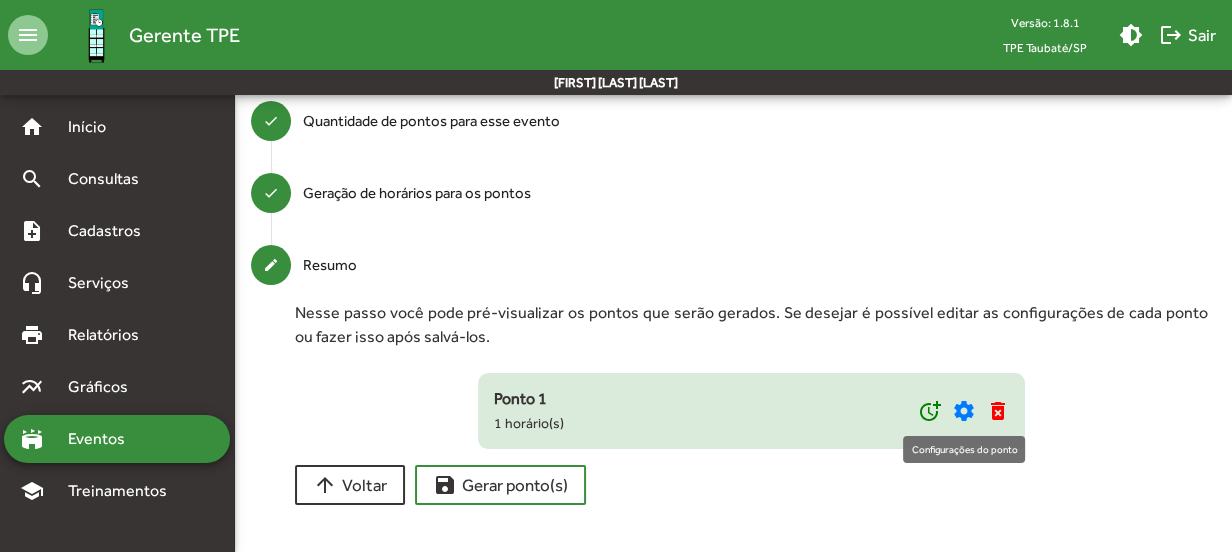 click on "settings" at bounding box center [963, 411] 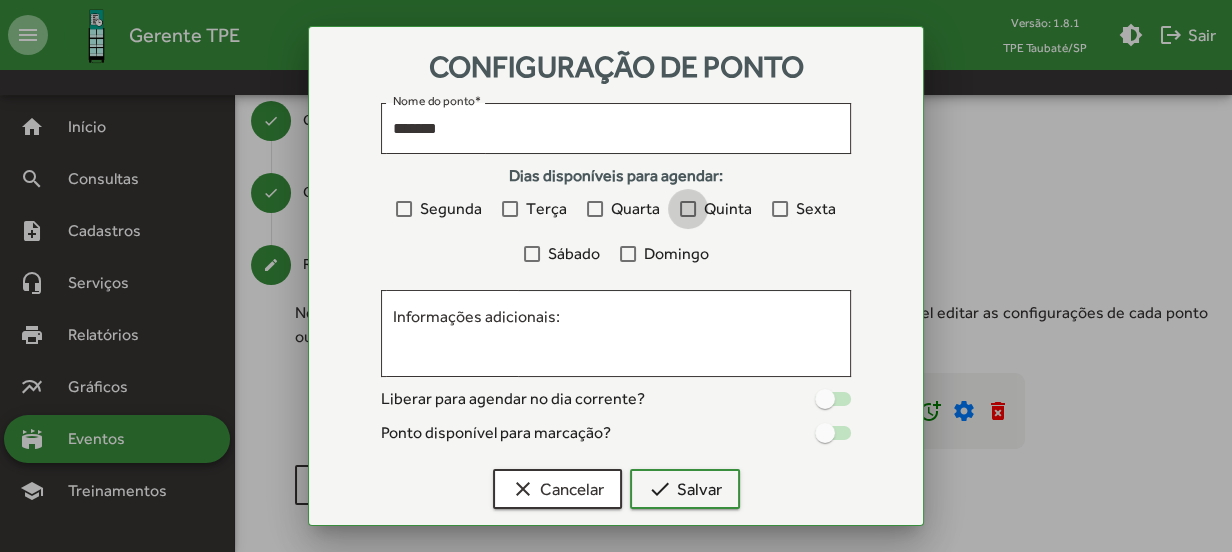 click at bounding box center (688, 209) 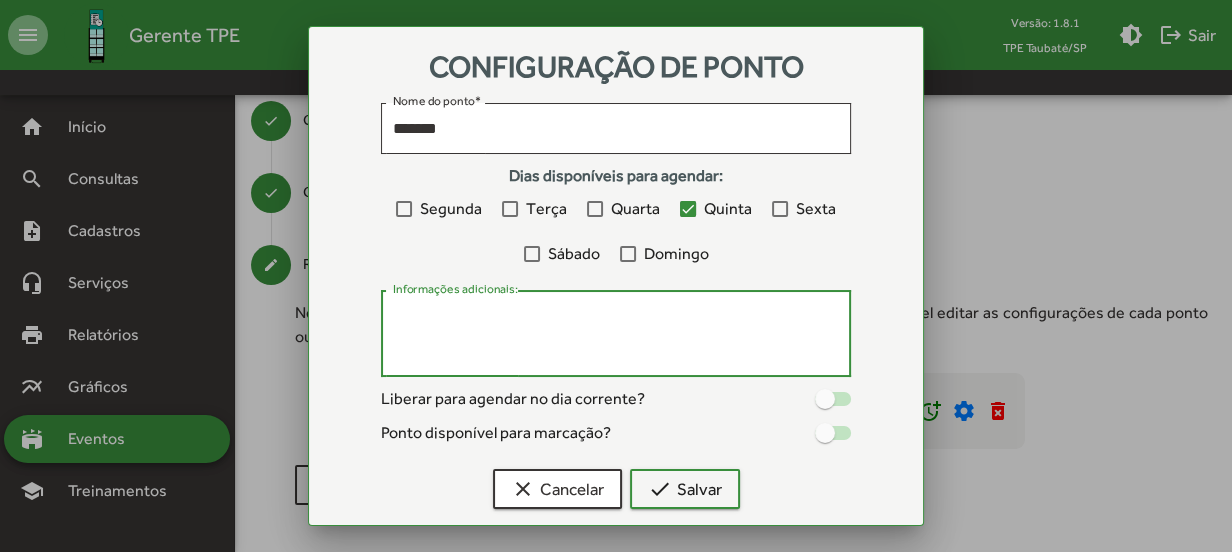 drag, startPoint x: 570, startPoint y: 325, endPoint x: 556, endPoint y: 327, distance: 14.142136 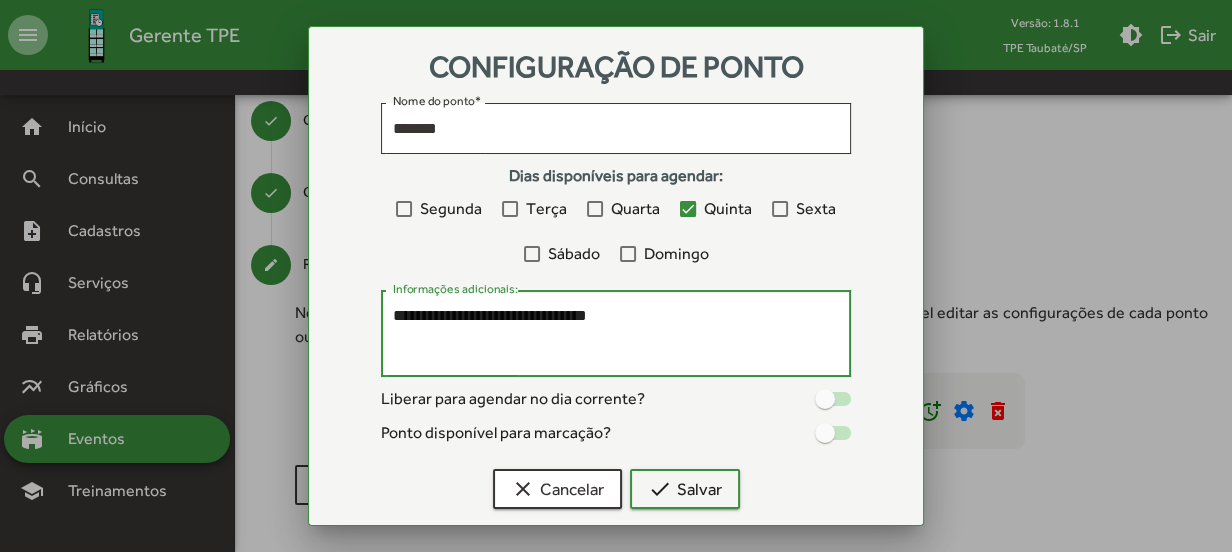 drag, startPoint x: 509, startPoint y: 313, endPoint x: 281, endPoint y: 285, distance: 229.71286 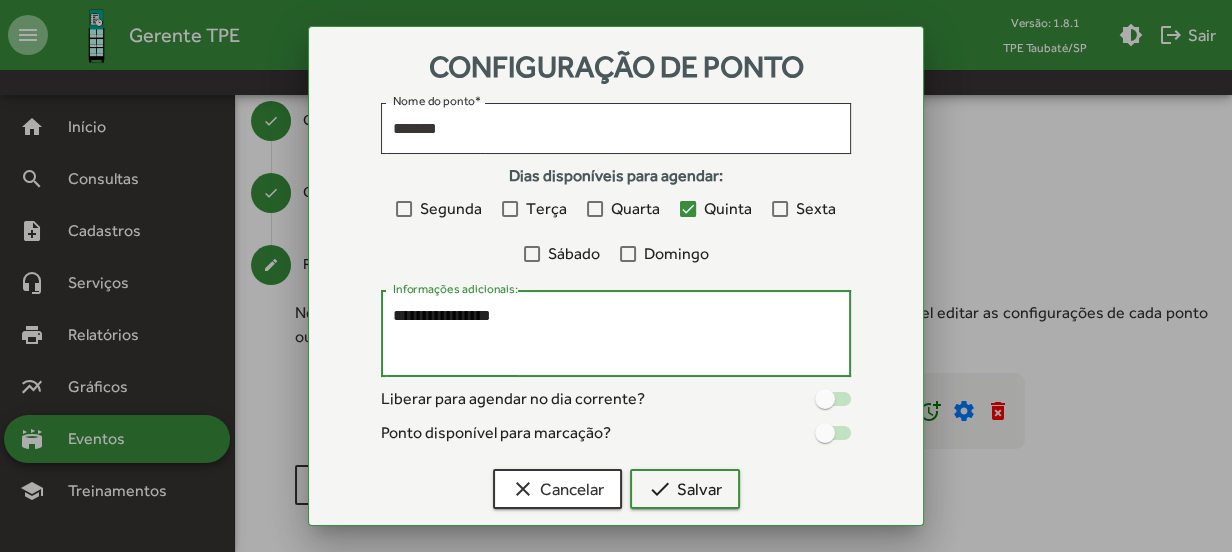 click on "**********" at bounding box center (616, 334) 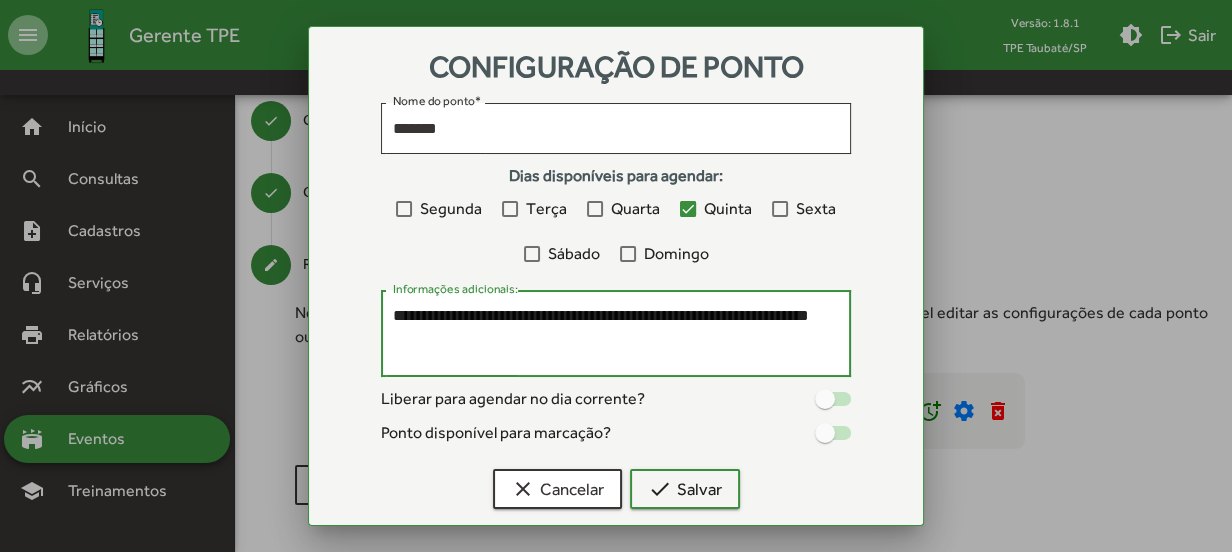 type on "**********" 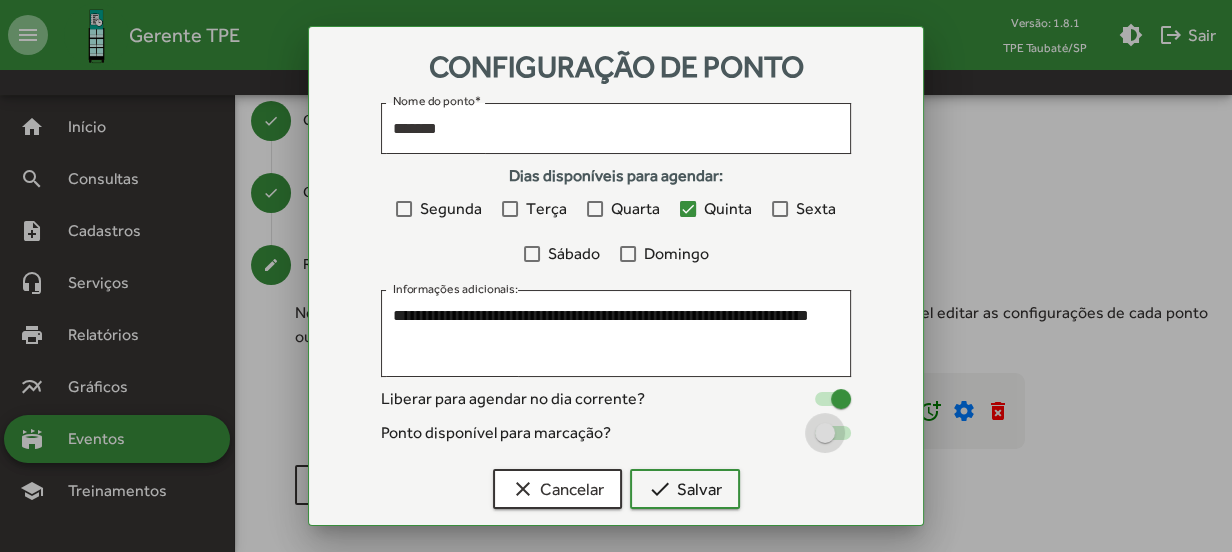 click at bounding box center (833, 433) 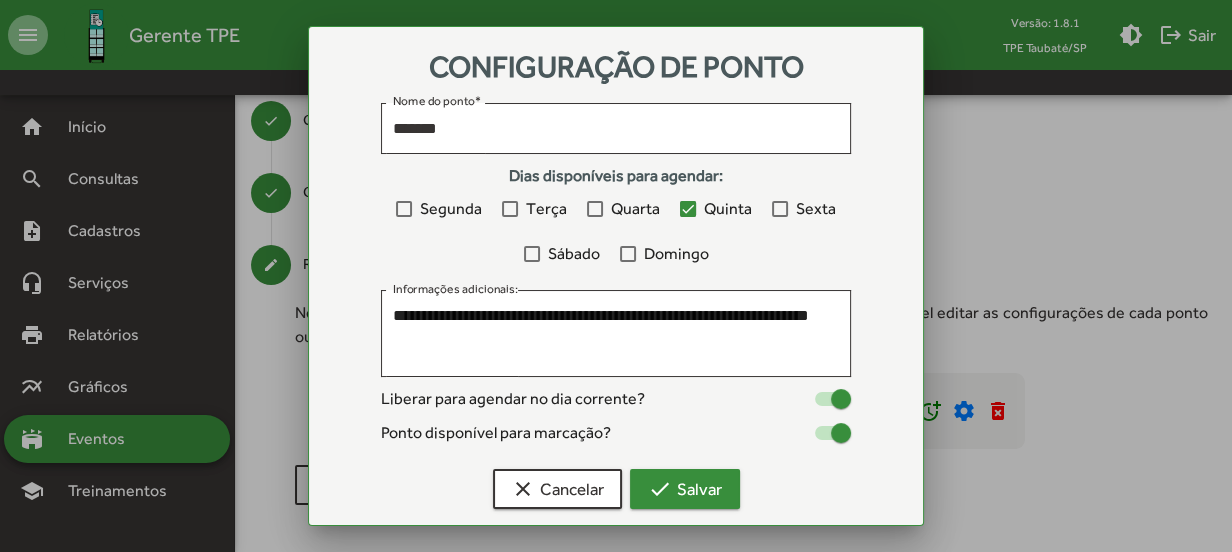 click on "check  Salvar" at bounding box center [685, 489] 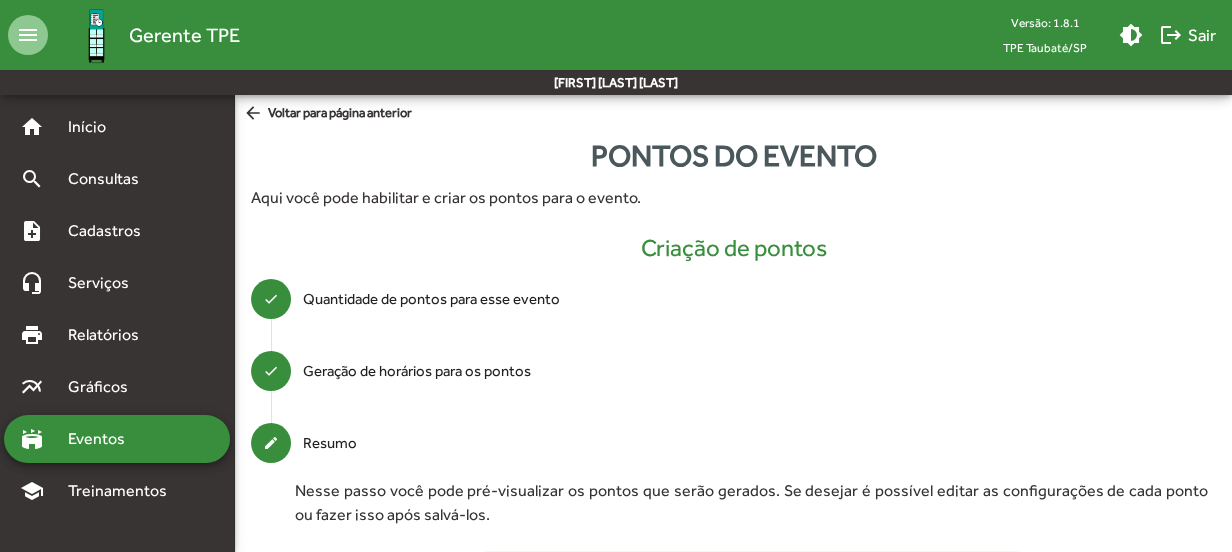 scroll, scrollTop: 178, scrollLeft: 0, axis: vertical 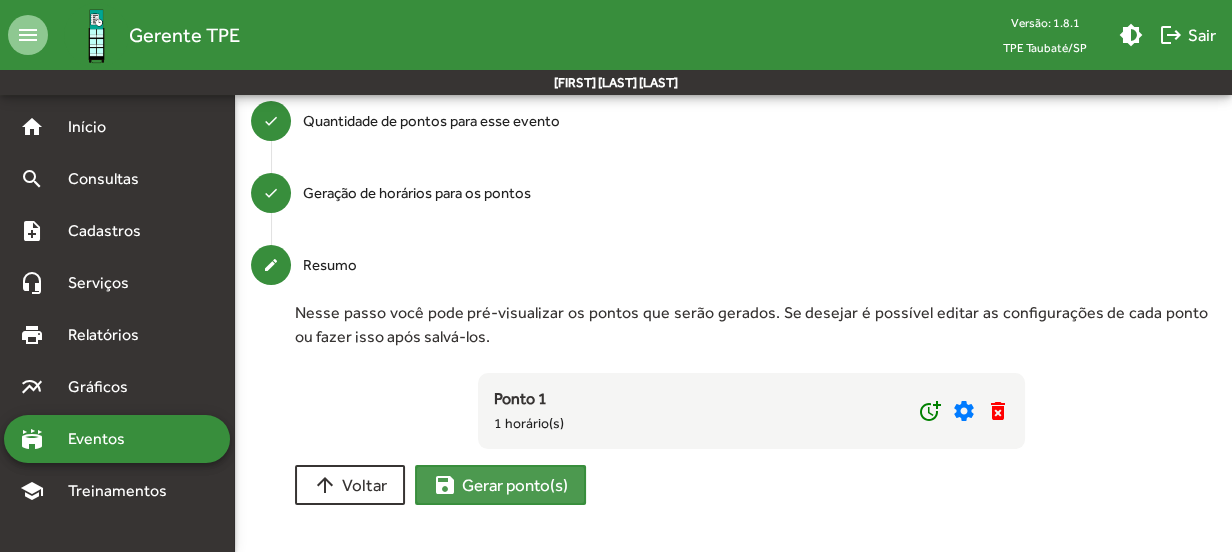 click on "save  Gerar ponto(s)" at bounding box center (500, 485) 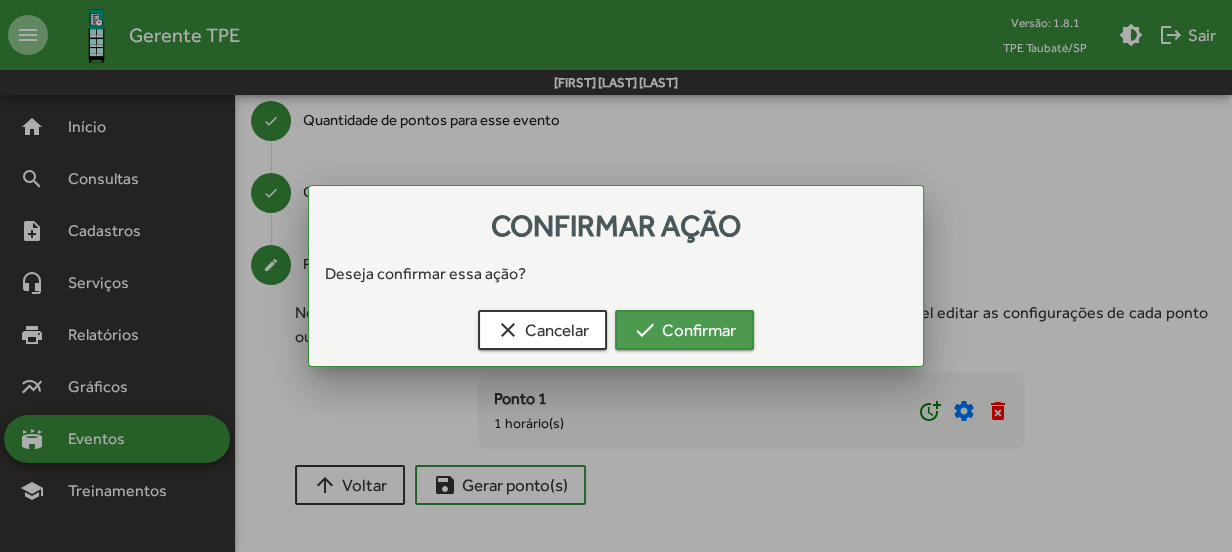 click on "check  Confirmar" at bounding box center (684, 330) 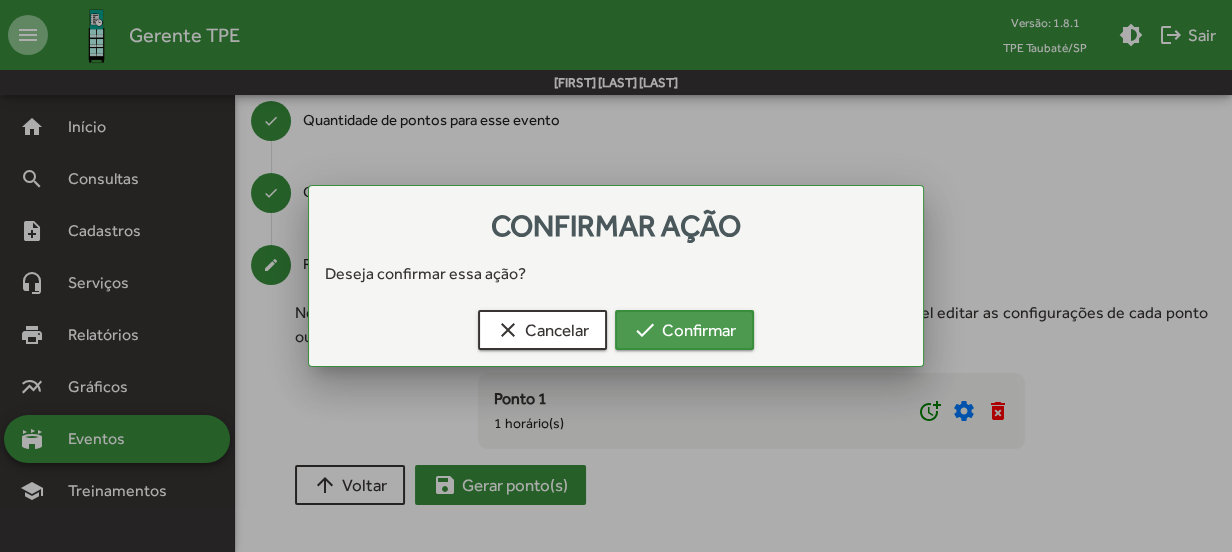 scroll, scrollTop: 178, scrollLeft: 0, axis: vertical 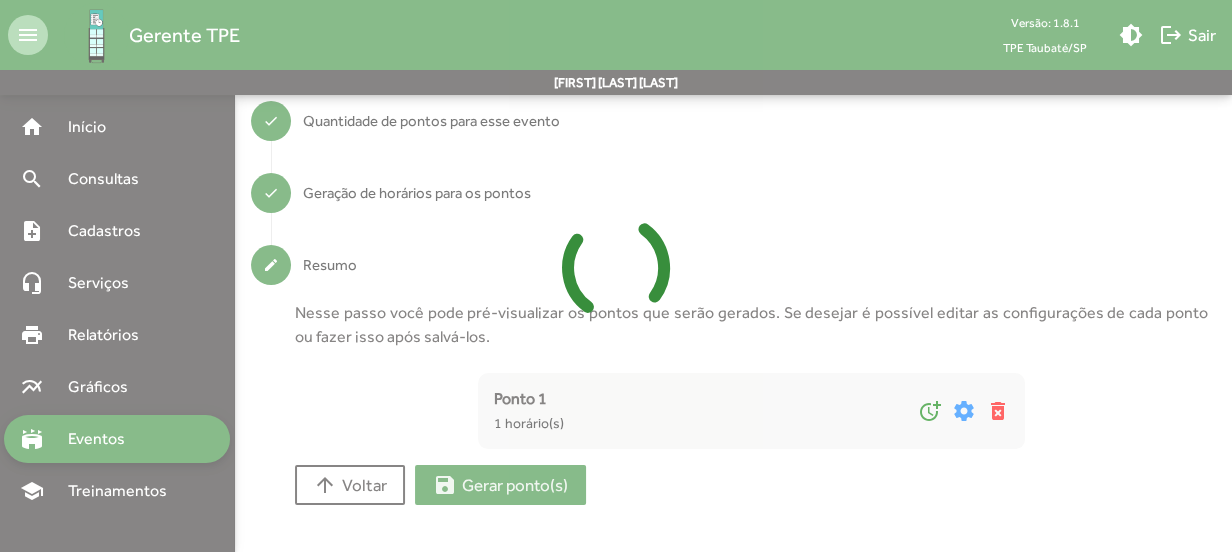 type on "*" 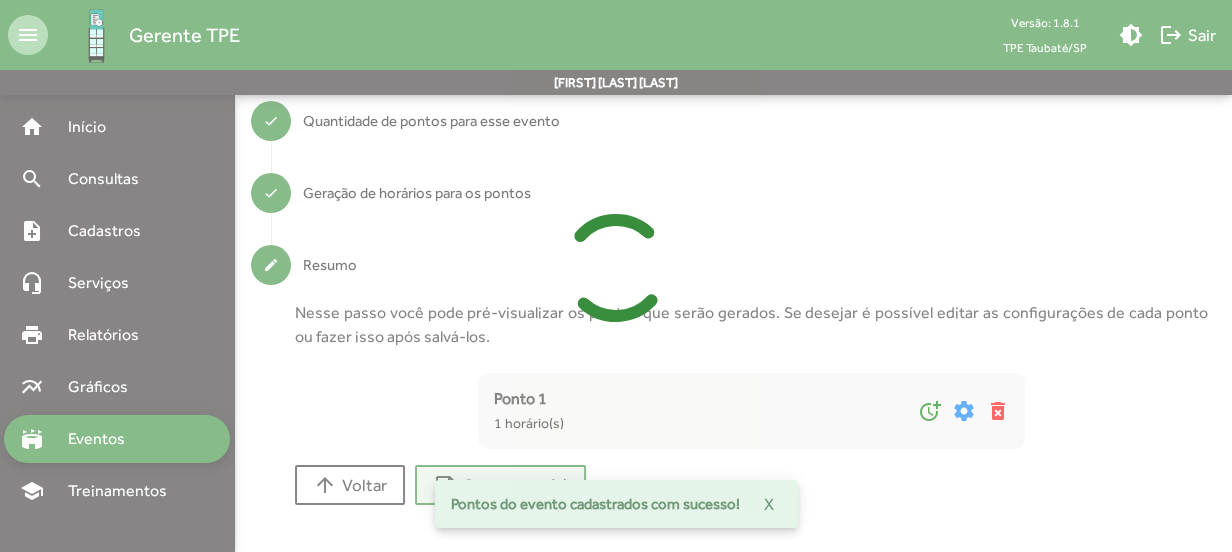 scroll, scrollTop: 0, scrollLeft: 0, axis: both 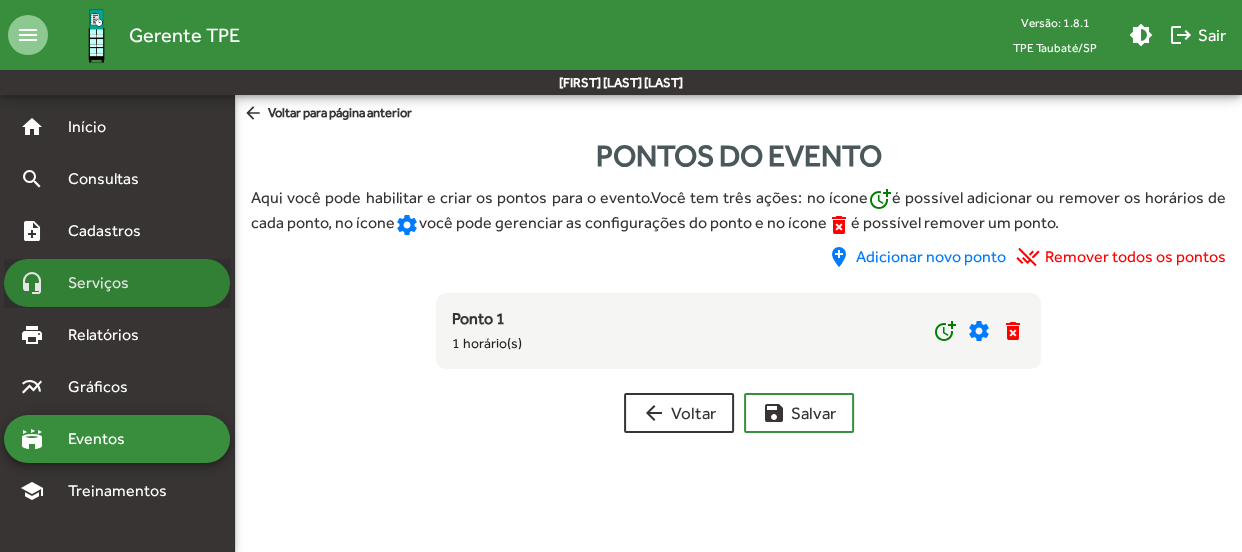 click on "Serviços" at bounding box center (106, 283) 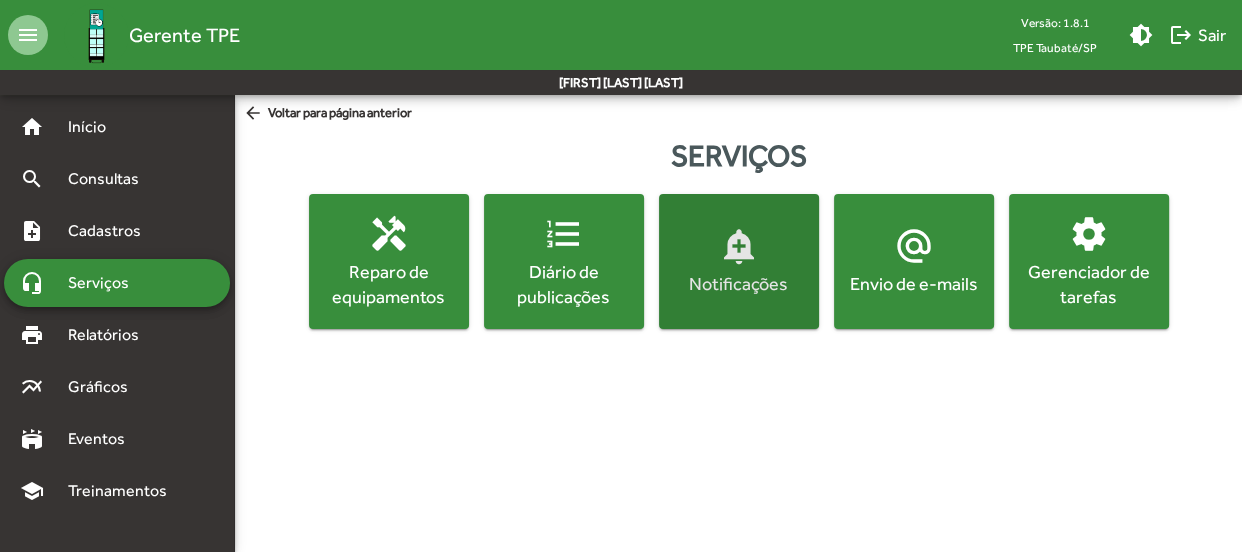 click on "add_alert" 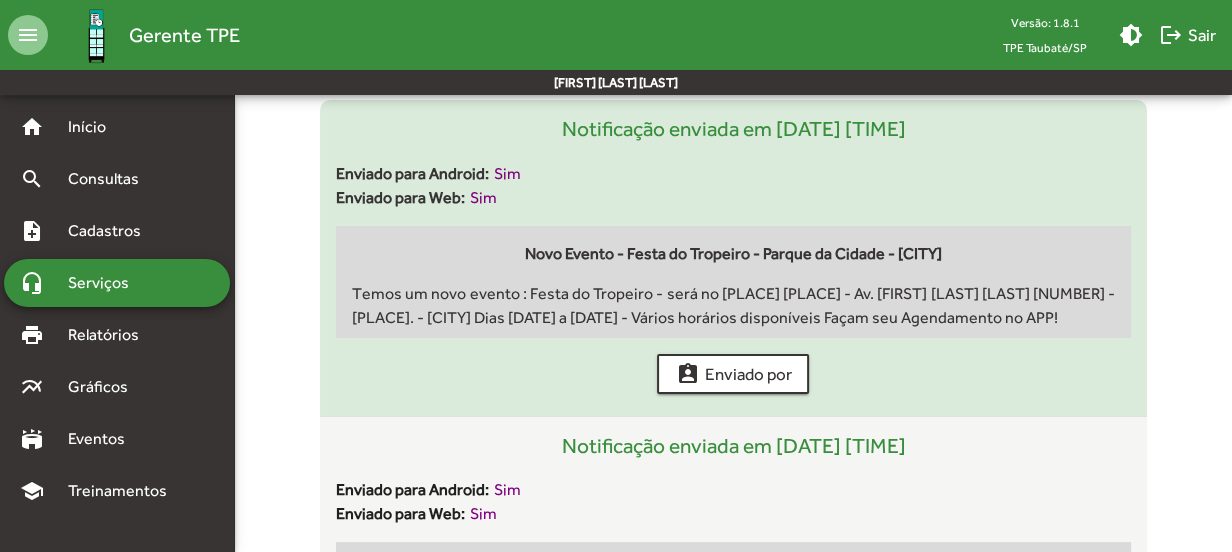 scroll, scrollTop: 0, scrollLeft: 0, axis: both 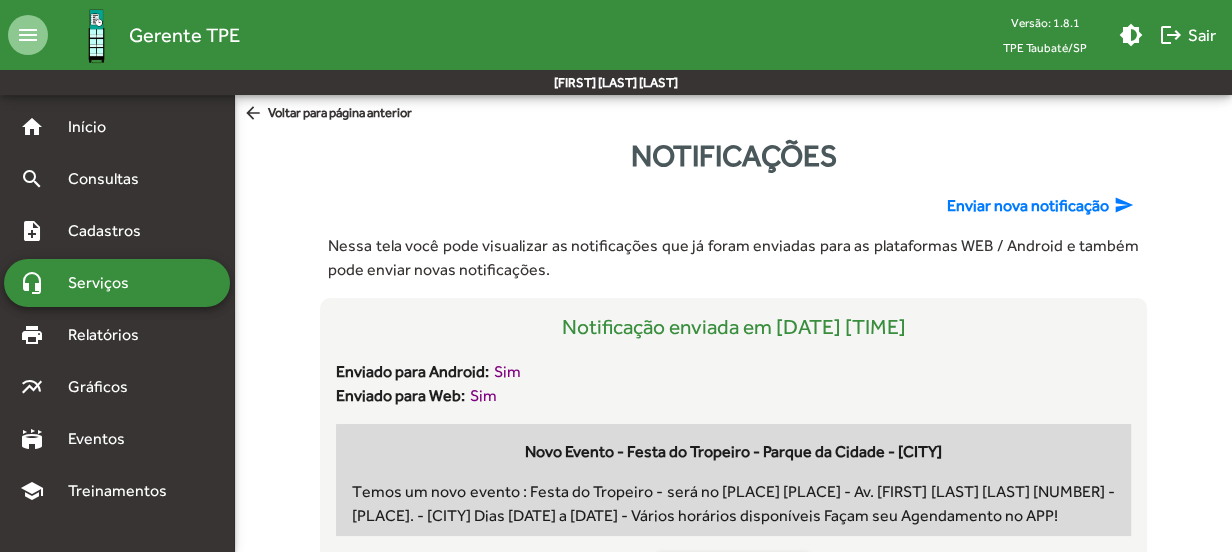 click on "Enviar nova notificação" 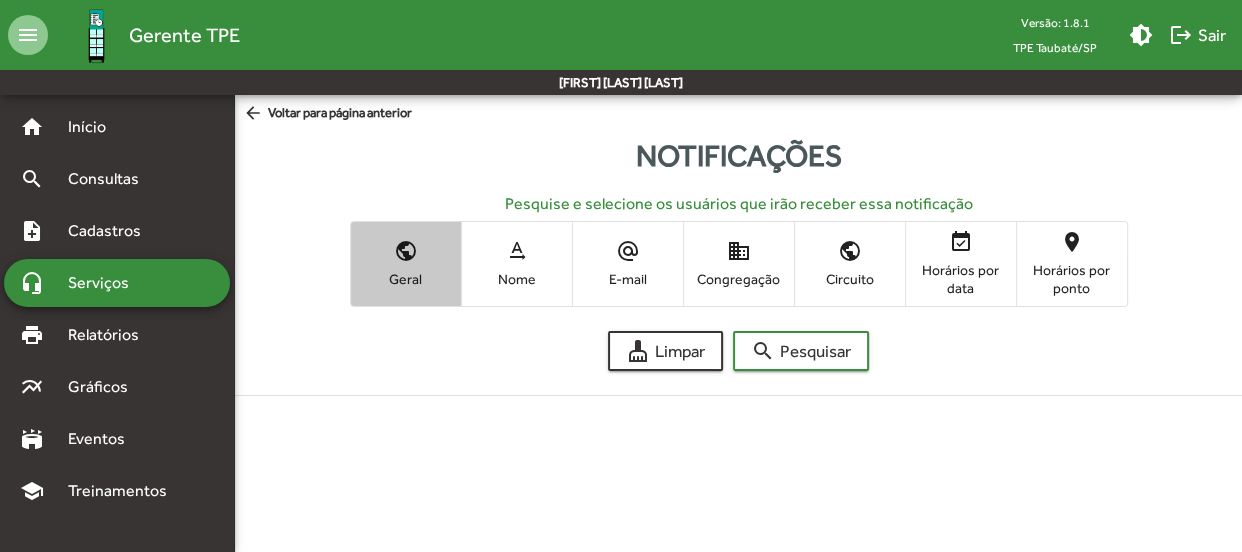 click on "public" at bounding box center [406, 251] 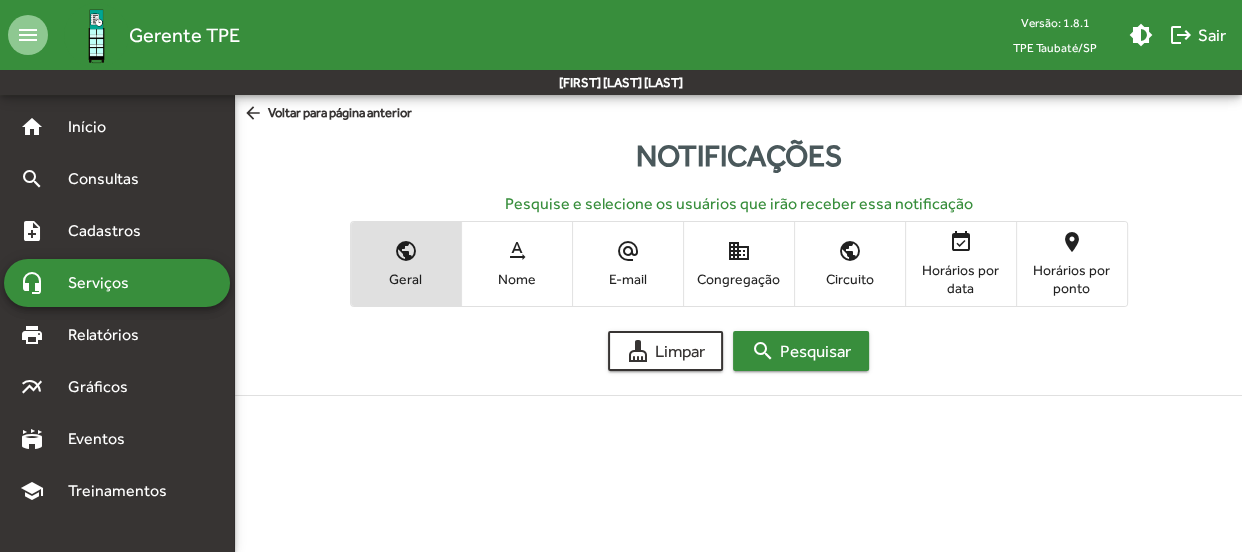 click on "search  Pesquisar" 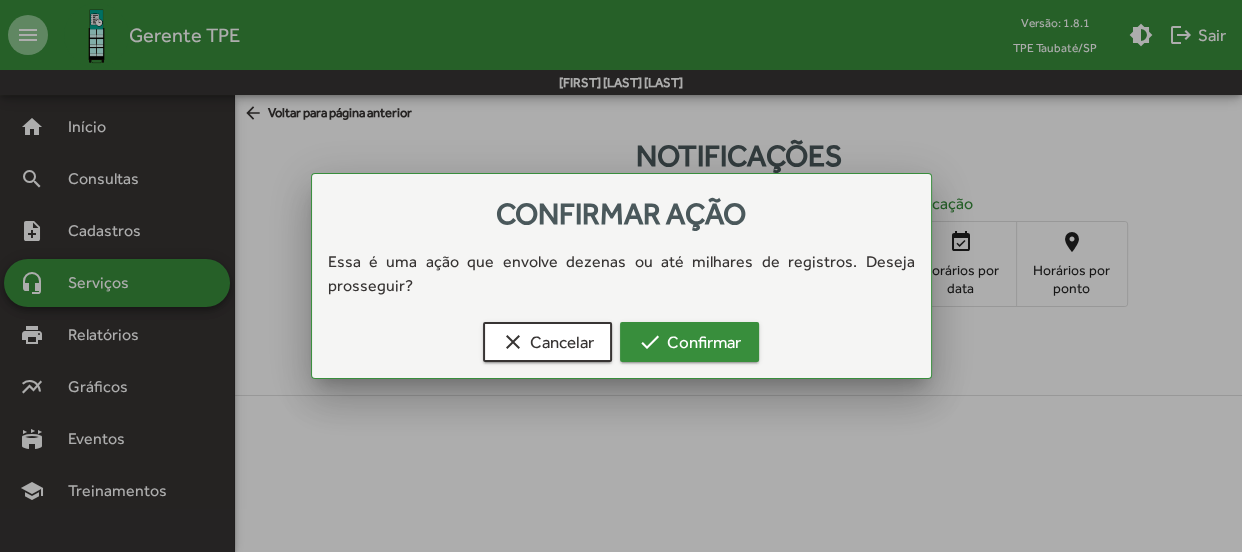 click on "check  Confirmar" at bounding box center (689, 342) 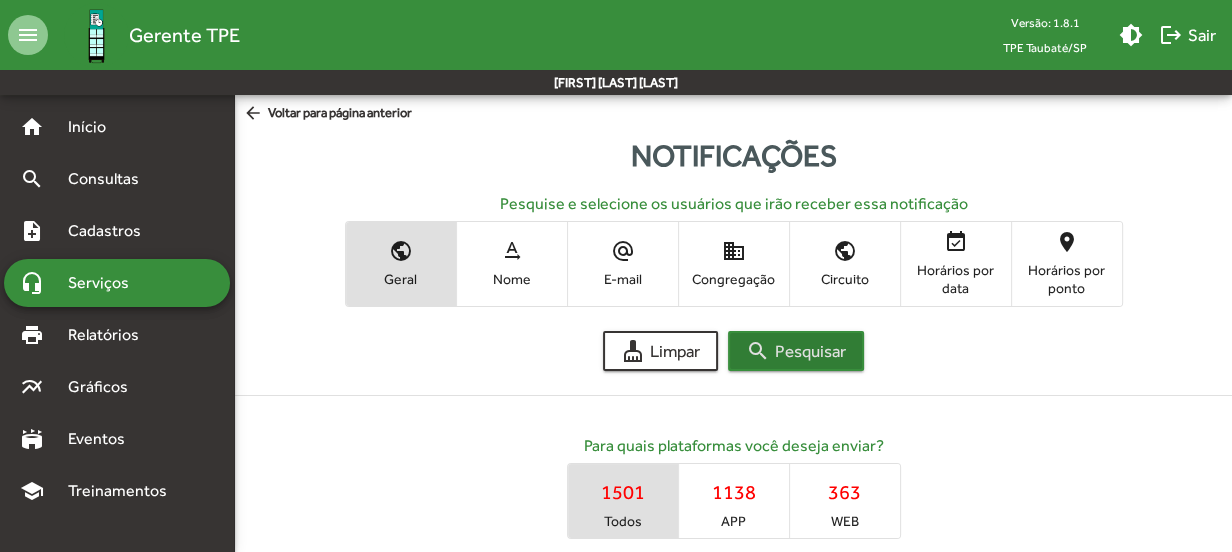 scroll, scrollTop: 363, scrollLeft: 0, axis: vertical 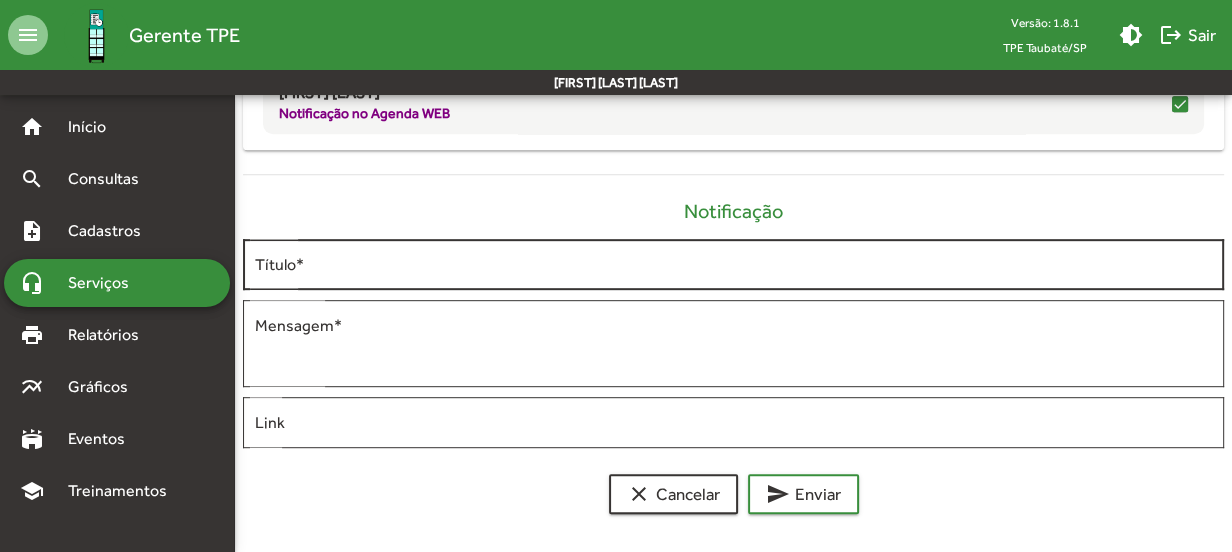 click on "Título  *" at bounding box center (733, 265) 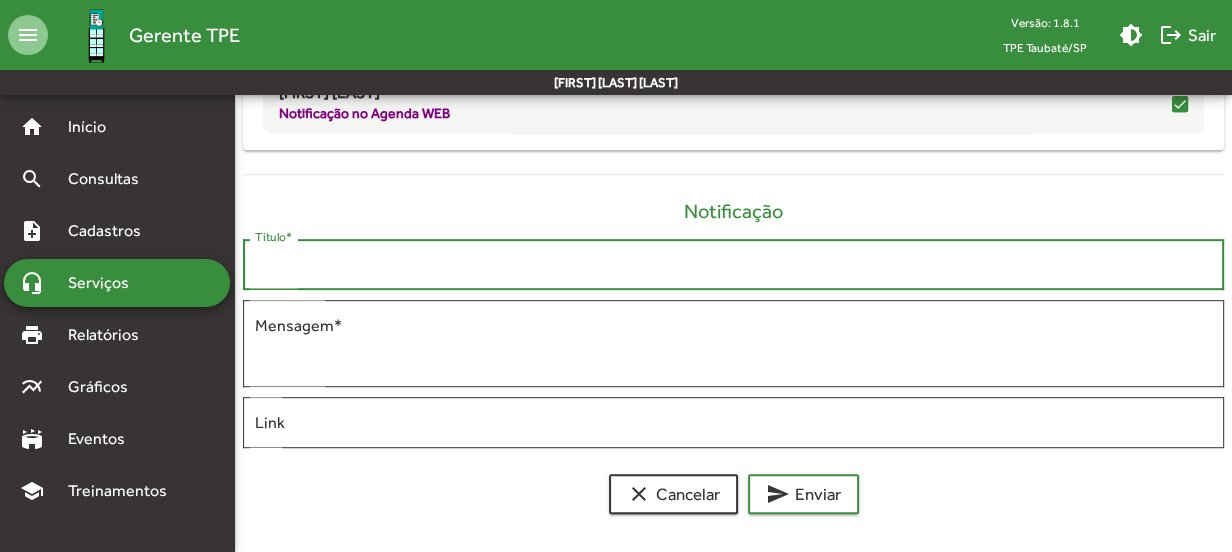 paste on "**********" 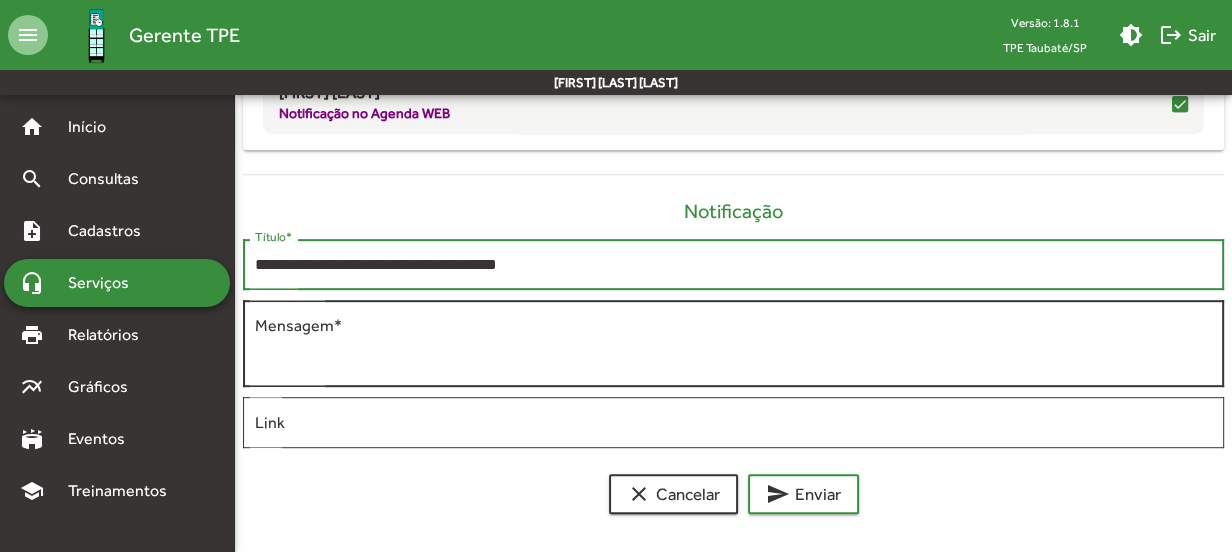 type on "**********" 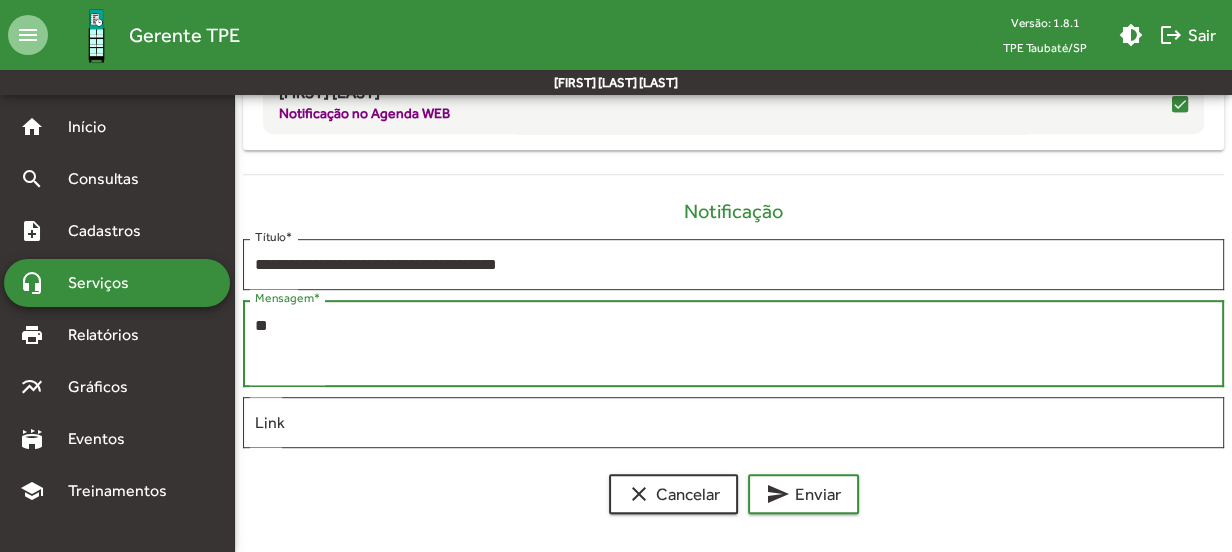 type on "*" 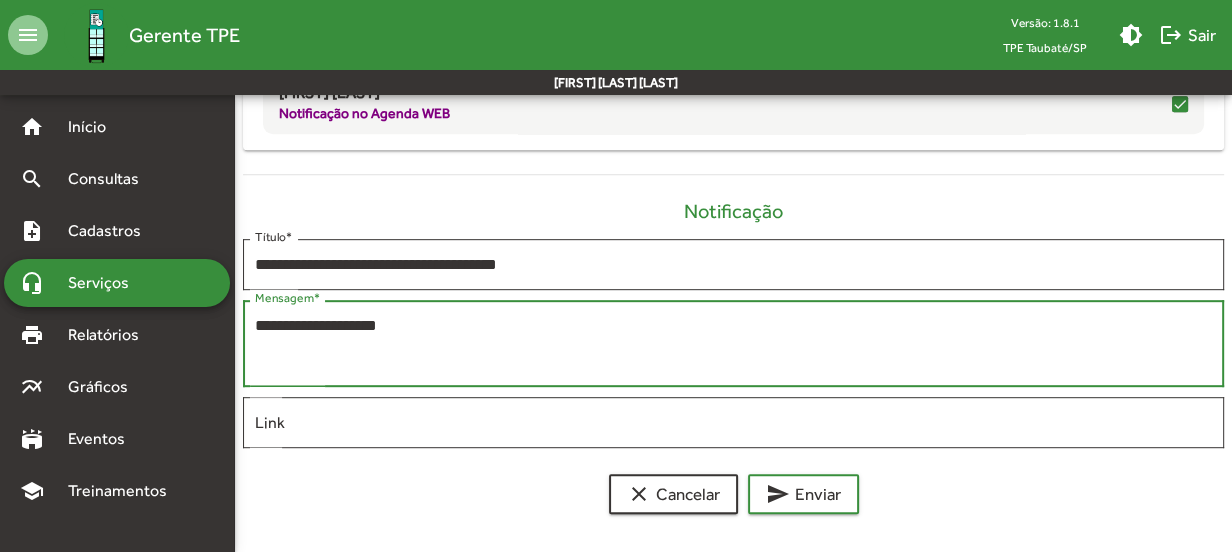 paste on "**********" 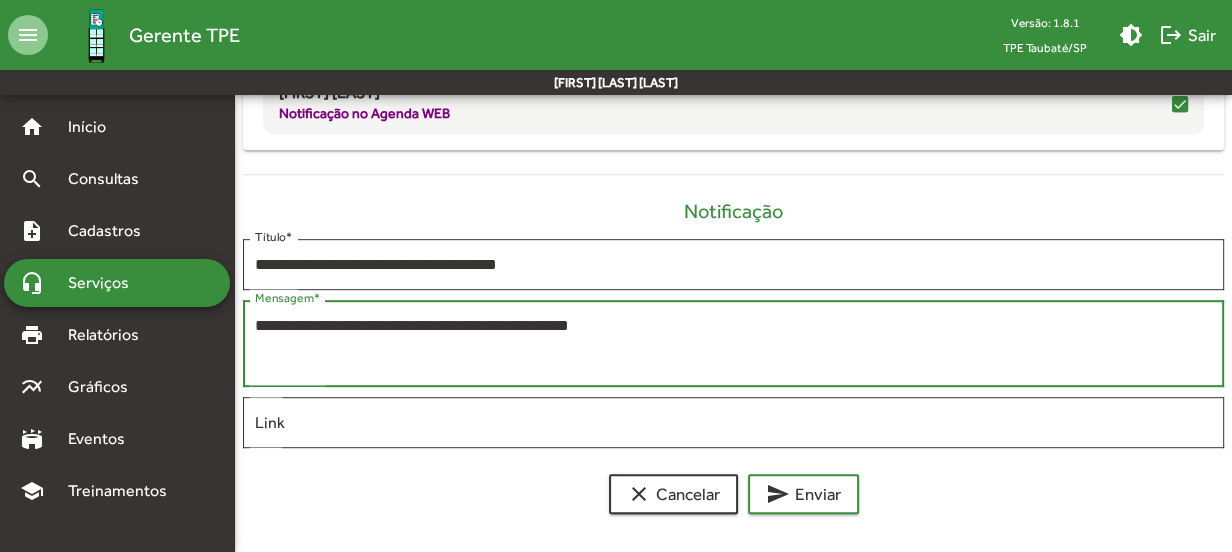 drag, startPoint x: 519, startPoint y: 323, endPoint x: 699, endPoint y: 323, distance: 180 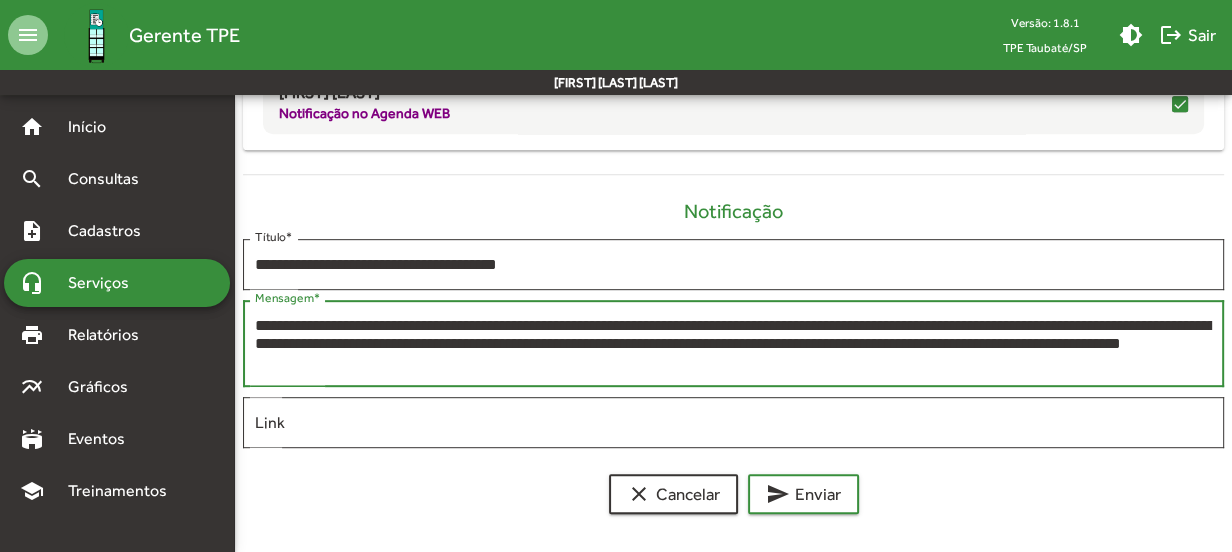 click on "**********" at bounding box center [733, 344] 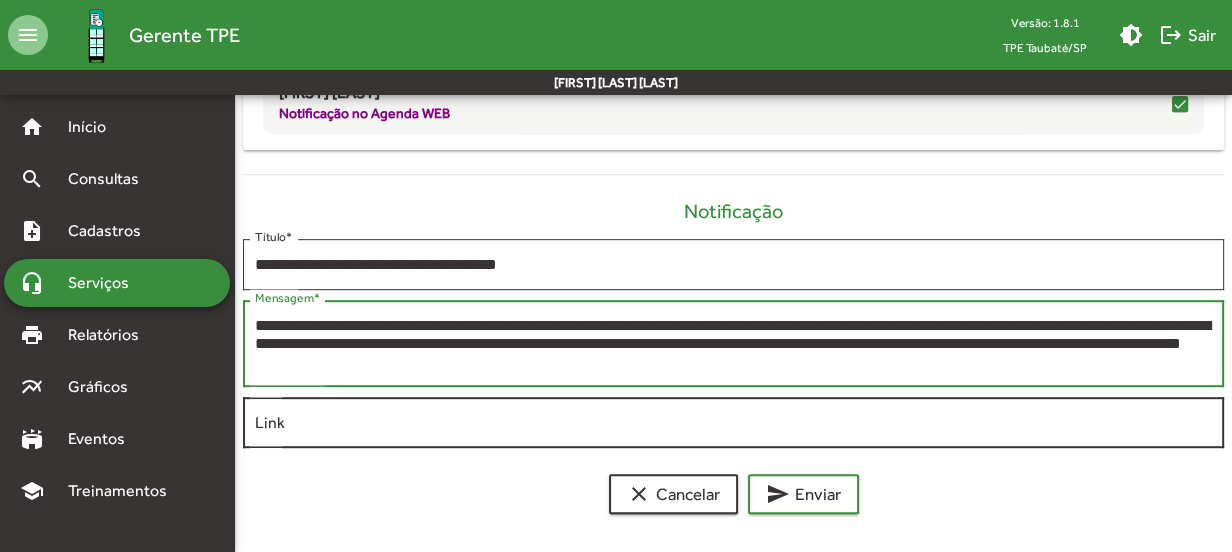 drag, startPoint x: 649, startPoint y: 356, endPoint x: 704, endPoint y: 423, distance: 86.683334 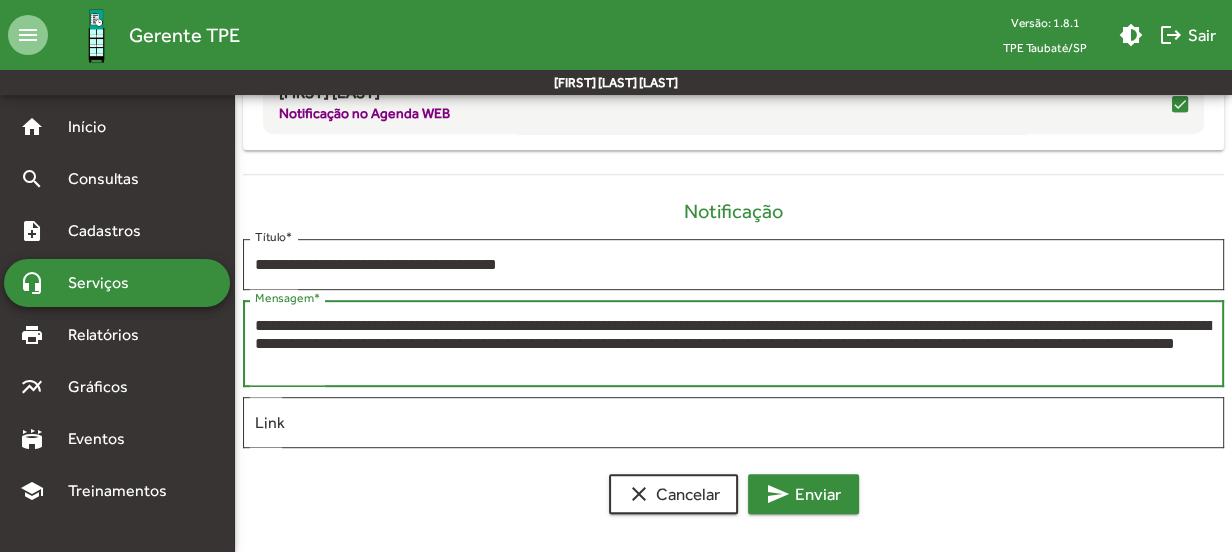 type on "**********" 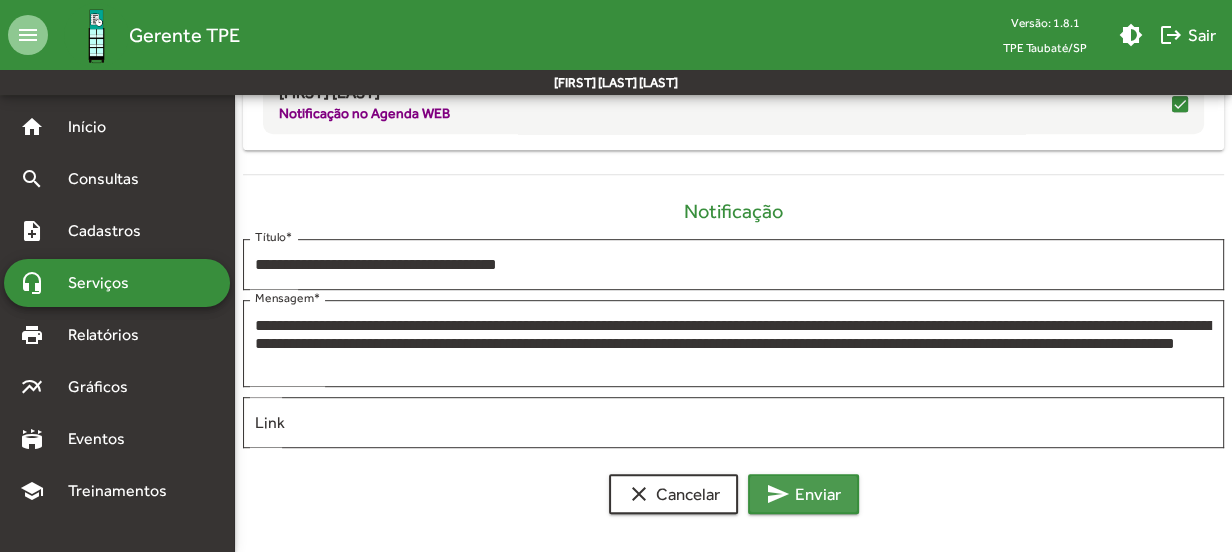 click on "send  Enviar" 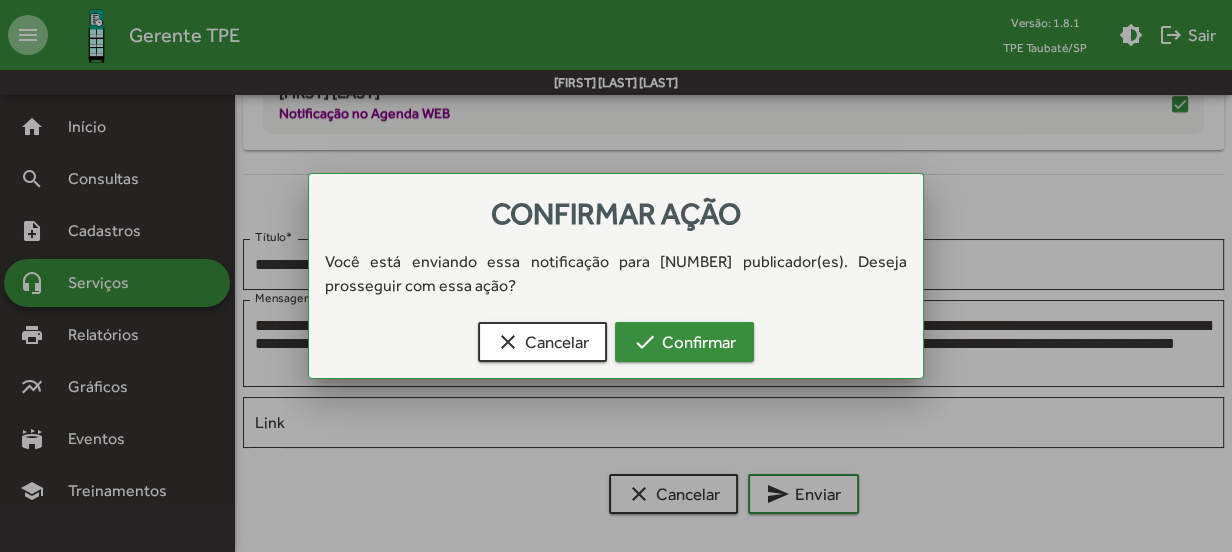 click on "check  Confirmar" at bounding box center [684, 342] 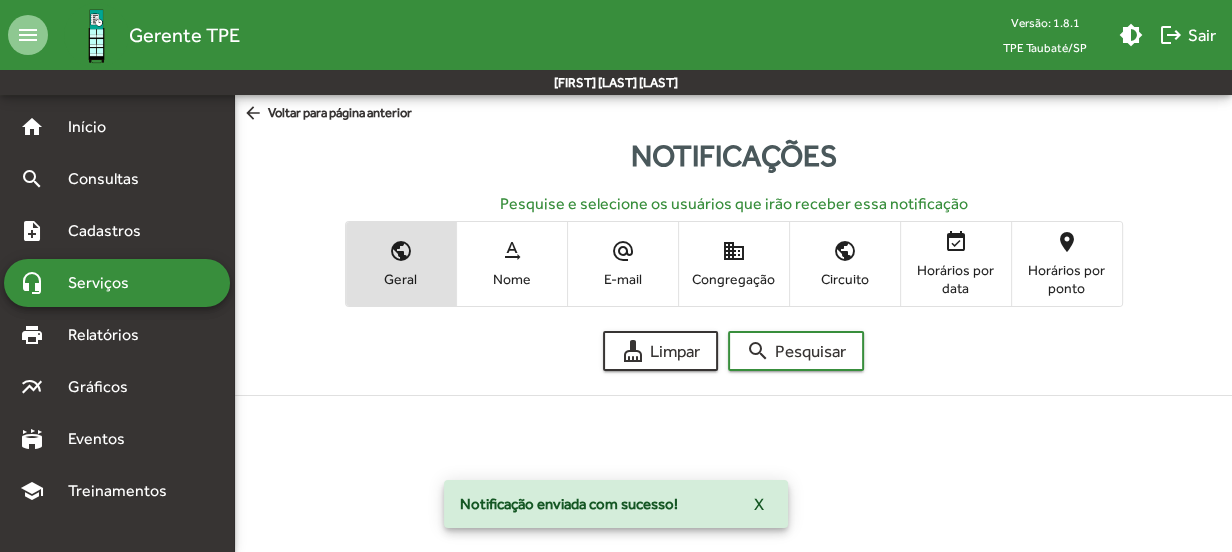 scroll, scrollTop: 0, scrollLeft: 0, axis: both 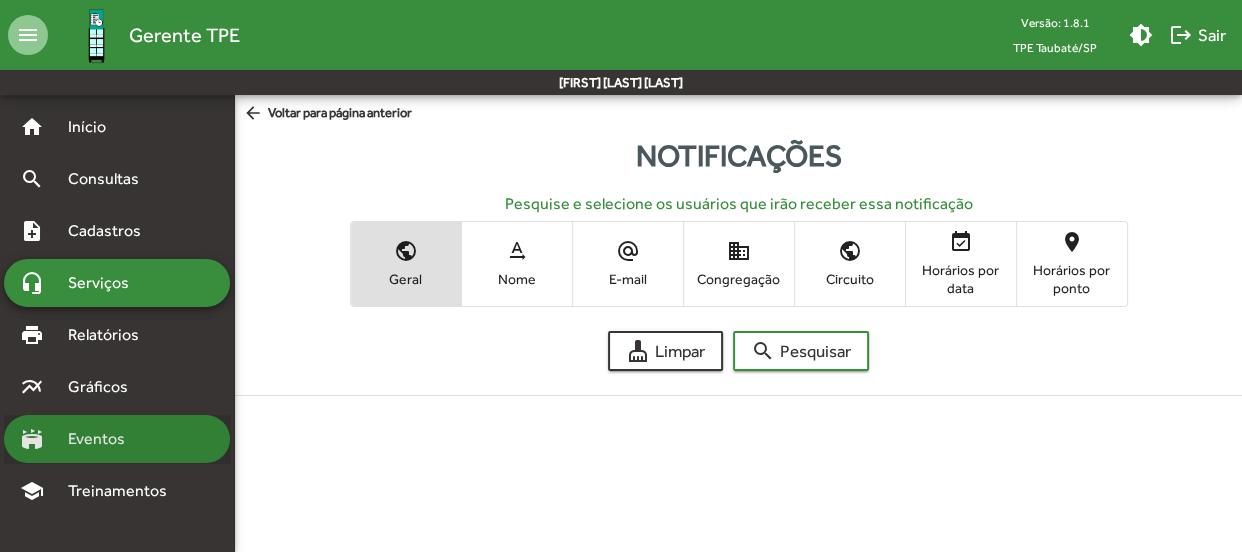 drag, startPoint x: 89, startPoint y: 448, endPoint x: 234, endPoint y: 451, distance: 145.03104 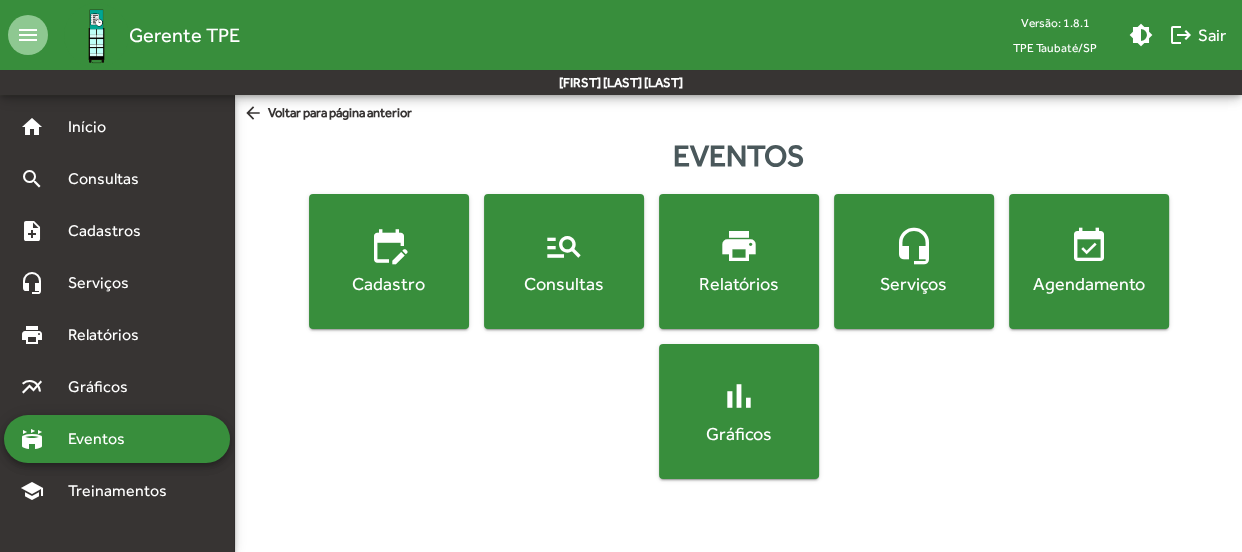 click on "Cadastro" 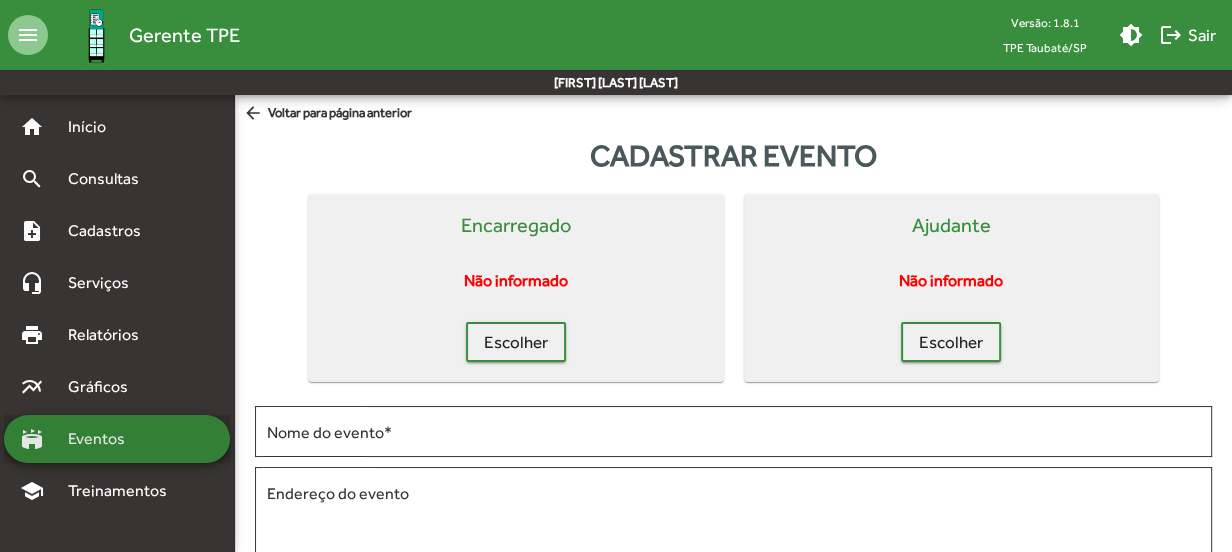 click on "Eventos" at bounding box center [104, 439] 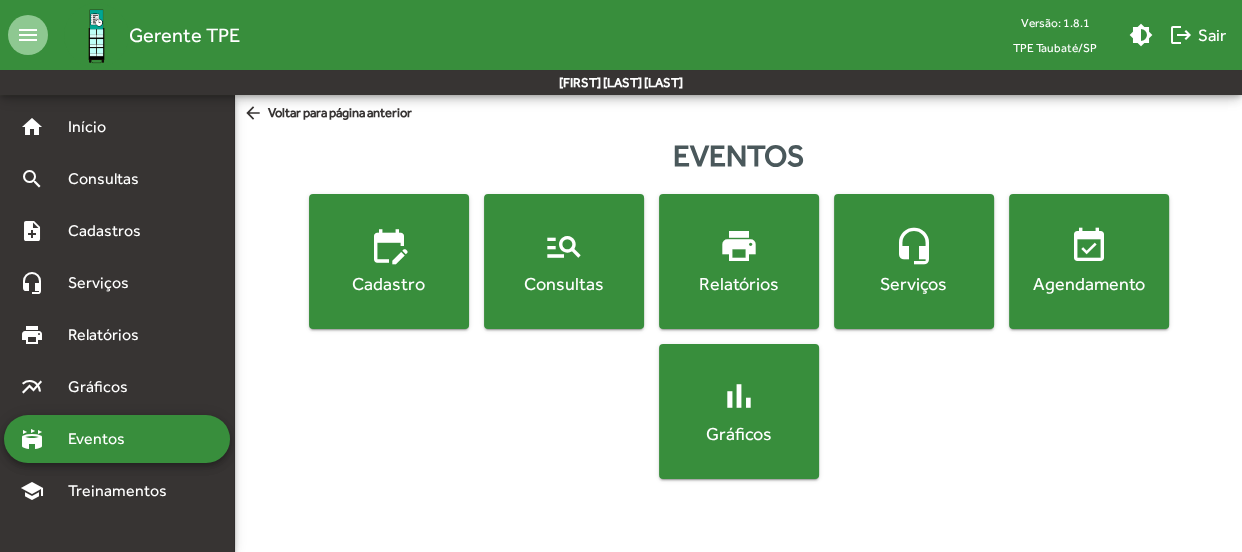 click on "Consultas" 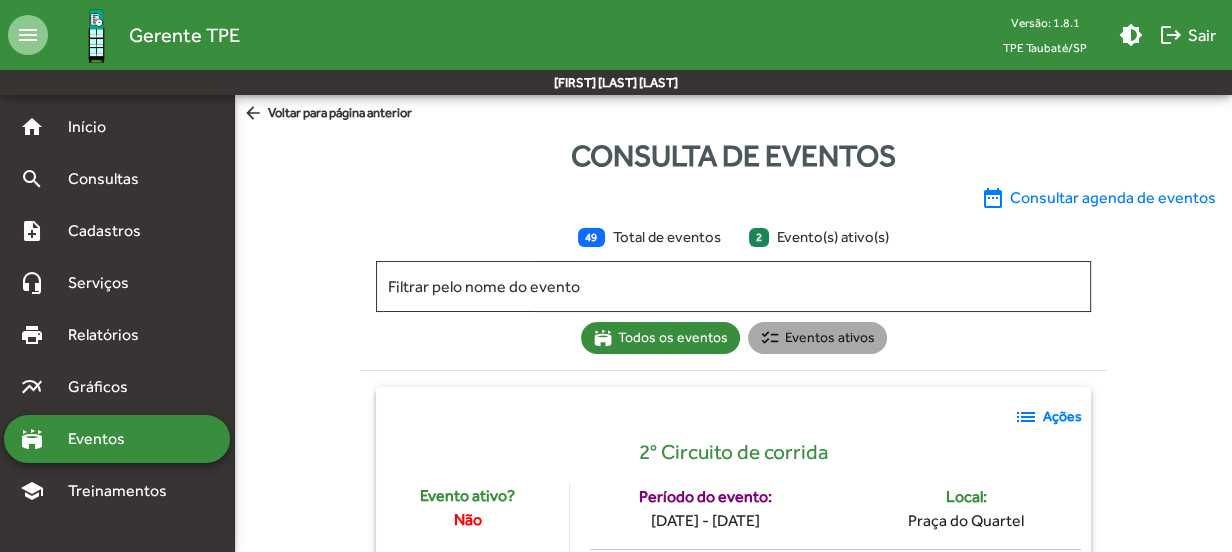 click on "checklist Eventos ativos" at bounding box center (817, 338) 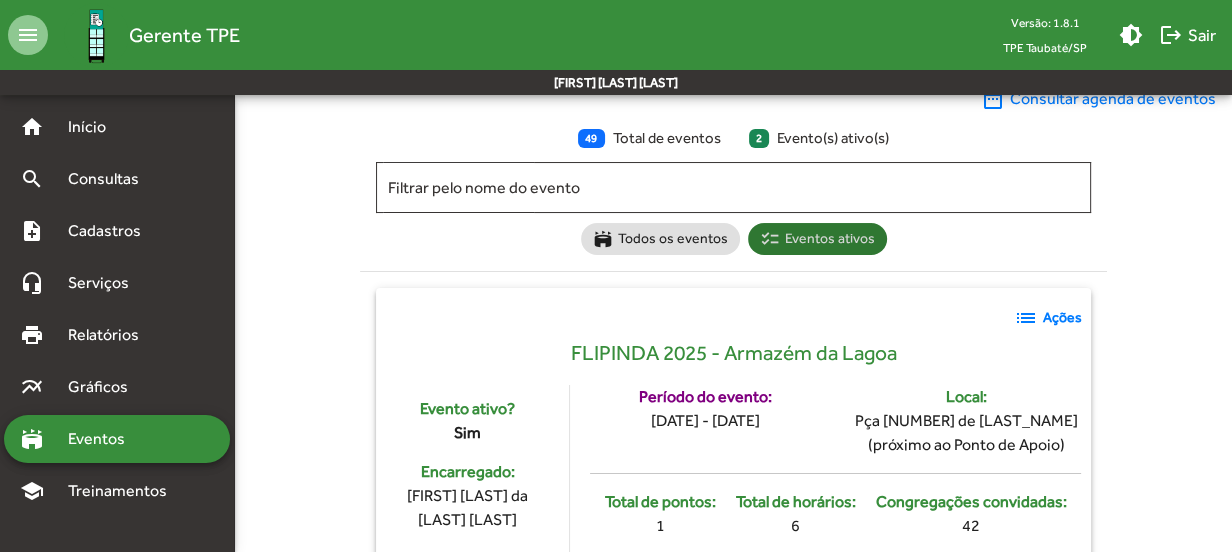 scroll, scrollTop: 90, scrollLeft: 0, axis: vertical 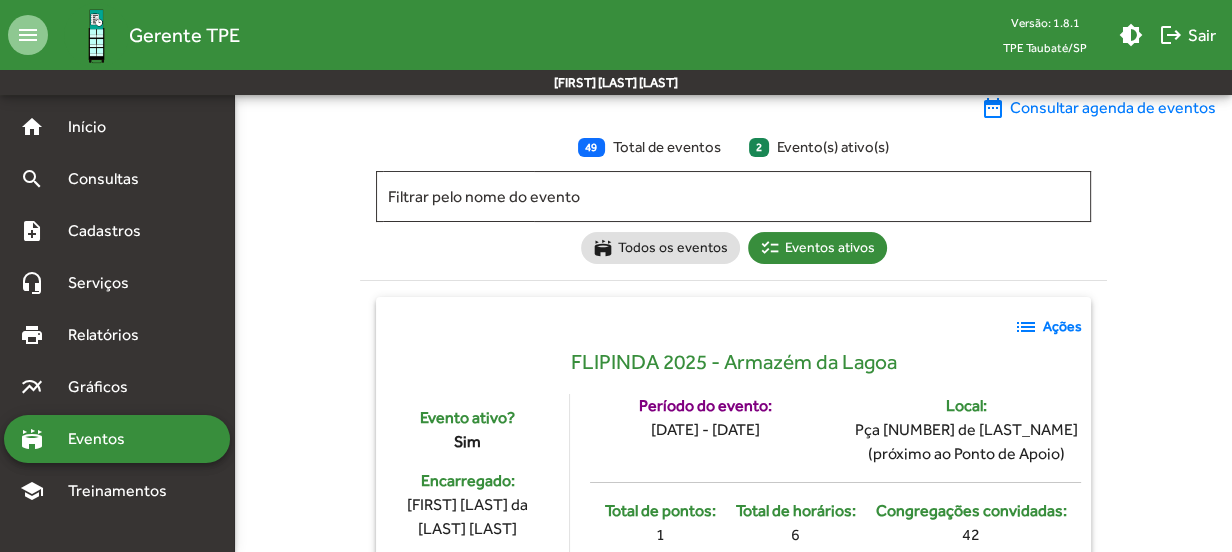 click on "Ações" 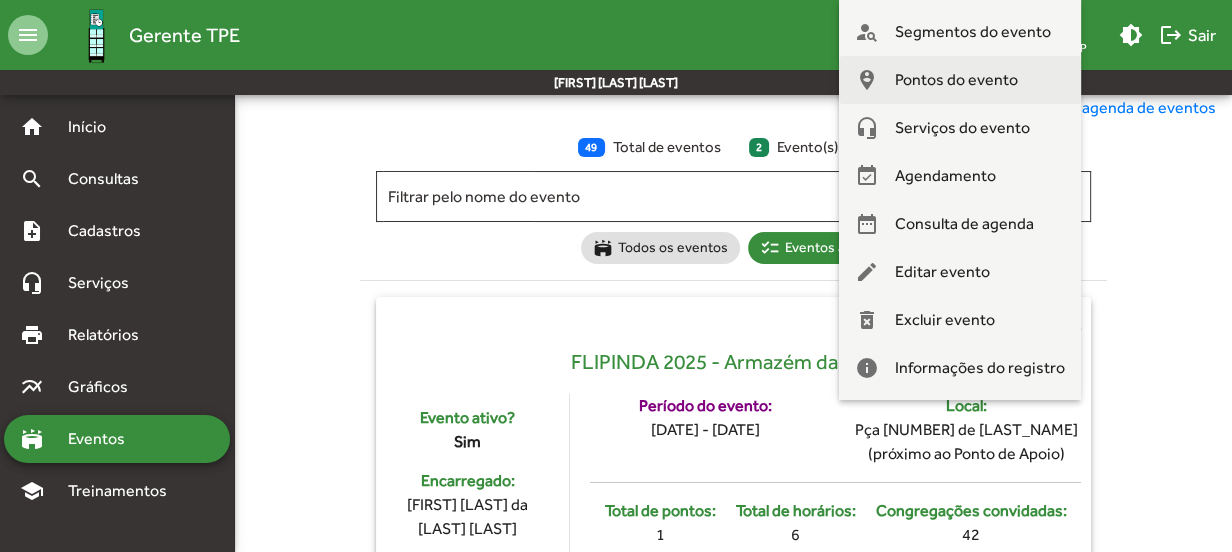 click on "Pontos do evento" at bounding box center (956, 80) 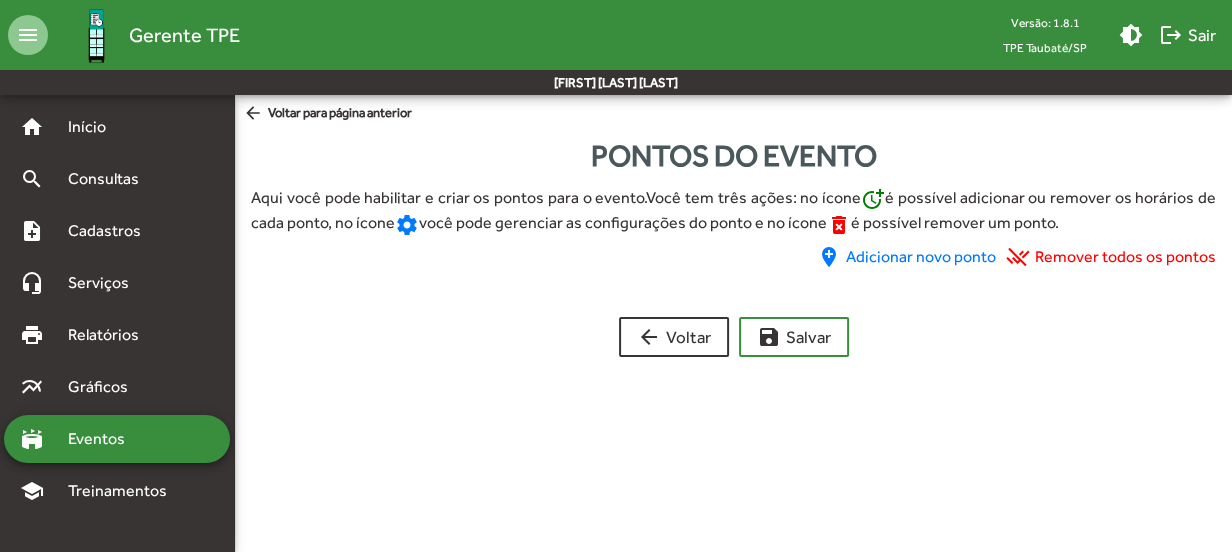 scroll, scrollTop: 0, scrollLeft: 0, axis: both 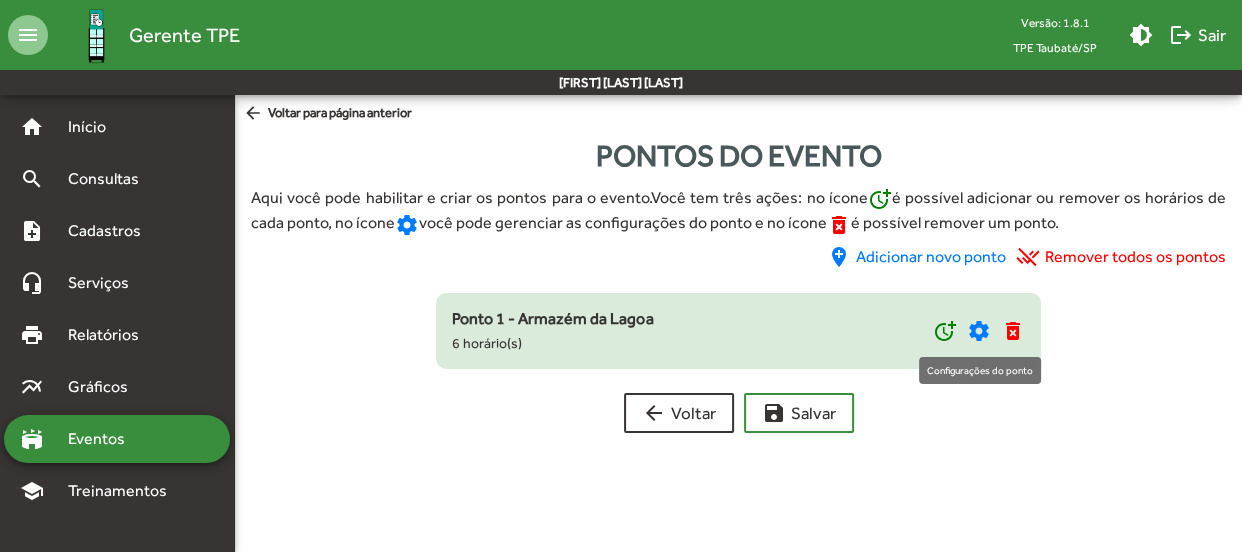 click on "settings" 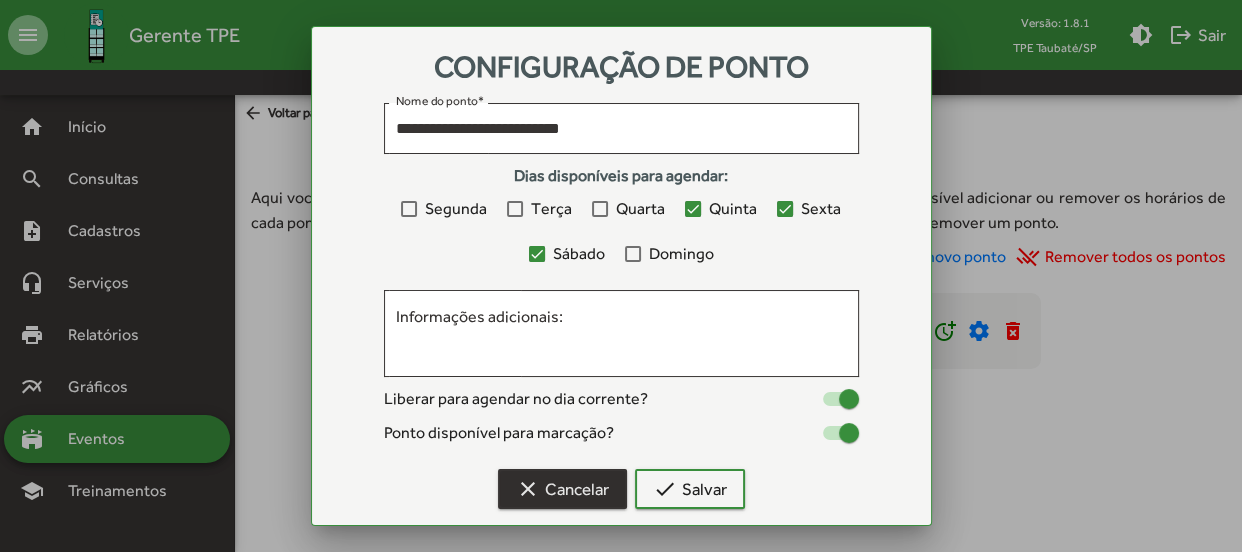 click on "clear" at bounding box center [528, 489] 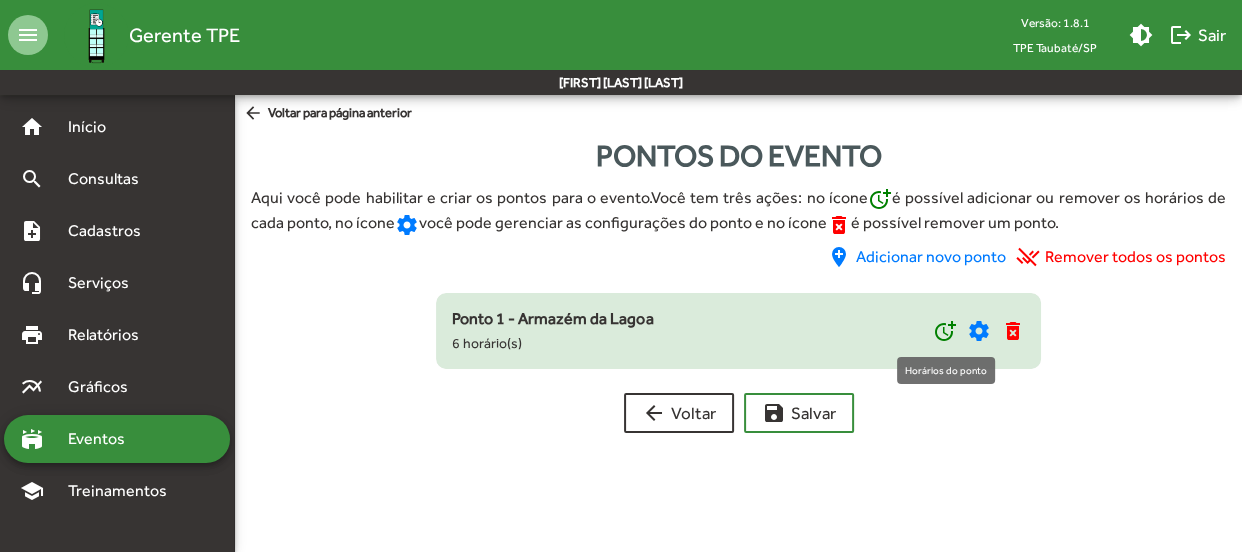 click on "more_time" 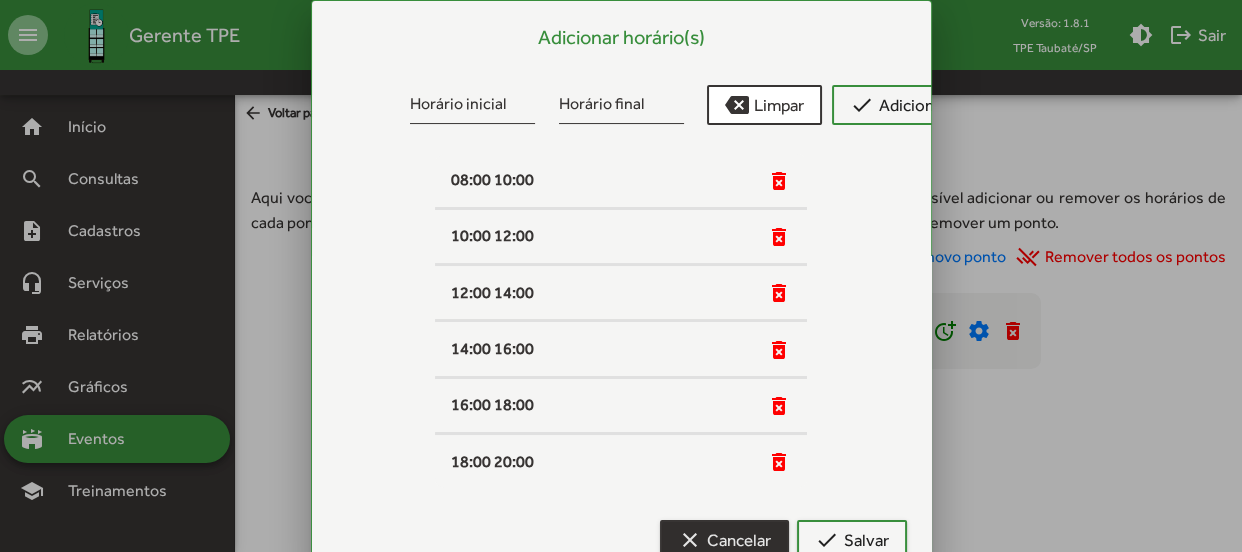 click on "clear" at bounding box center (690, 540) 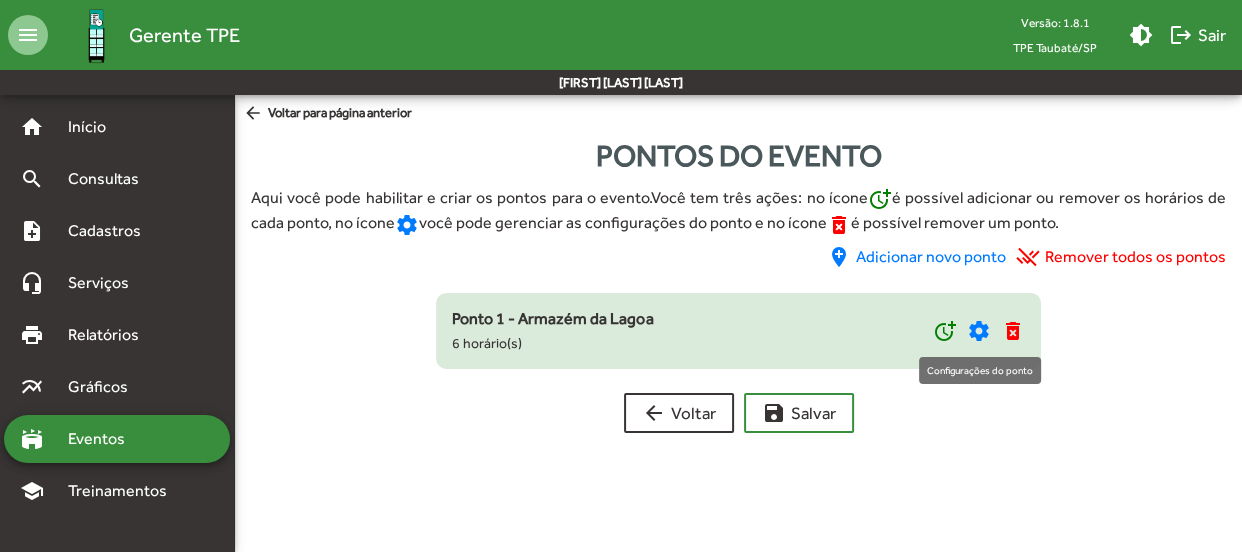 click on "settings" 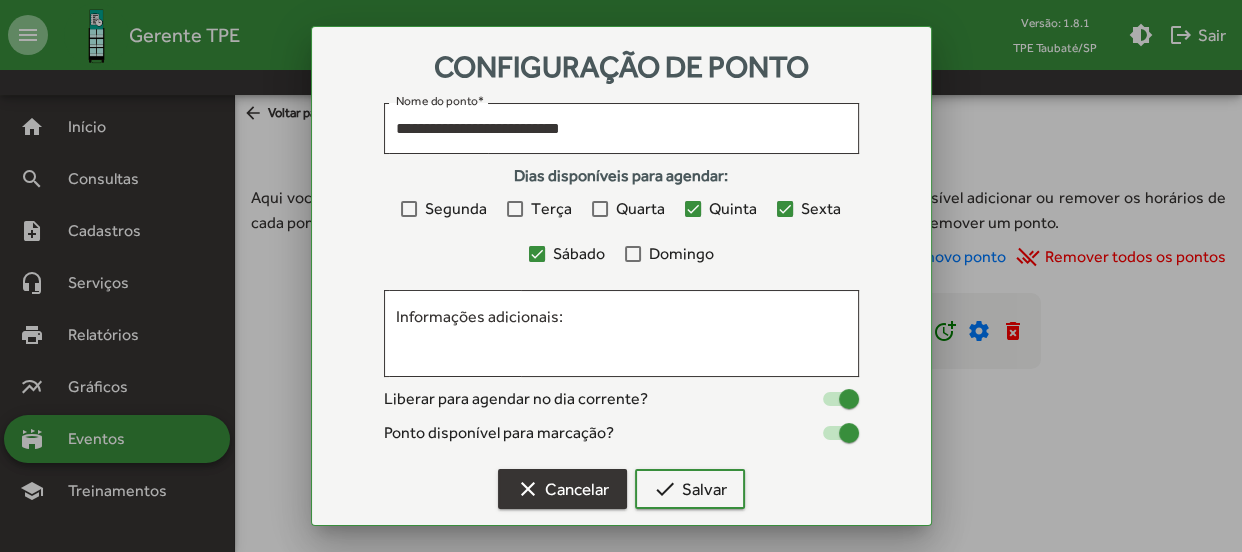 click on "clear  Cancelar" at bounding box center [562, 489] 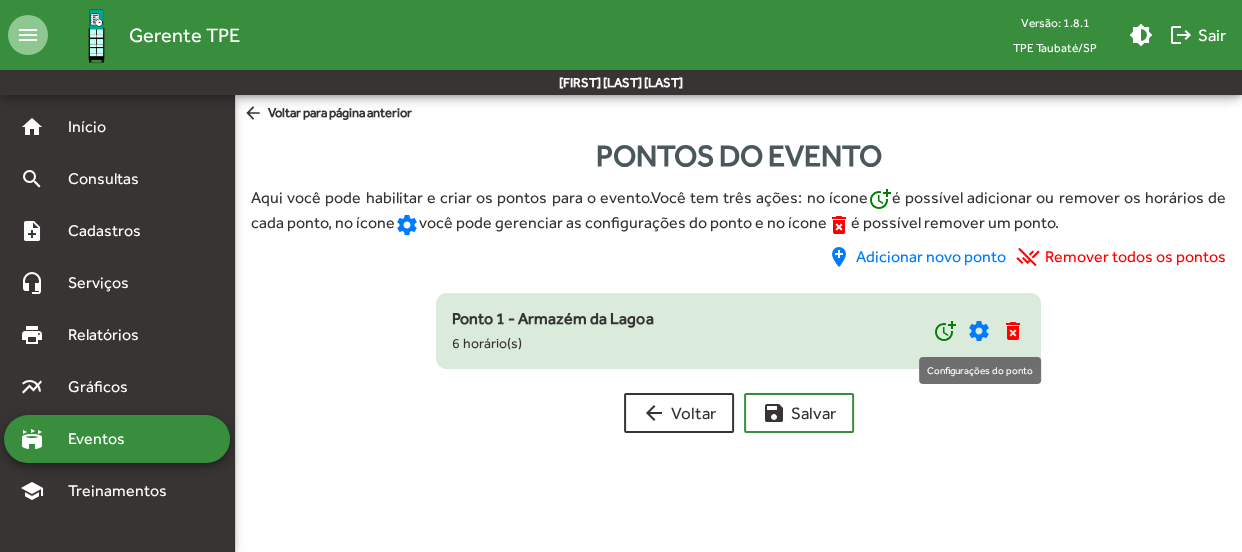 click on "settings" 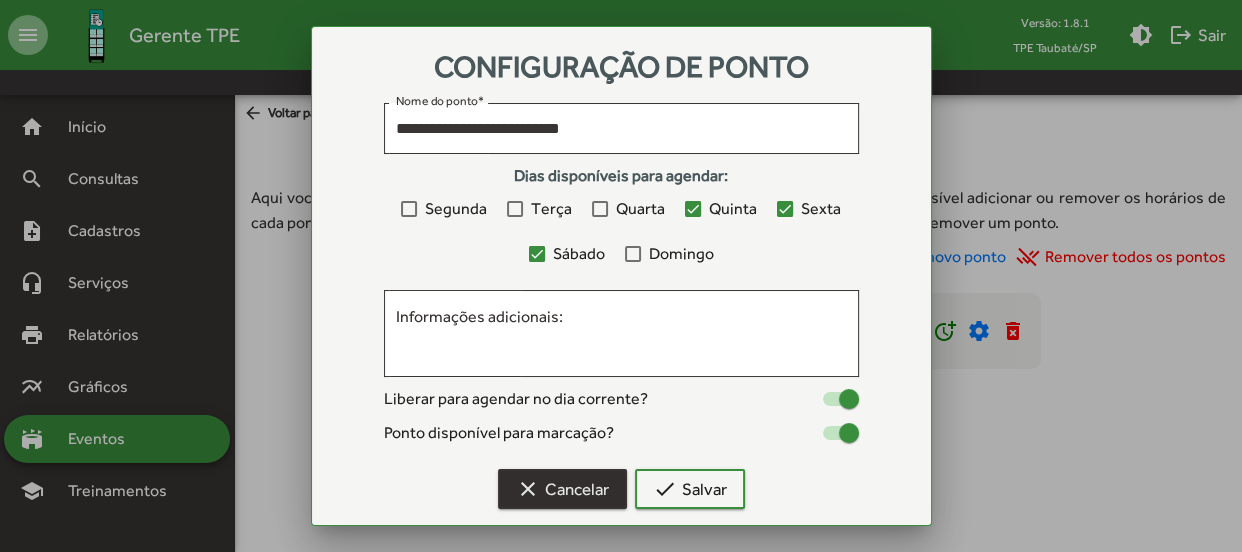 click on "clear  Cancelar" at bounding box center (562, 489) 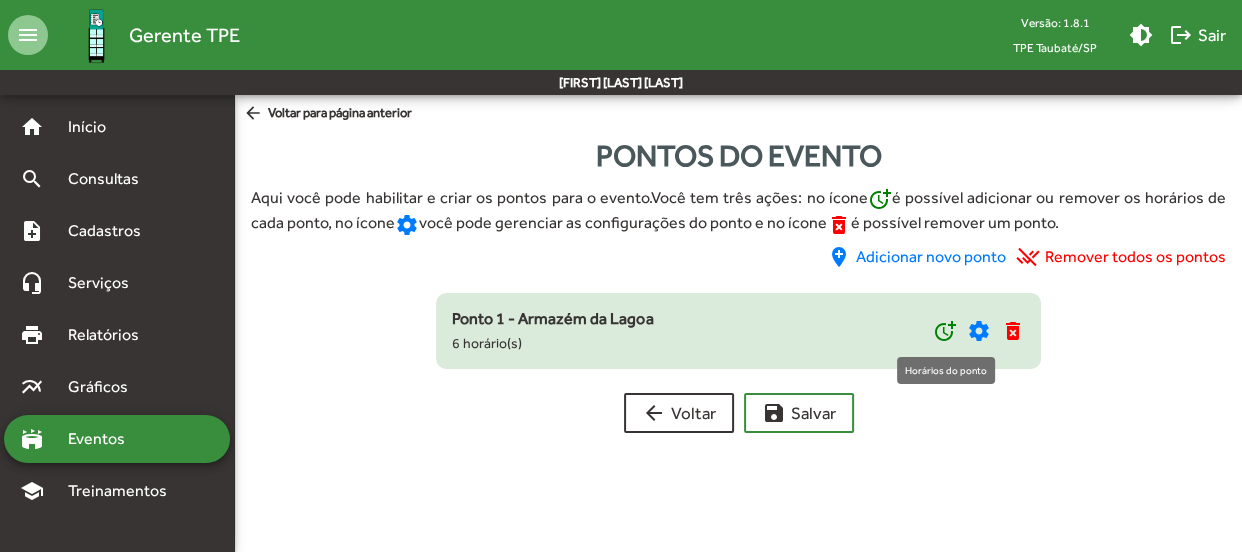 click on "more_time" 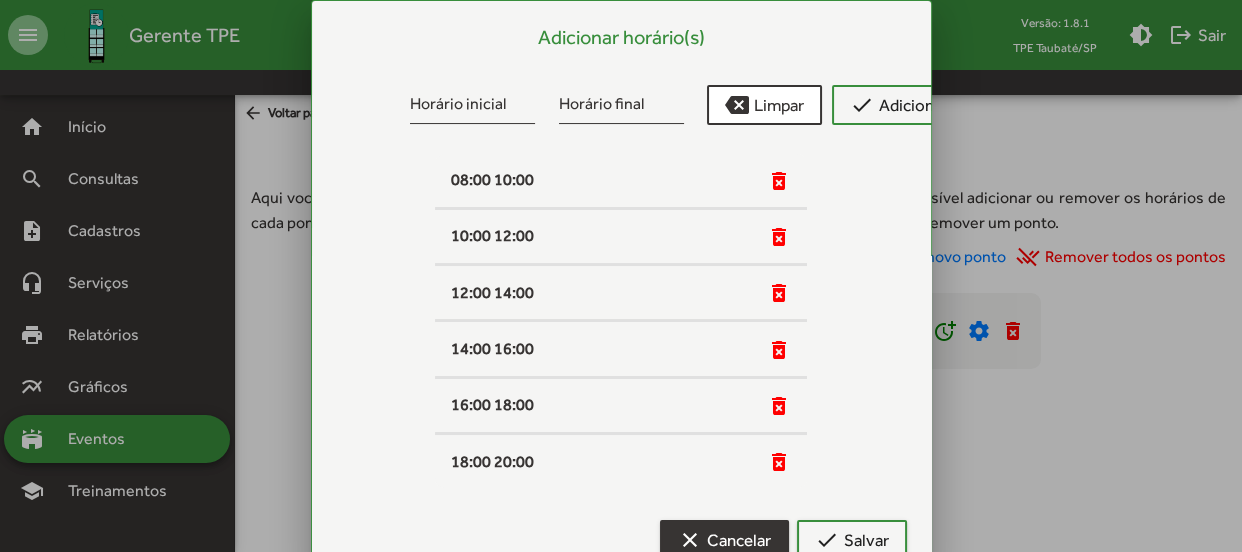 drag, startPoint x: 746, startPoint y: 533, endPoint x: 755, endPoint y: 524, distance: 12.727922 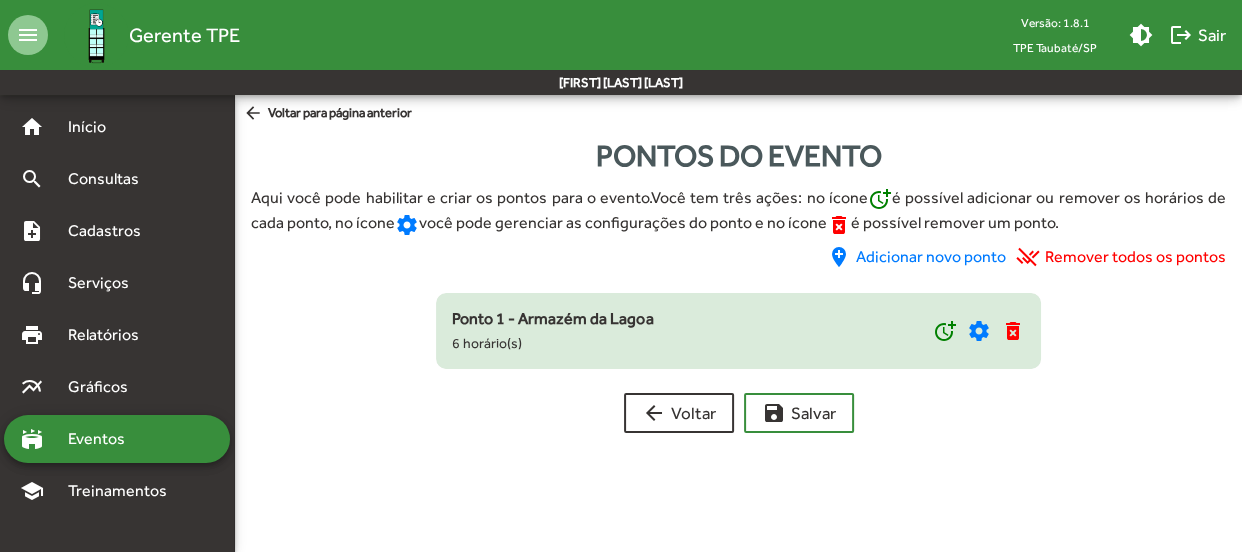 click on "Ponto 1 -  Armazém da Lagoa [NUMBER] horário(s)" 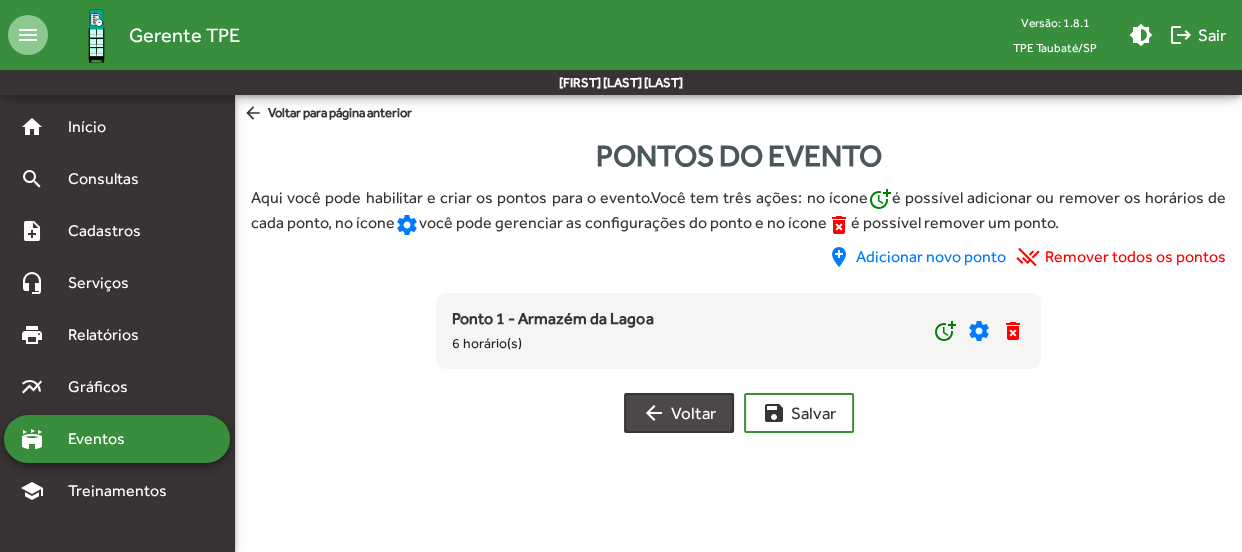 click on "arrow_back  Voltar" 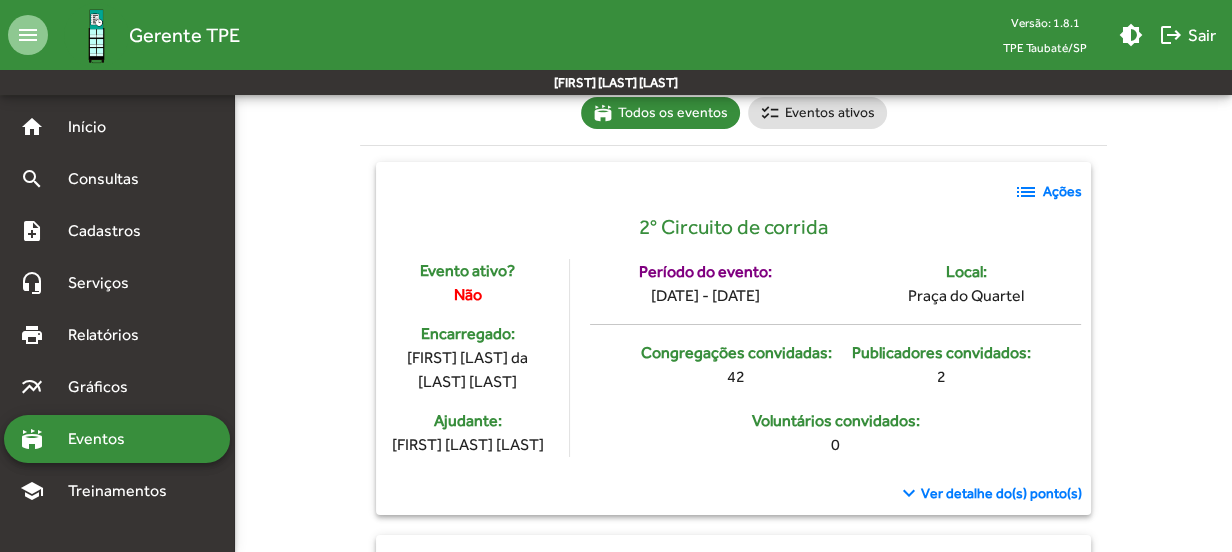 scroll, scrollTop: 0, scrollLeft: 0, axis: both 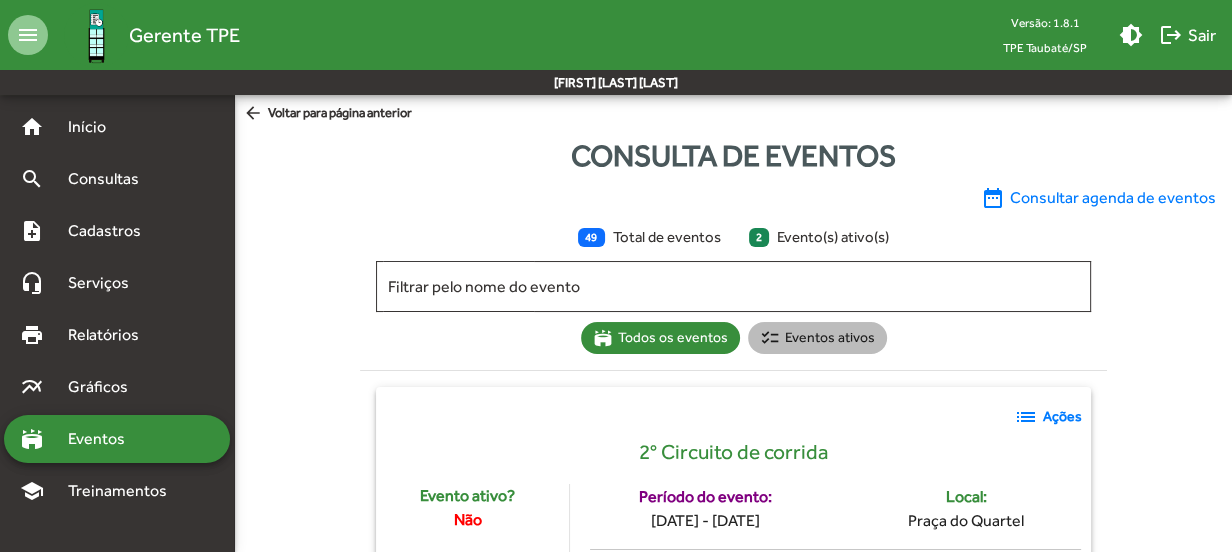 click on "checklist Eventos ativos" at bounding box center [817, 338] 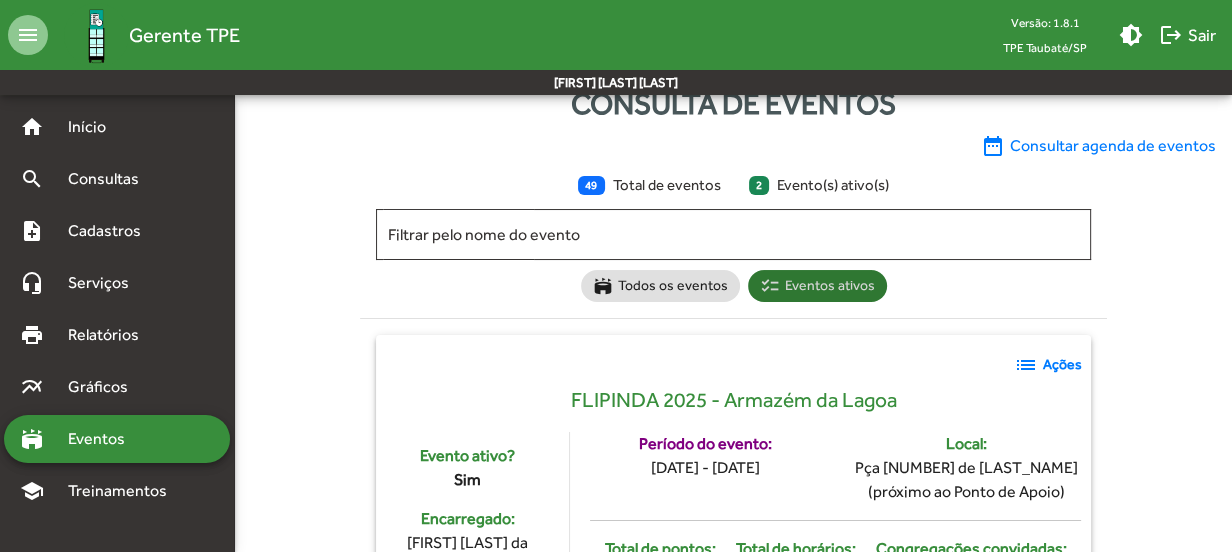 scroll, scrollTop: 0, scrollLeft: 0, axis: both 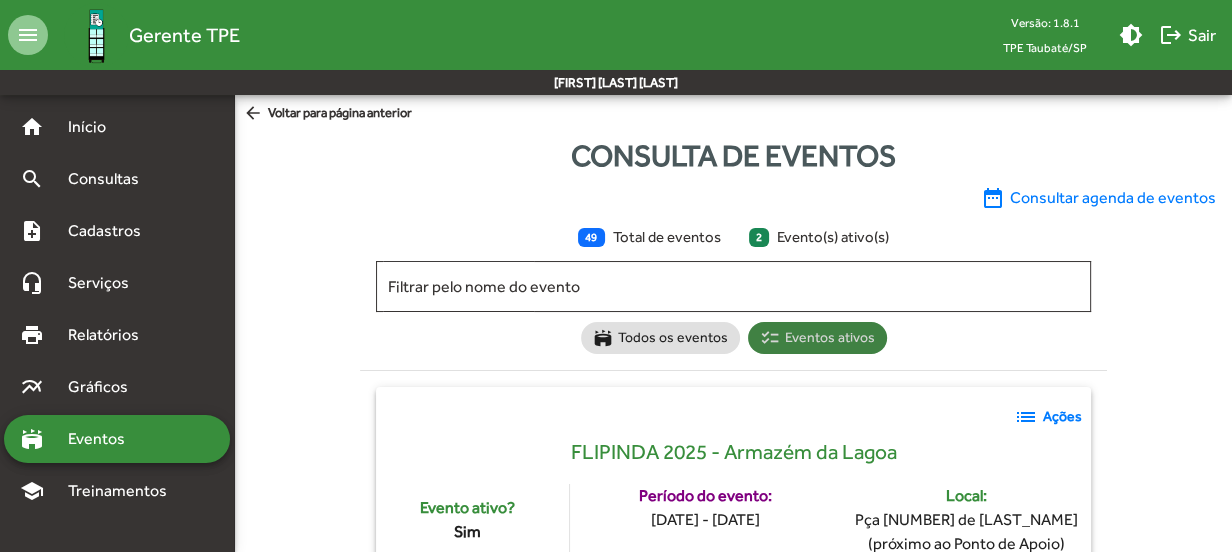 click on "checklist Eventos ativos" at bounding box center (817, 338) 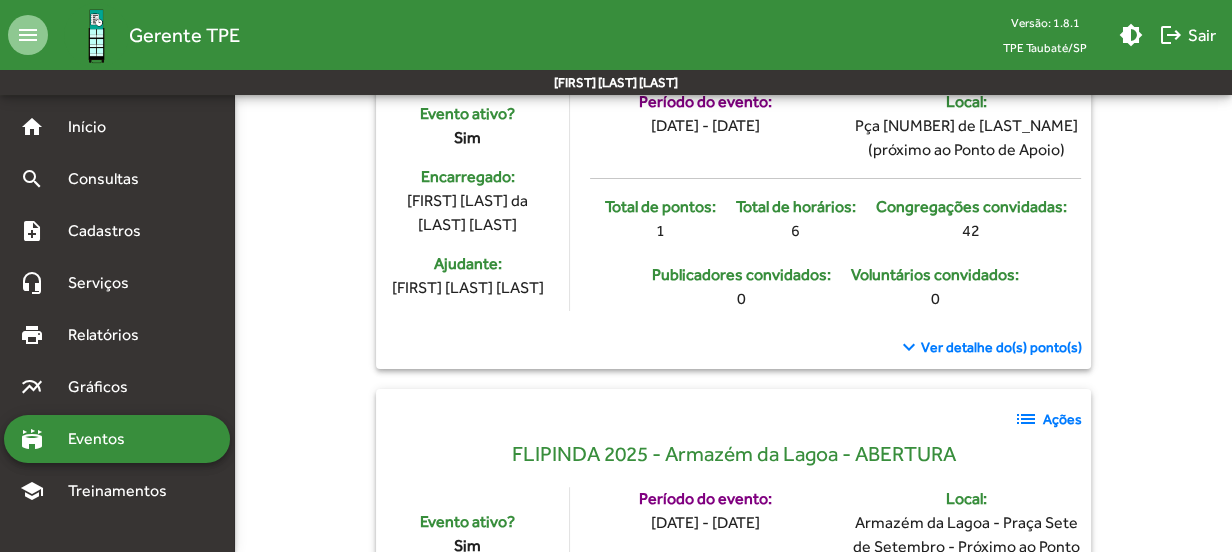 scroll, scrollTop: 454, scrollLeft: 0, axis: vertical 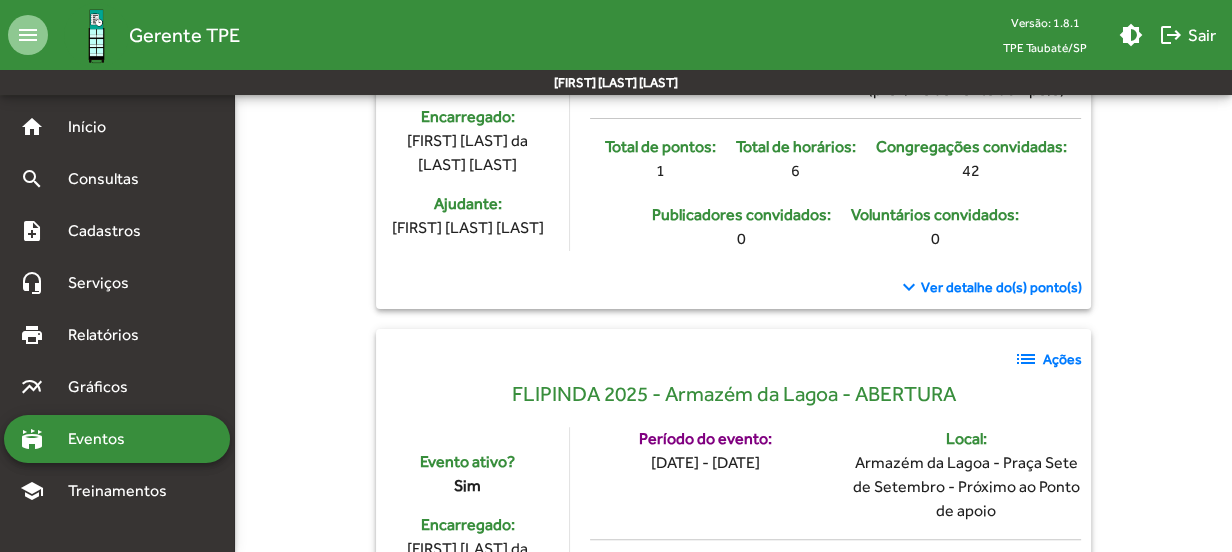 click on "Ações" 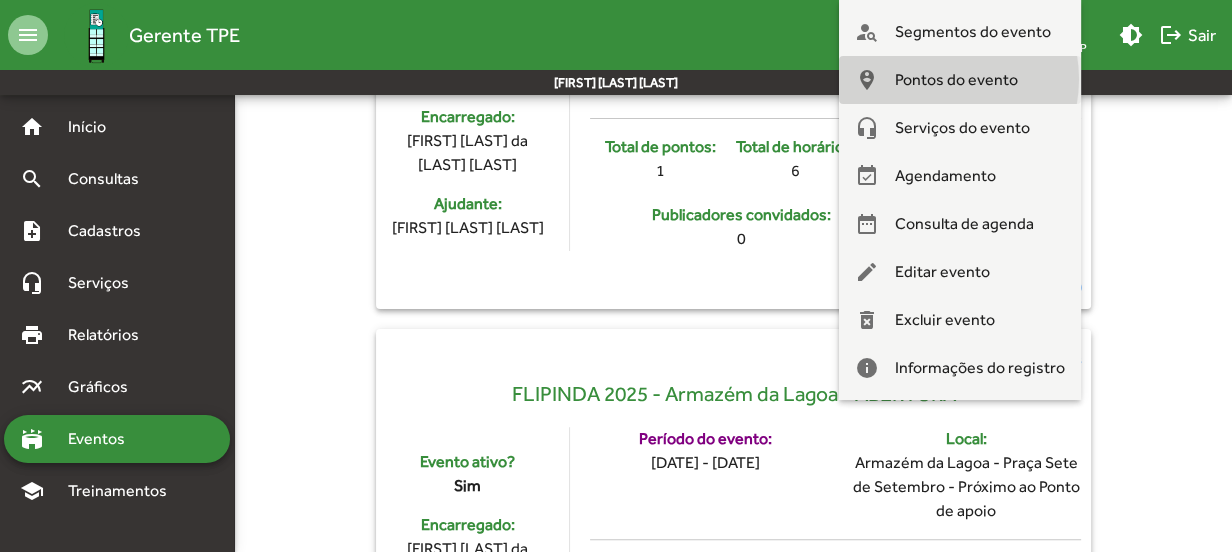 click on "Pontos do evento" at bounding box center [956, 80] 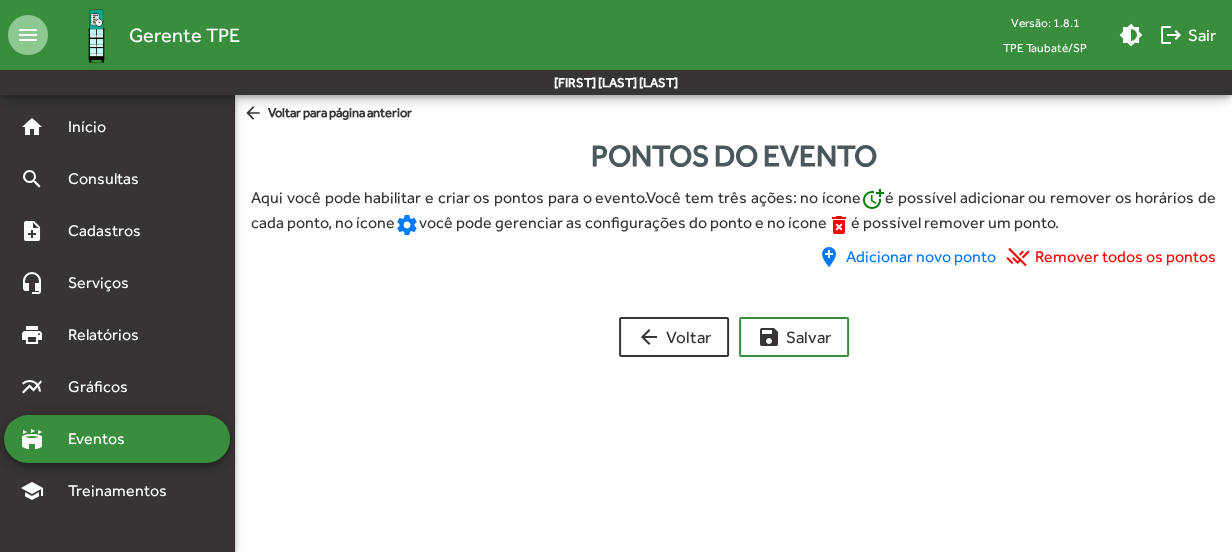 scroll, scrollTop: 0, scrollLeft: 0, axis: both 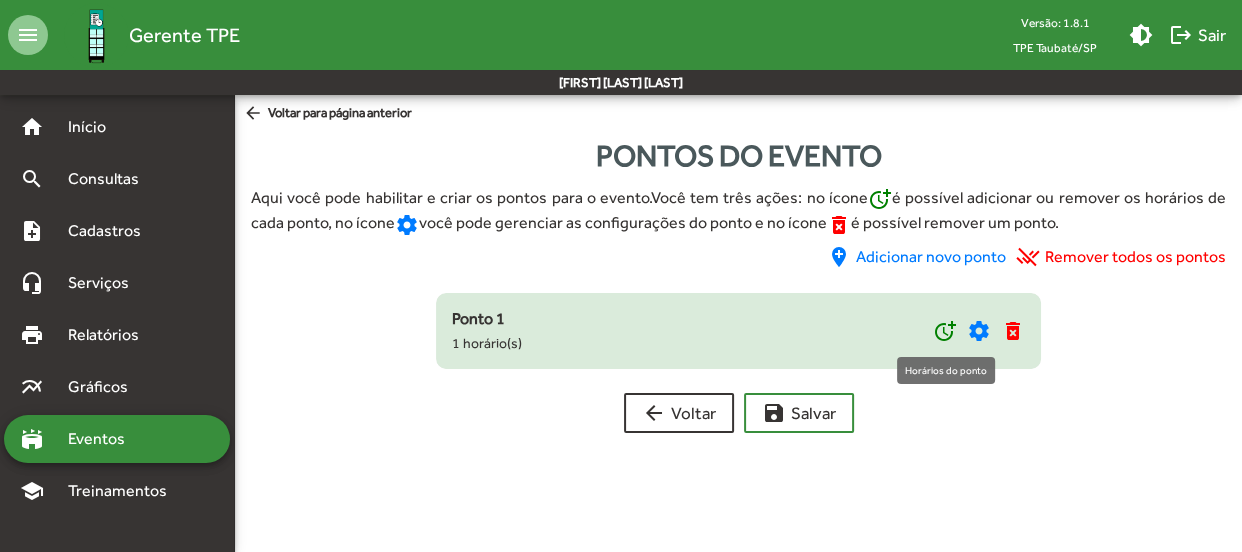 click on "more_time" 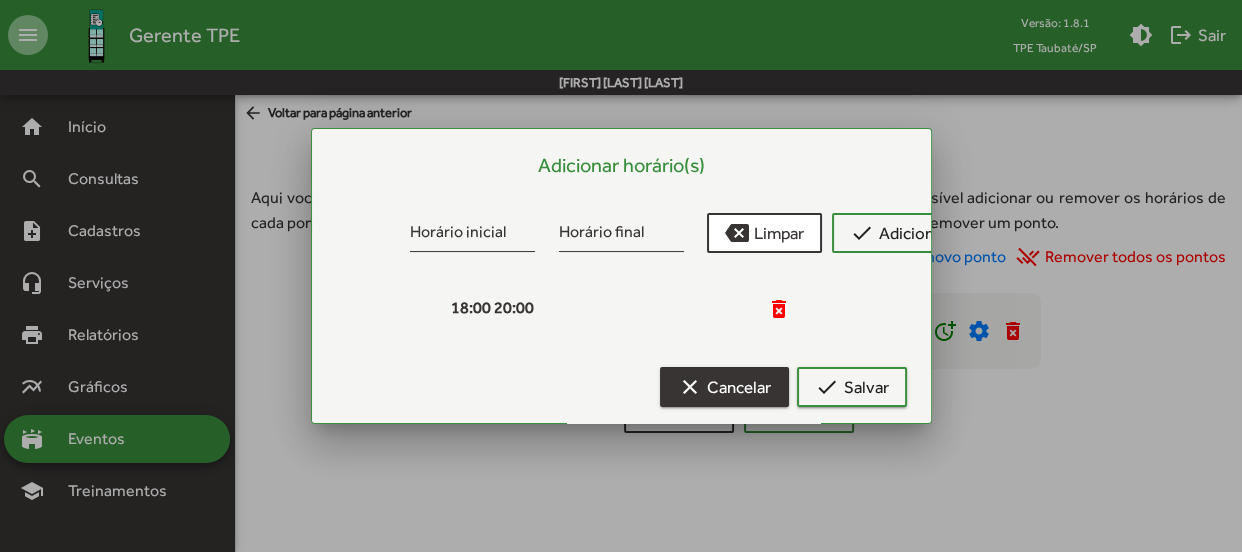 click on "clear  Cancelar" at bounding box center [724, 387] 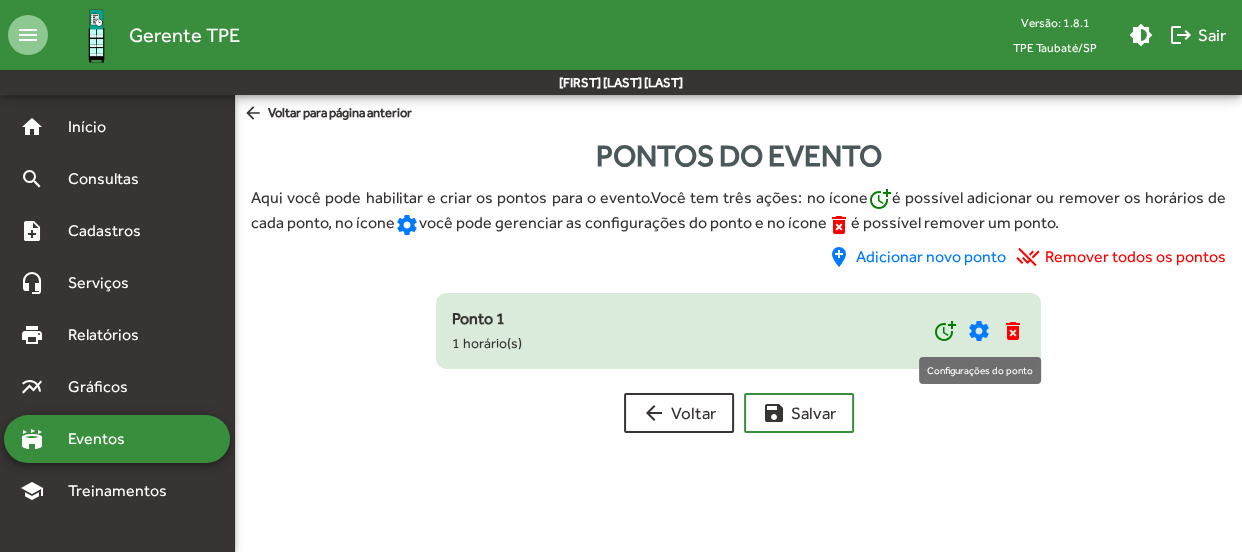 click on "settings" 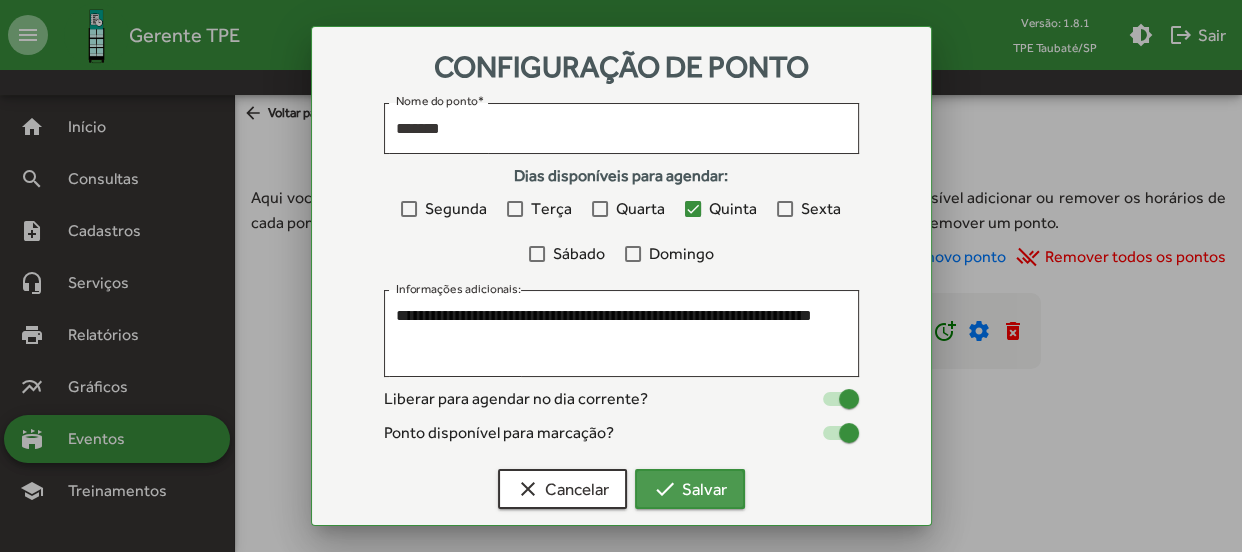 click on "check  Salvar" at bounding box center (690, 489) 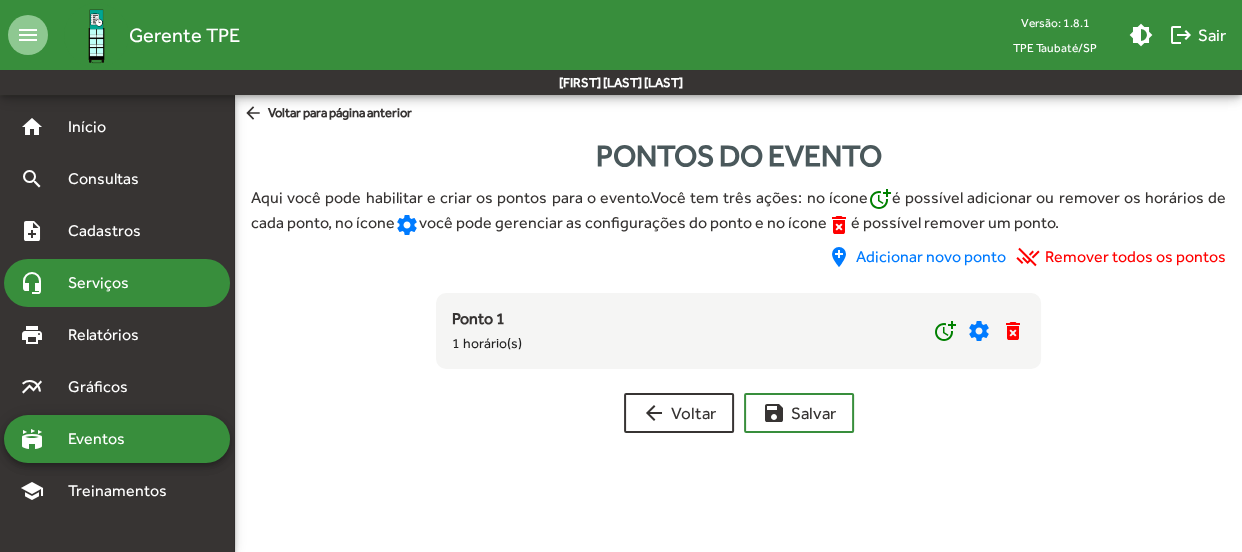 click on "Serviços" at bounding box center (106, 283) 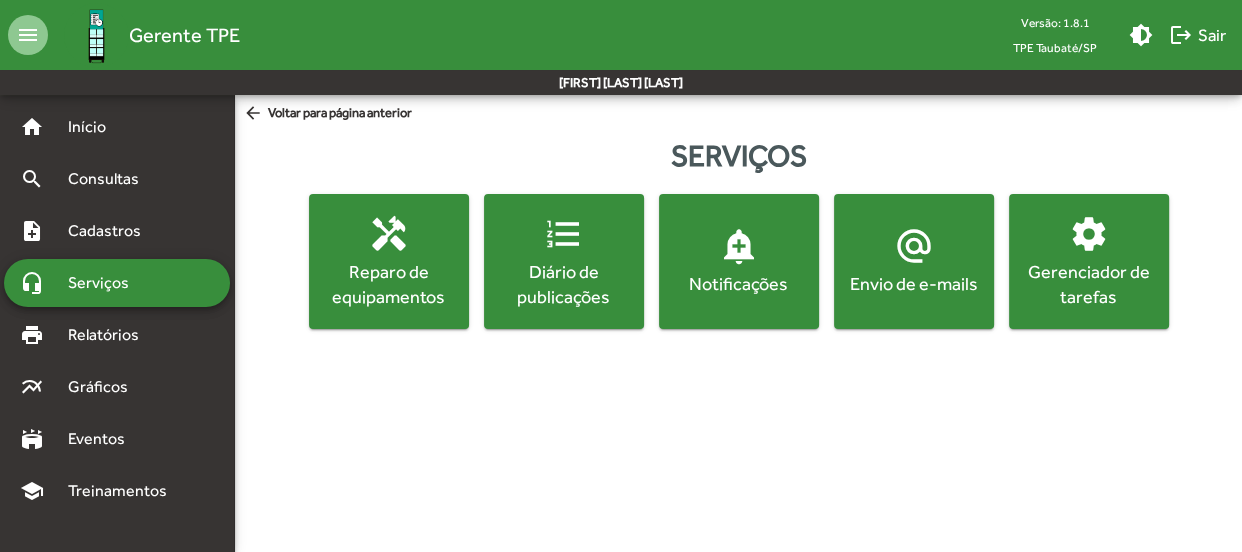 click on "add_alert  Notificações" 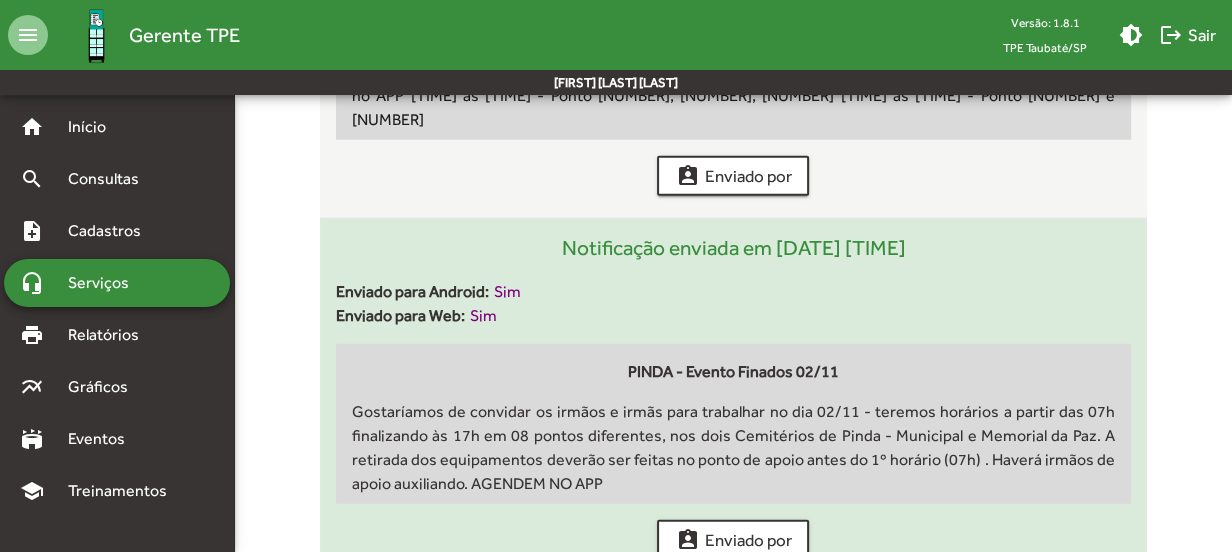 scroll, scrollTop: 4909, scrollLeft: 0, axis: vertical 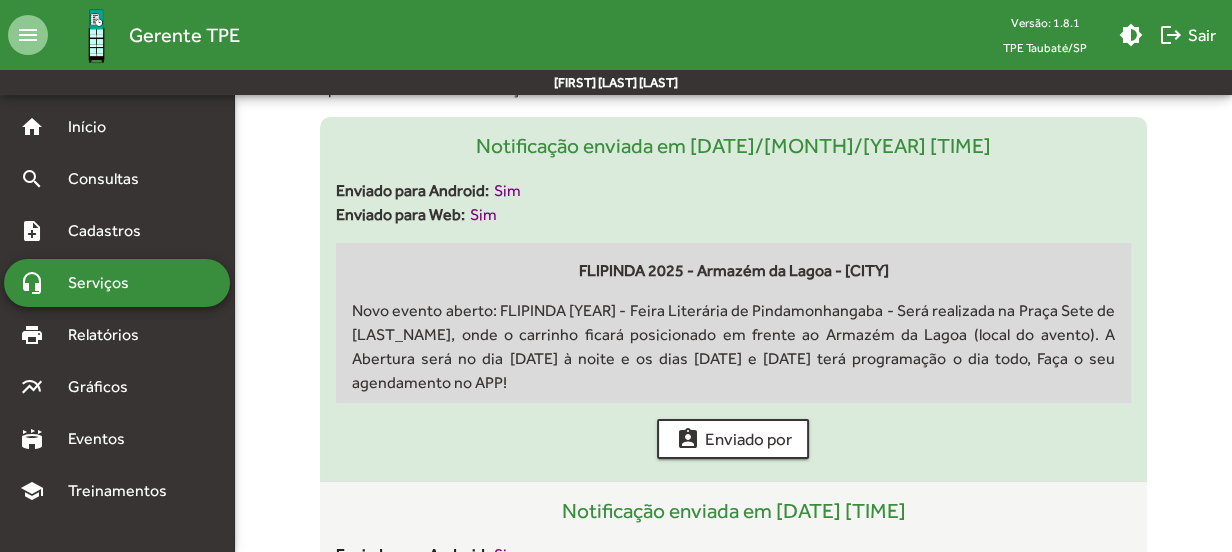 drag, startPoint x: 572, startPoint y: 262, endPoint x: 1074, endPoint y: 363, distance: 512.0596 